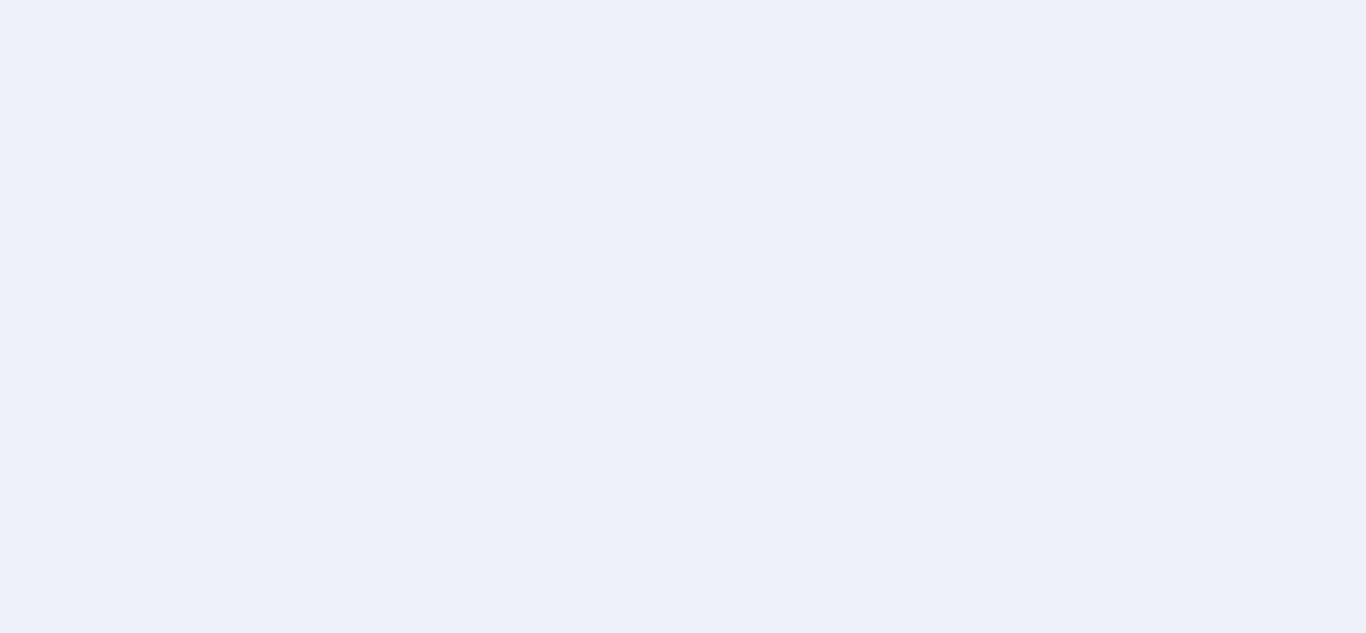 scroll, scrollTop: 0, scrollLeft: 0, axis: both 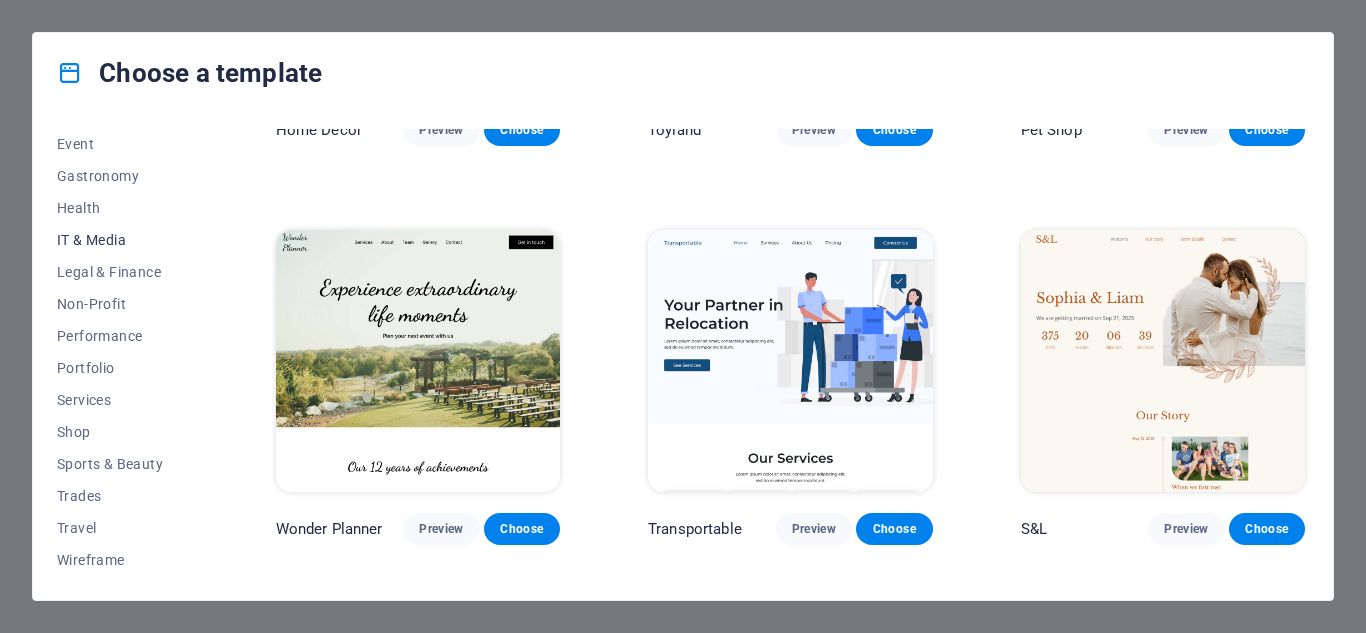 click on "IT & Media" at bounding box center [122, 240] 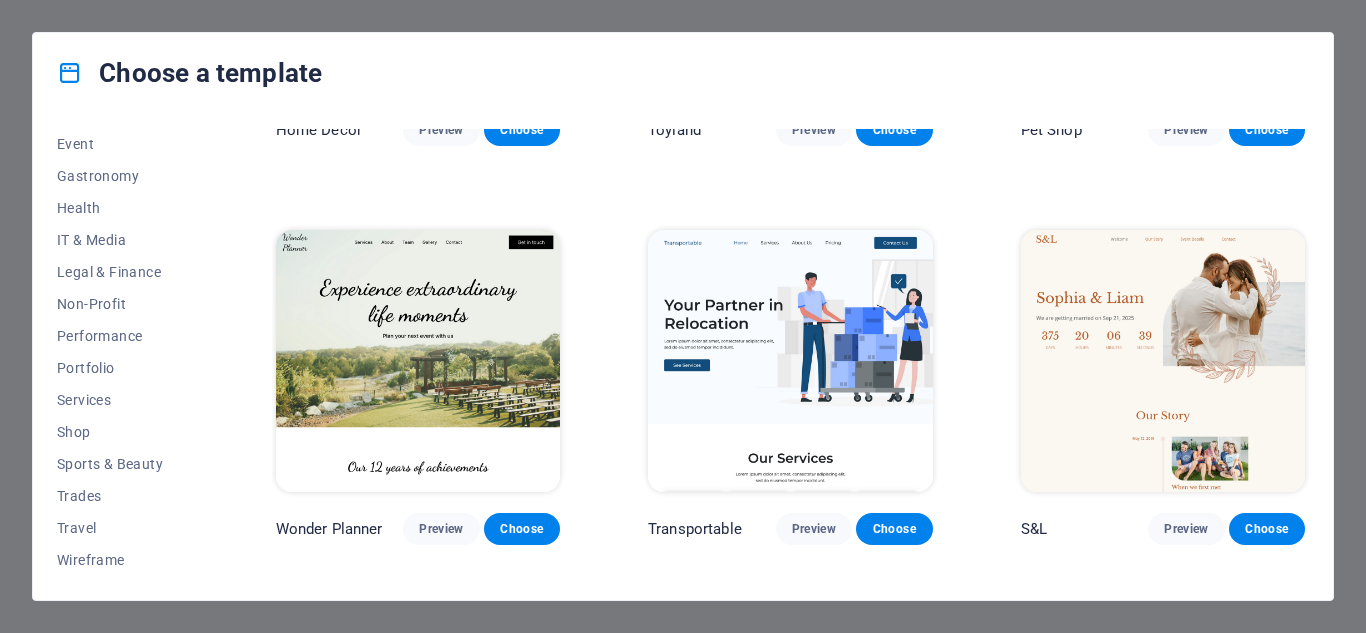scroll, scrollTop: 1060, scrollLeft: 0, axis: vertical 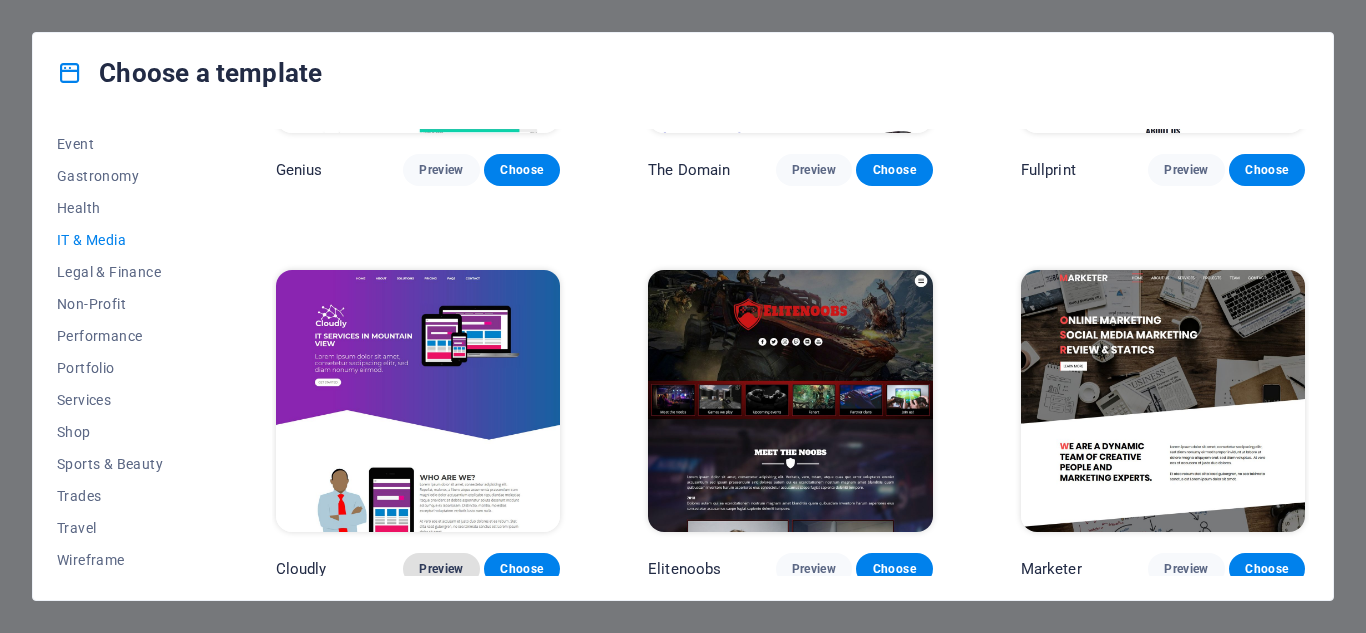 click on "Preview" at bounding box center (441, 569) 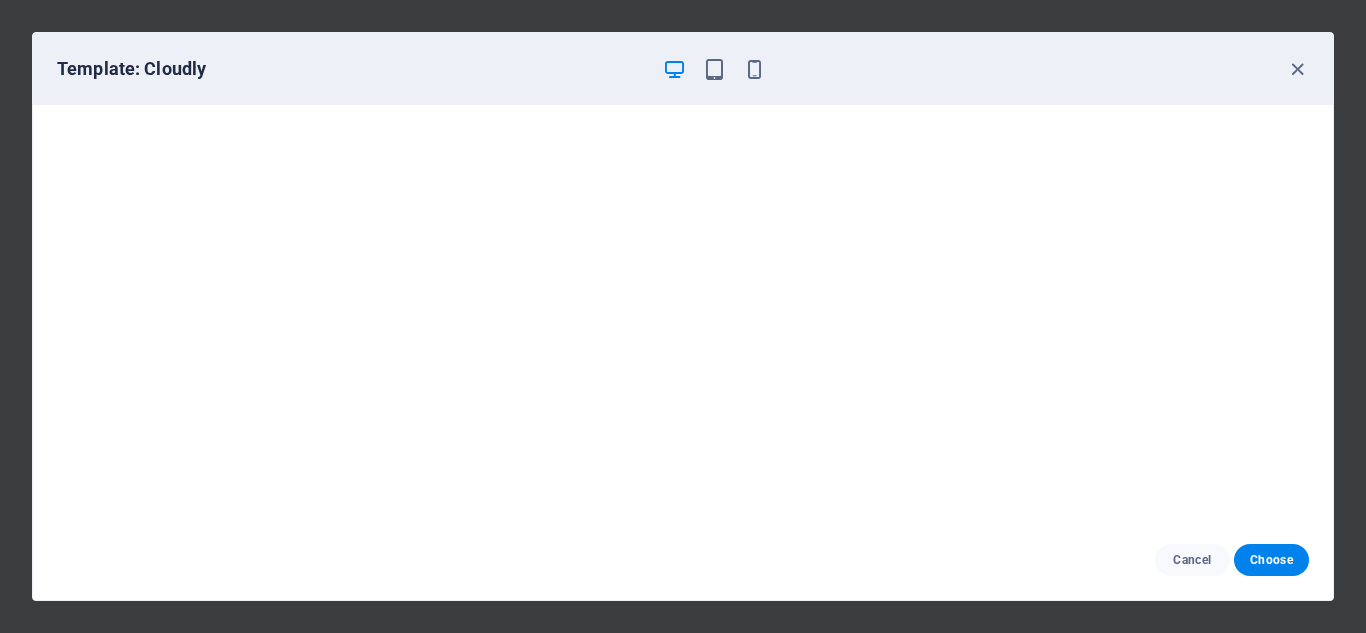 scroll, scrollTop: 5, scrollLeft: 0, axis: vertical 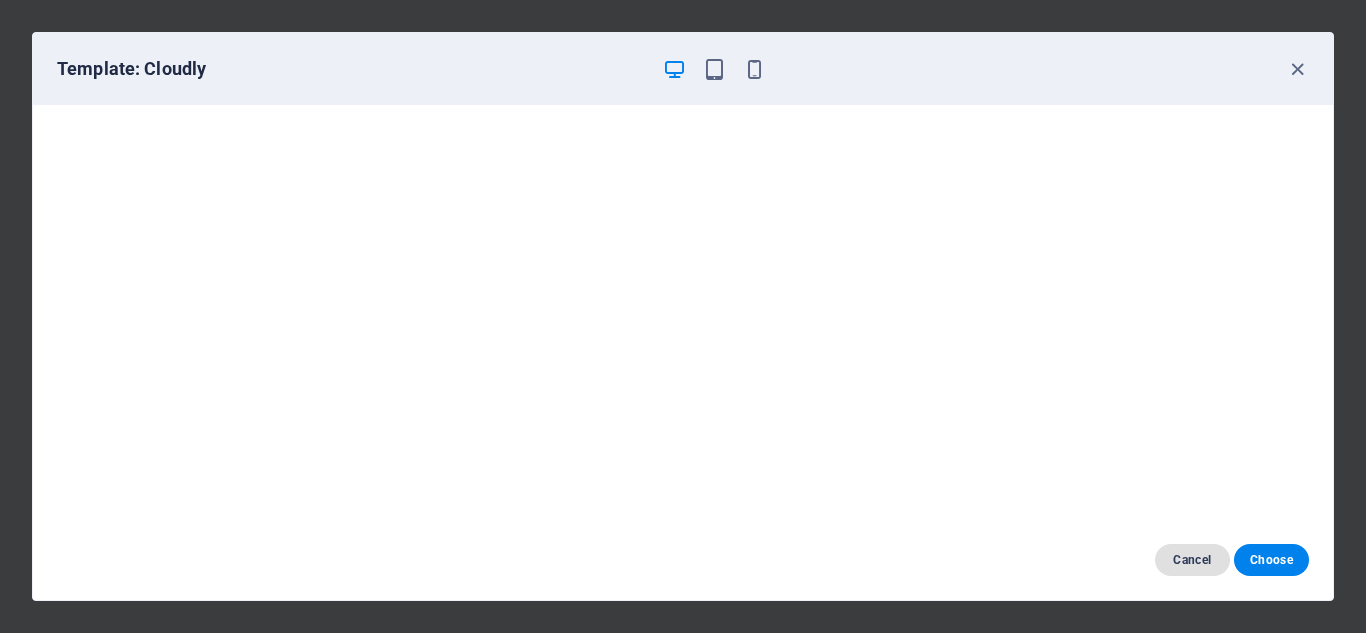 click on "Cancel" at bounding box center (1192, 560) 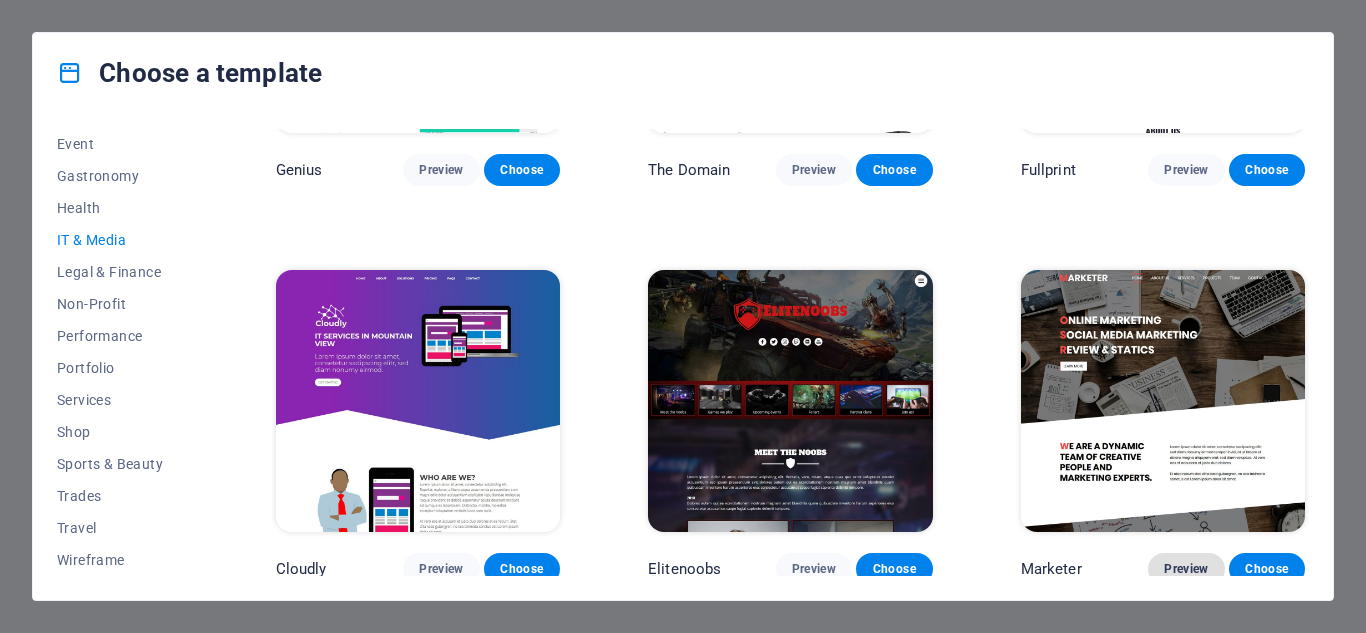 click on "Preview" at bounding box center (1186, 569) 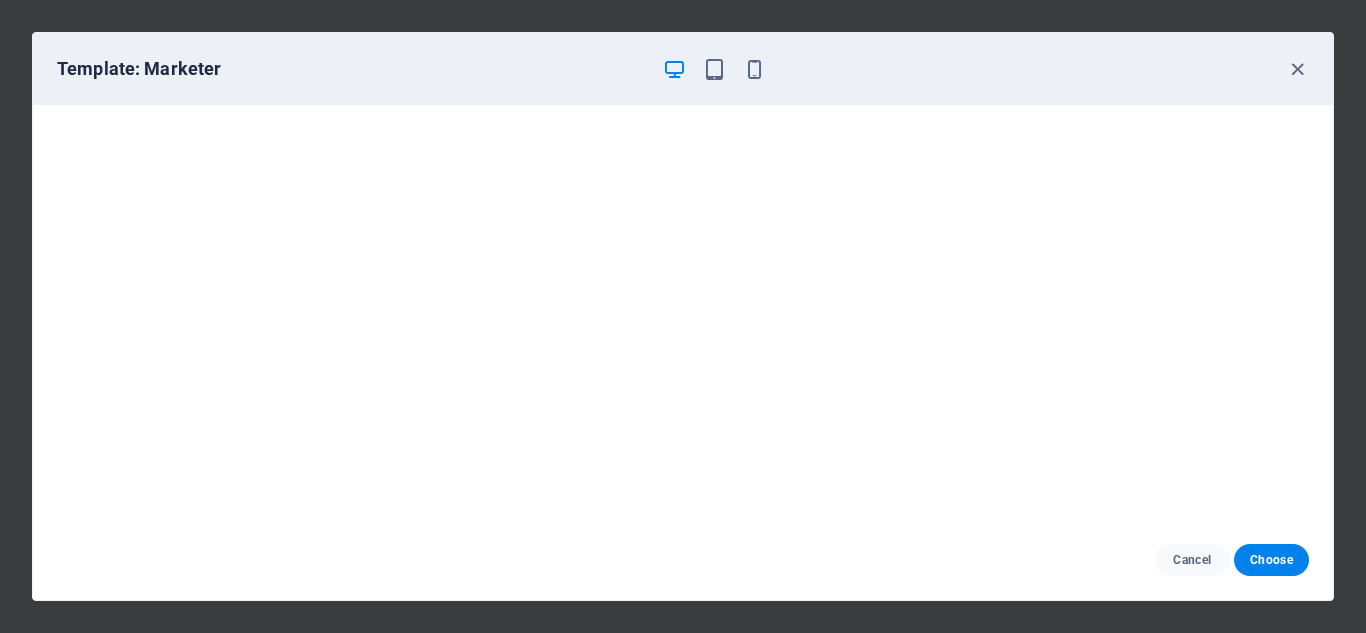 scroll, scrollTop: 0, scrollLeft: 0, axis: both 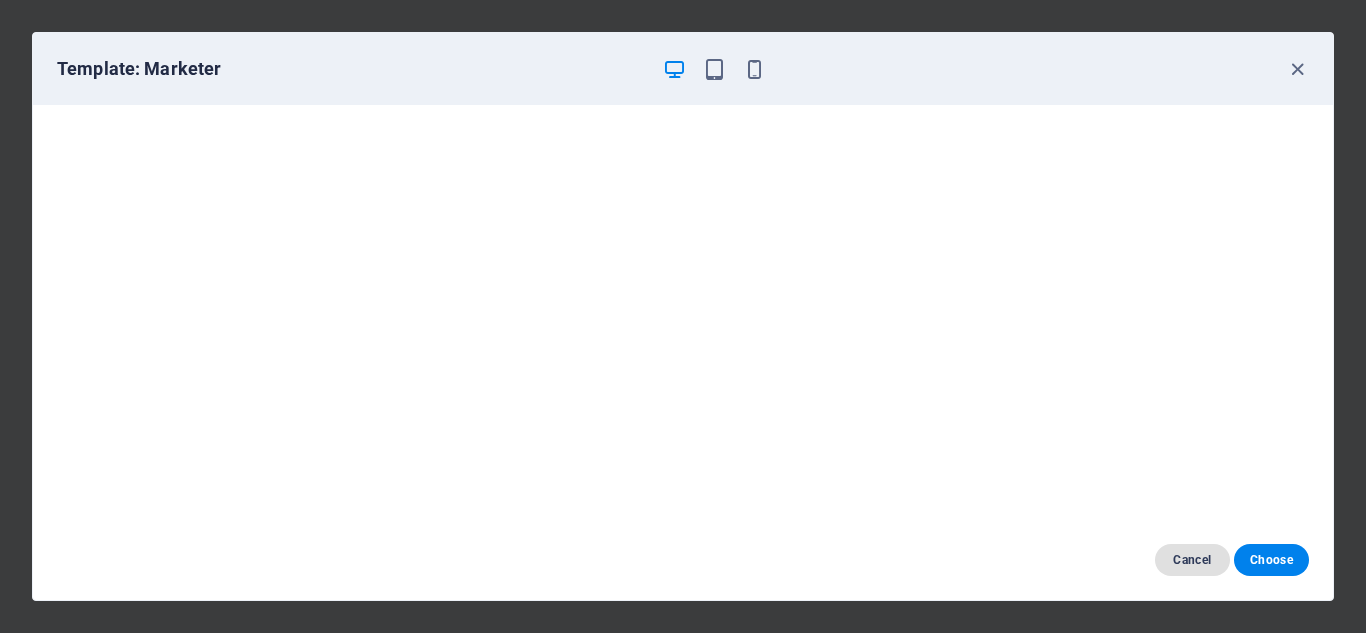 click on "Cancel" at bounding box center (1192, 560) 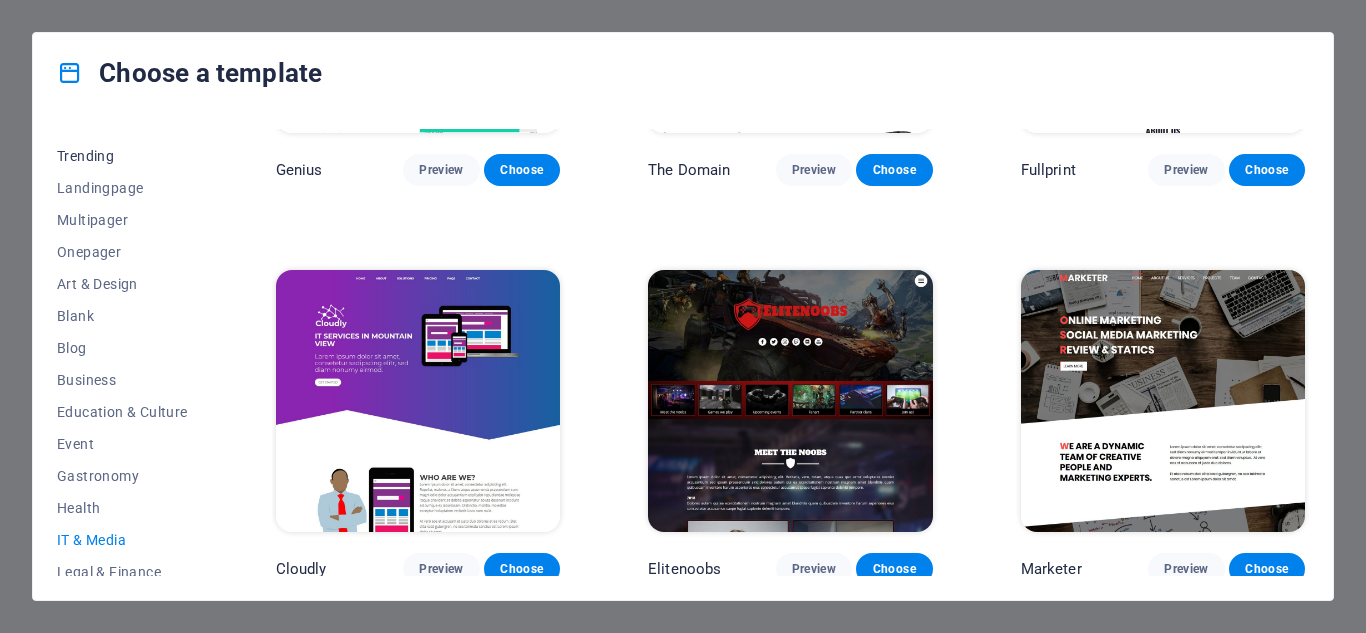 scroll, scrollTop: 0, scrollLeft: 0, axis: both 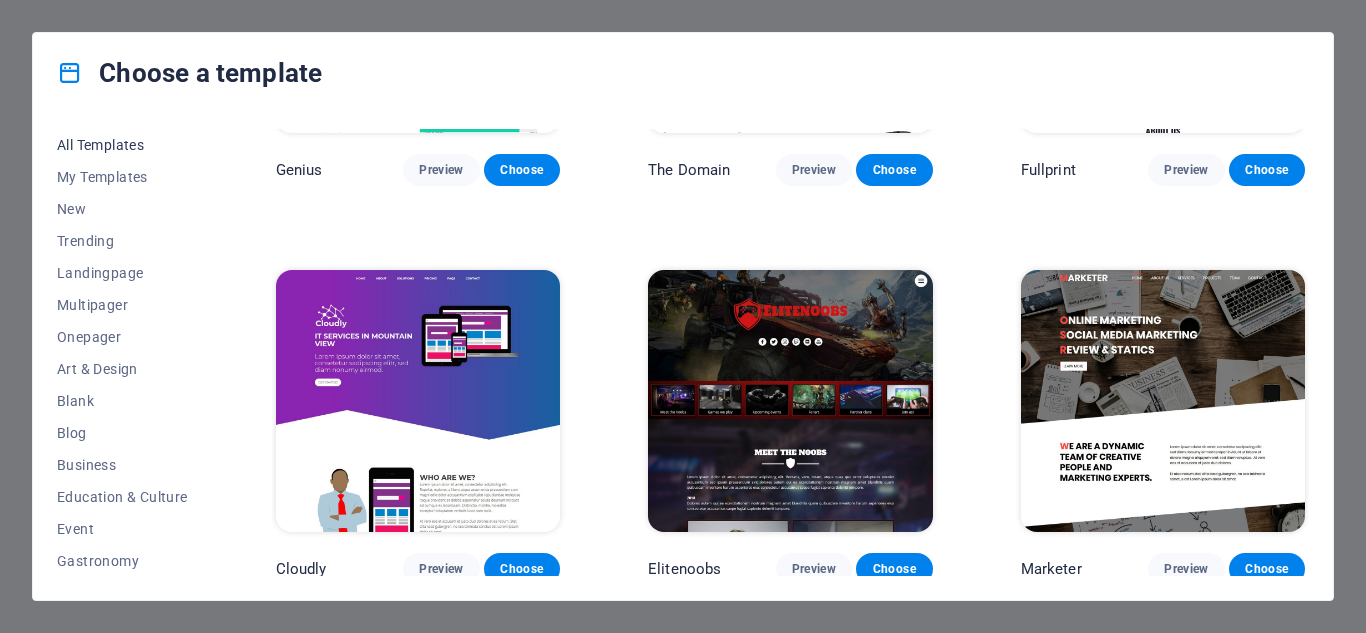 click on "All Templates" at bounding box center (122, 145) 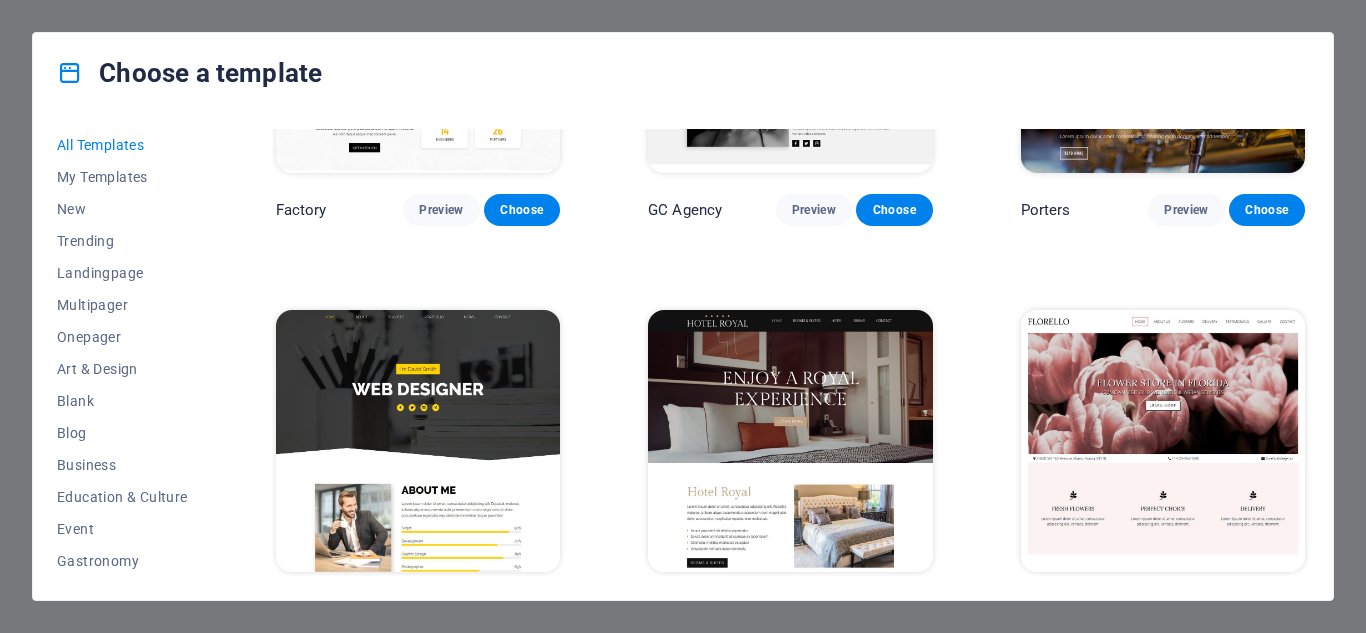 scroll, scrollTop: 15924, scrollLeft: 0, axis: vertical 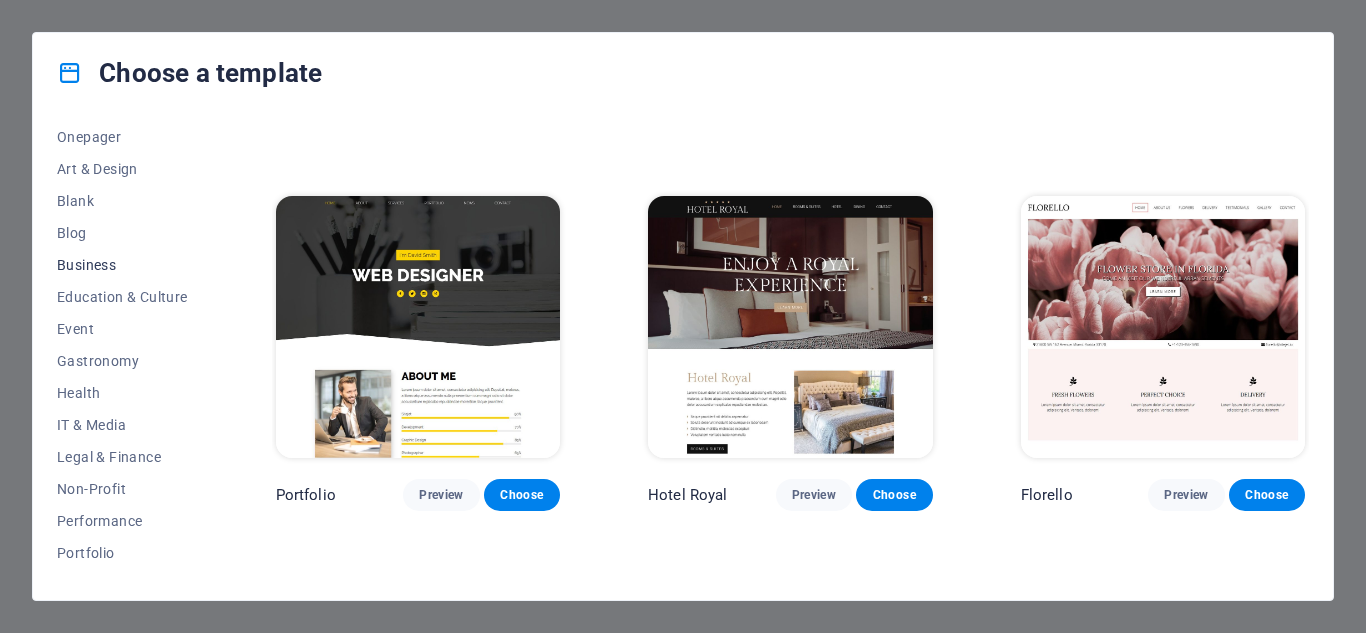 click on "Business" at bounding box center [122, 265] 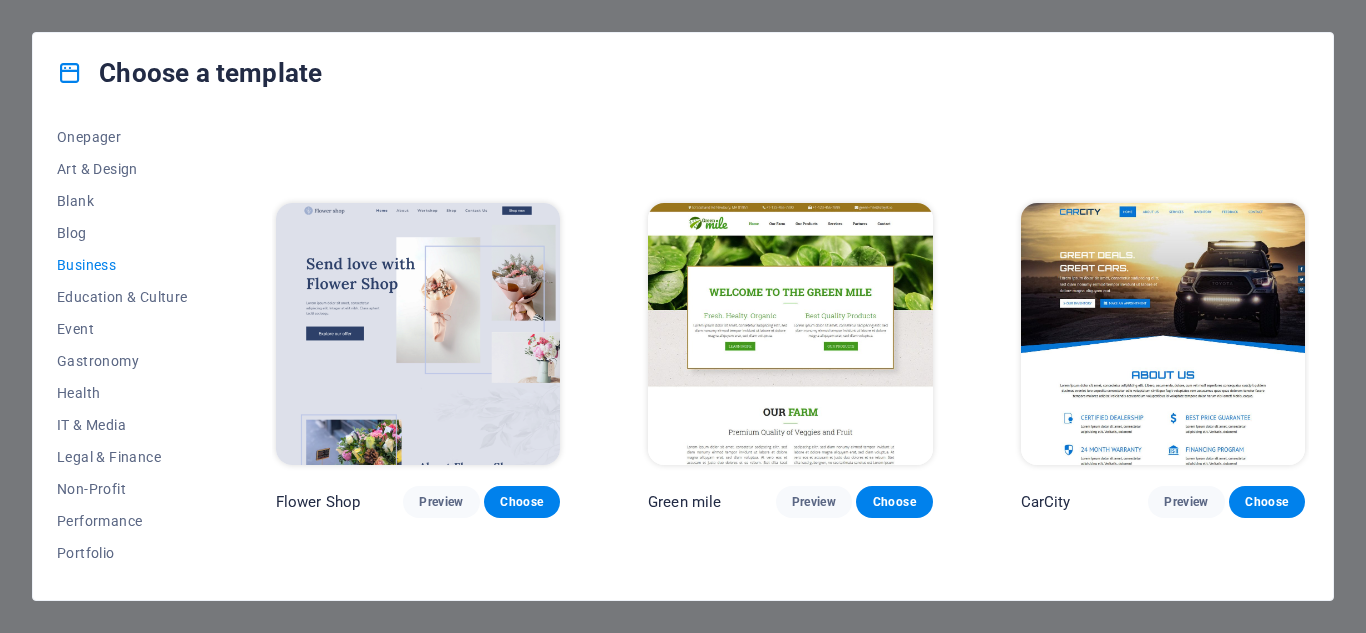 scroll, scrollTop: 663, scrollLeft: 0, axis: vertical 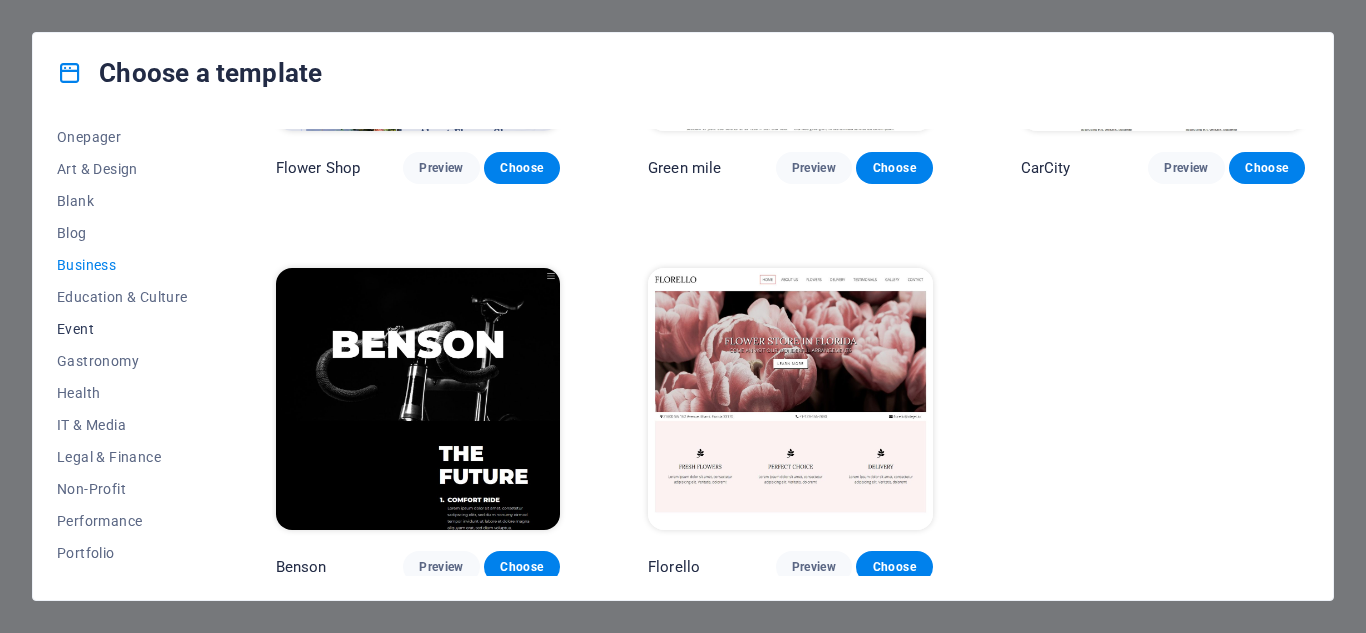 click on "Event" at bounding box center (122, 329) 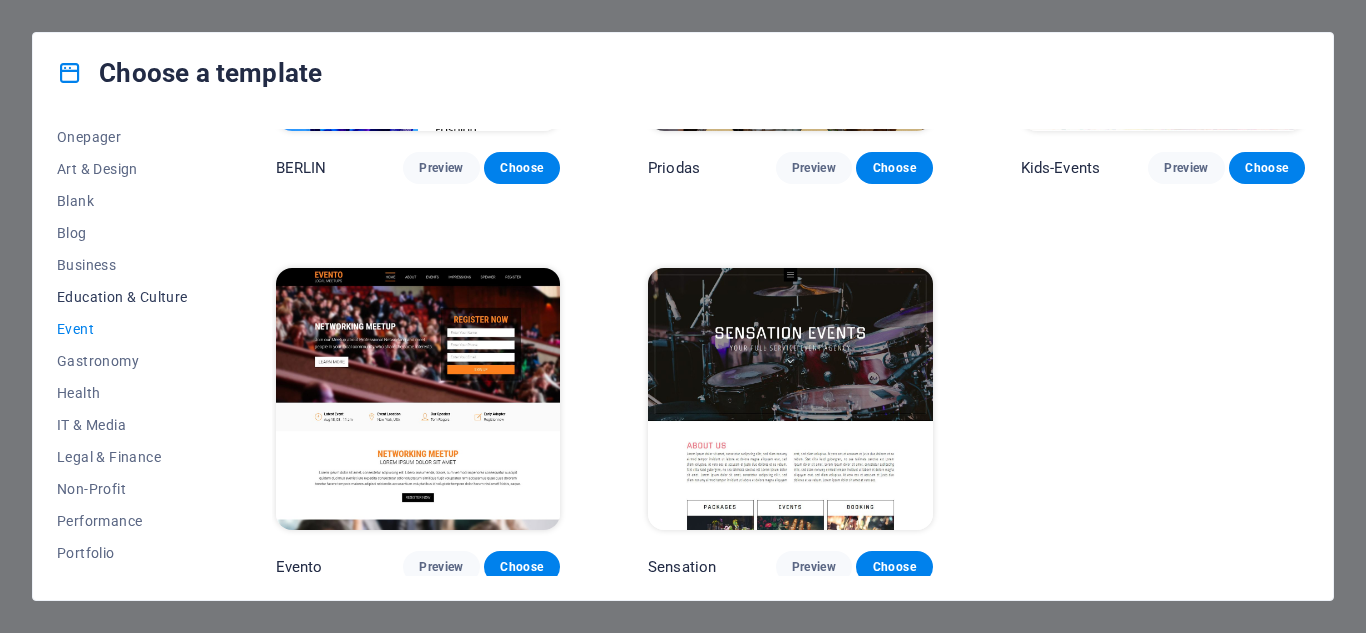 click on "Education & Culture" at bounding box center [122, 297] 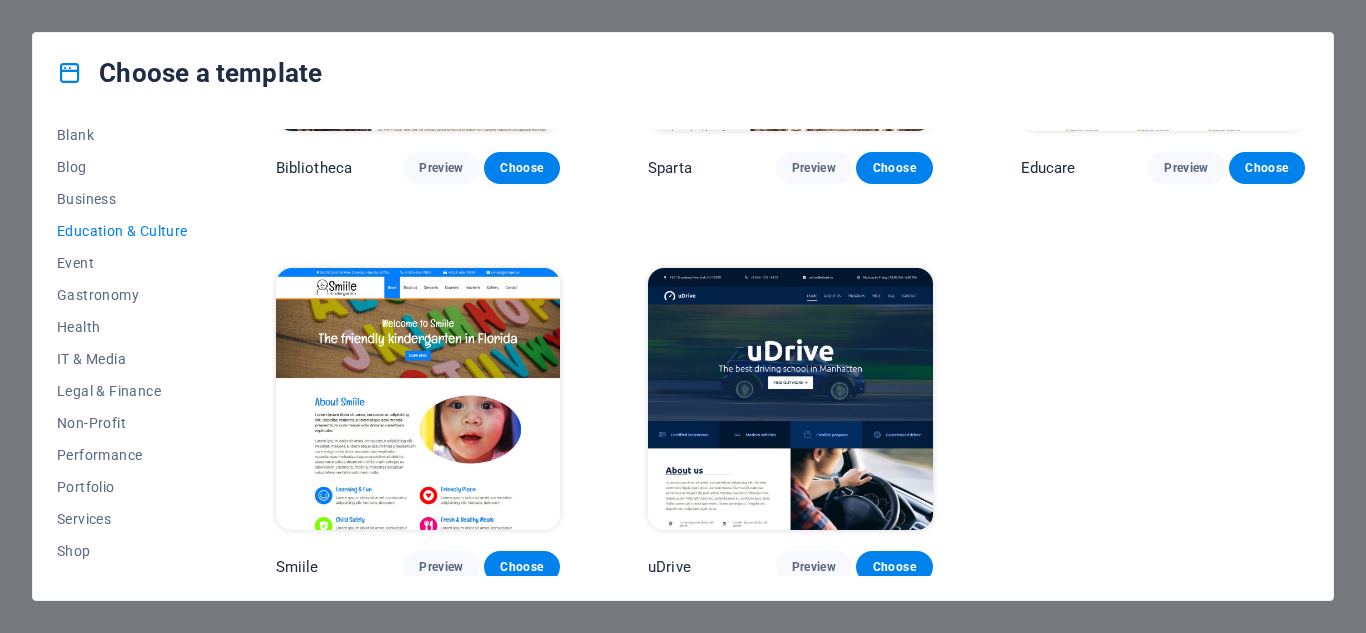 scroll, scrollTop: 300, scrollLeft: 0, axis: vertical 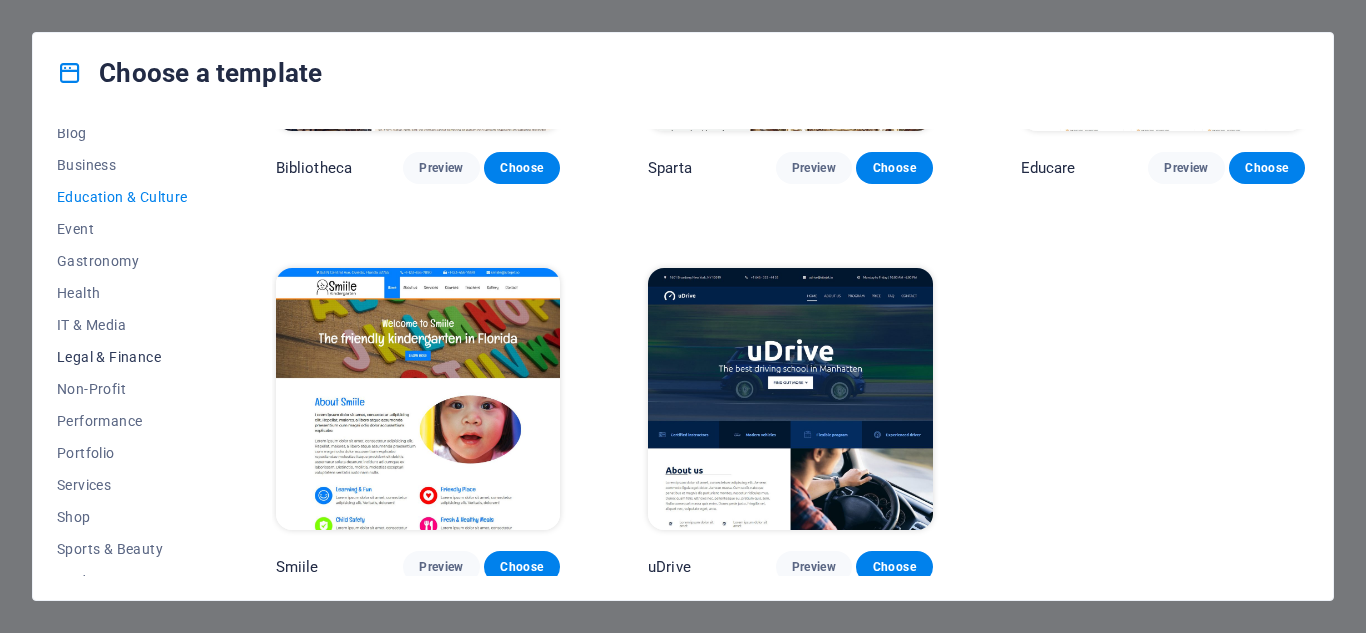 click on "Legal & Finance" at bounding box center (122, 357) 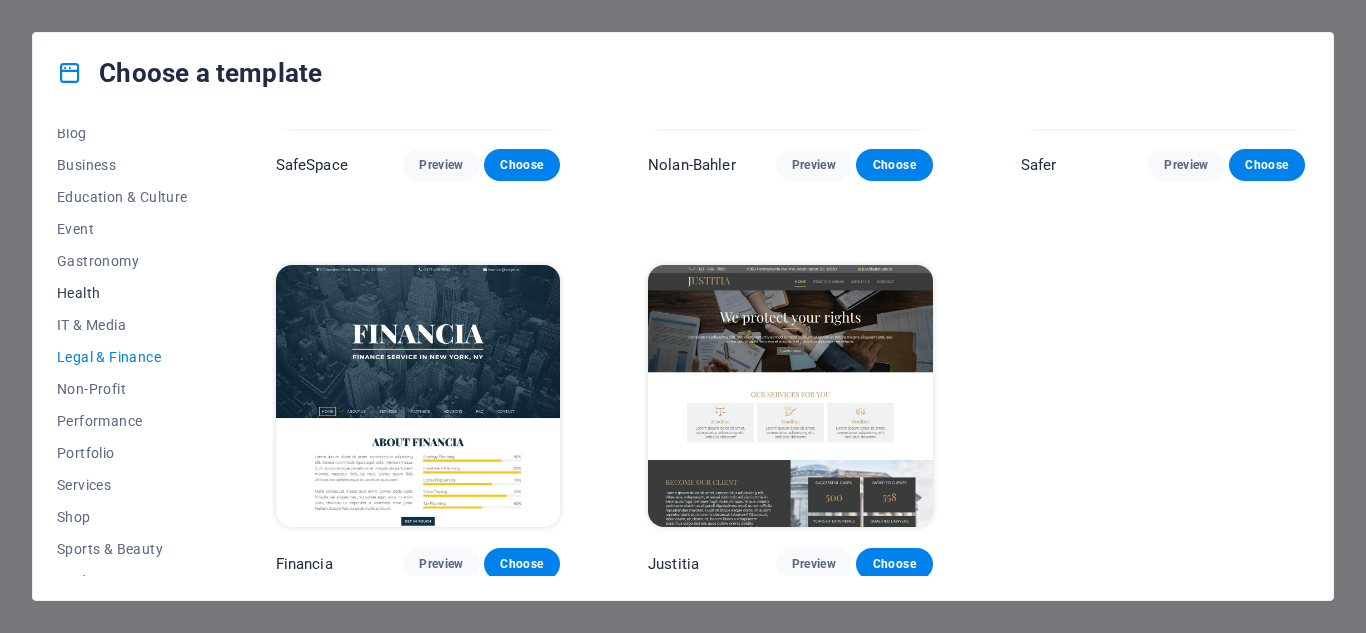 click on "Health" at bounding box center [122, 293] 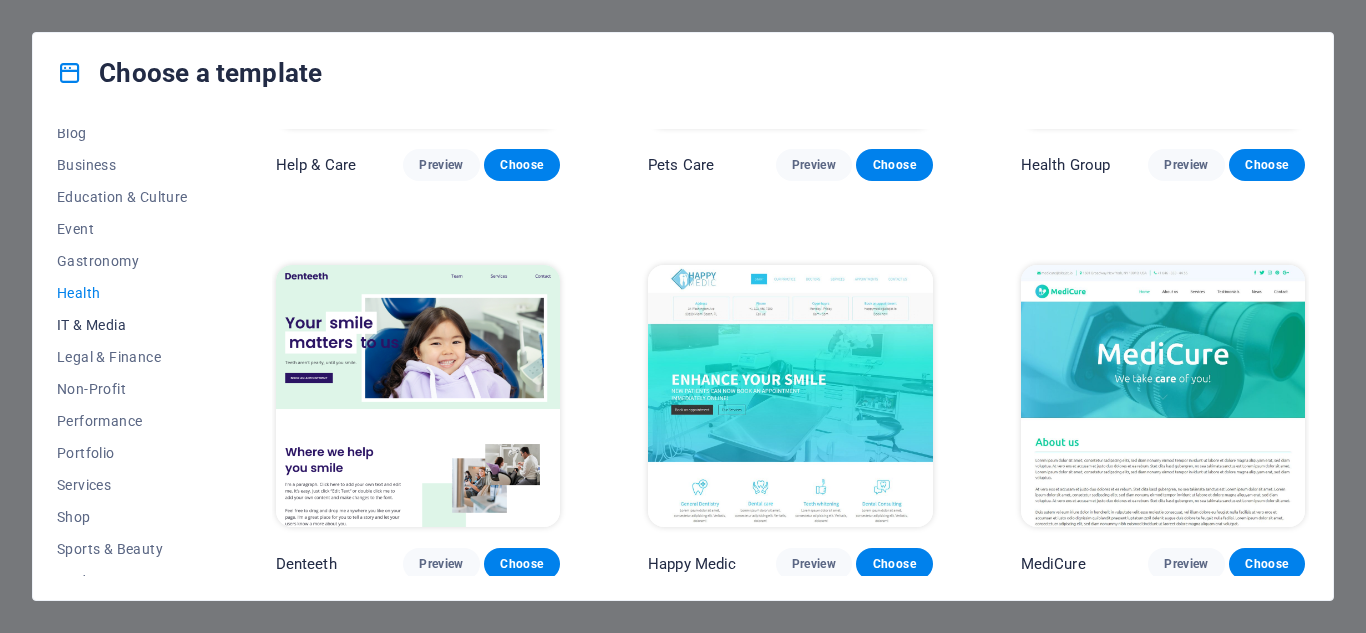 scroll, scrollTop: 0, scrollLeft: 0, axis: both 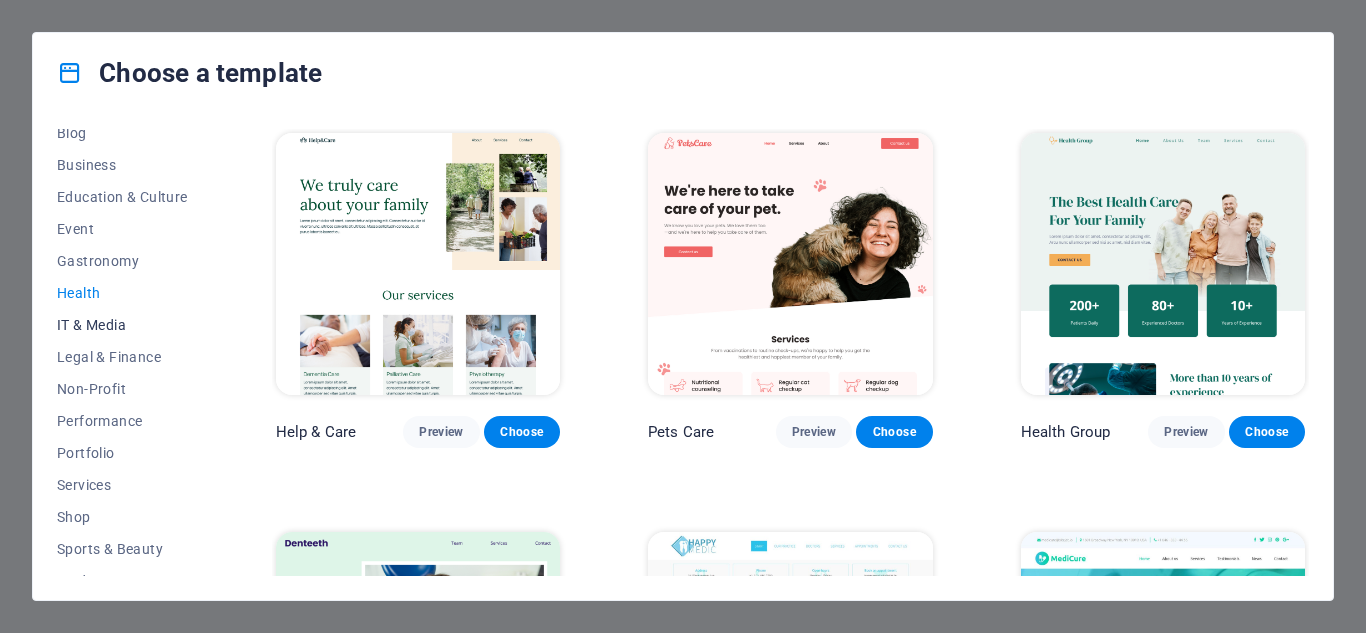 click on "IT & Media" at bounding box center (122, 325) 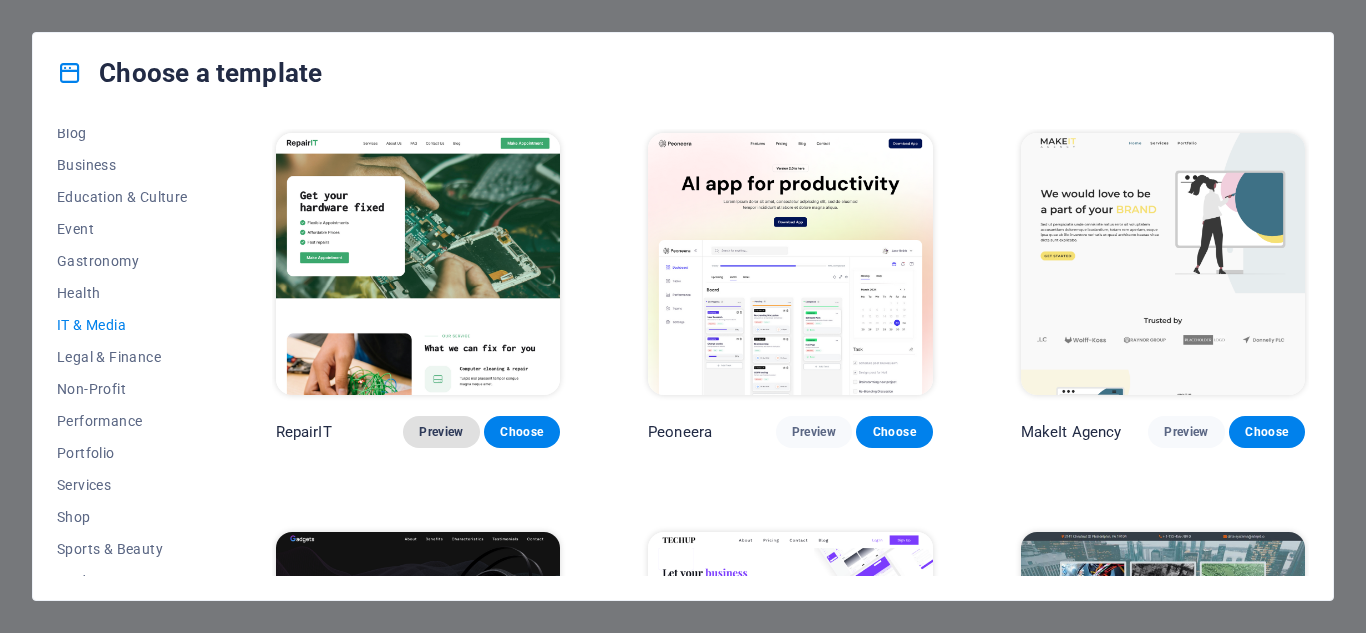 click on "Preview" at bounding box center (441, 432) 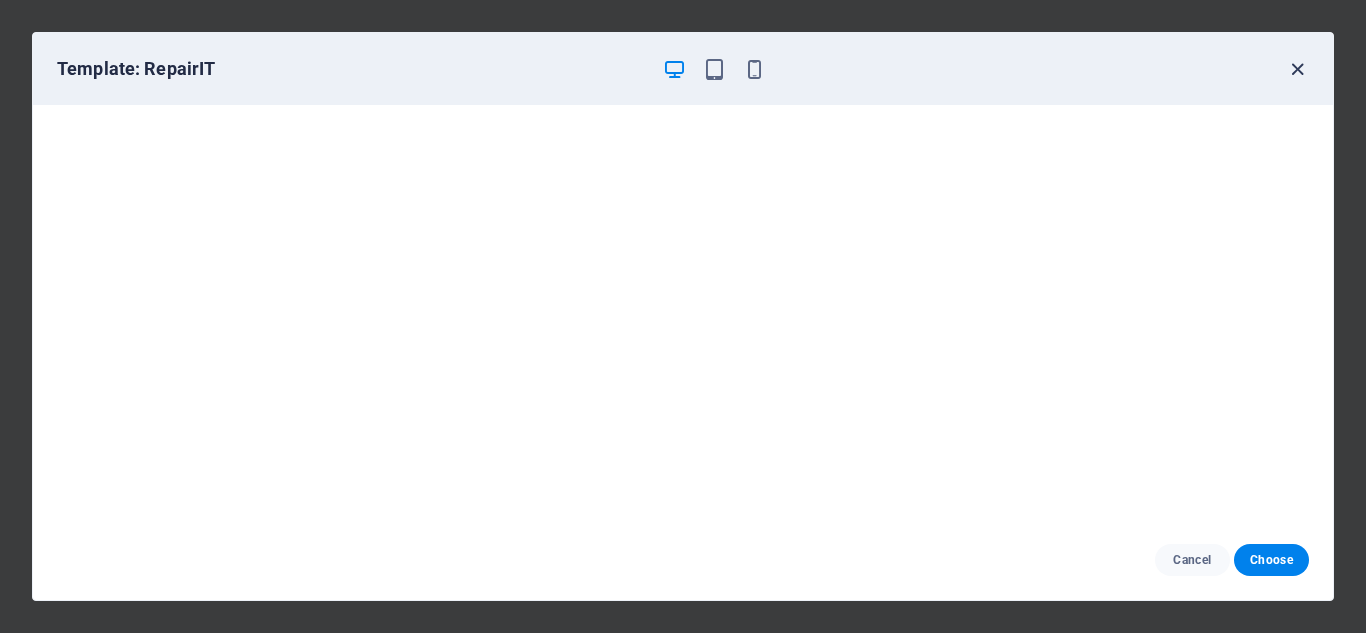 click at bounding box center (1297, 69) 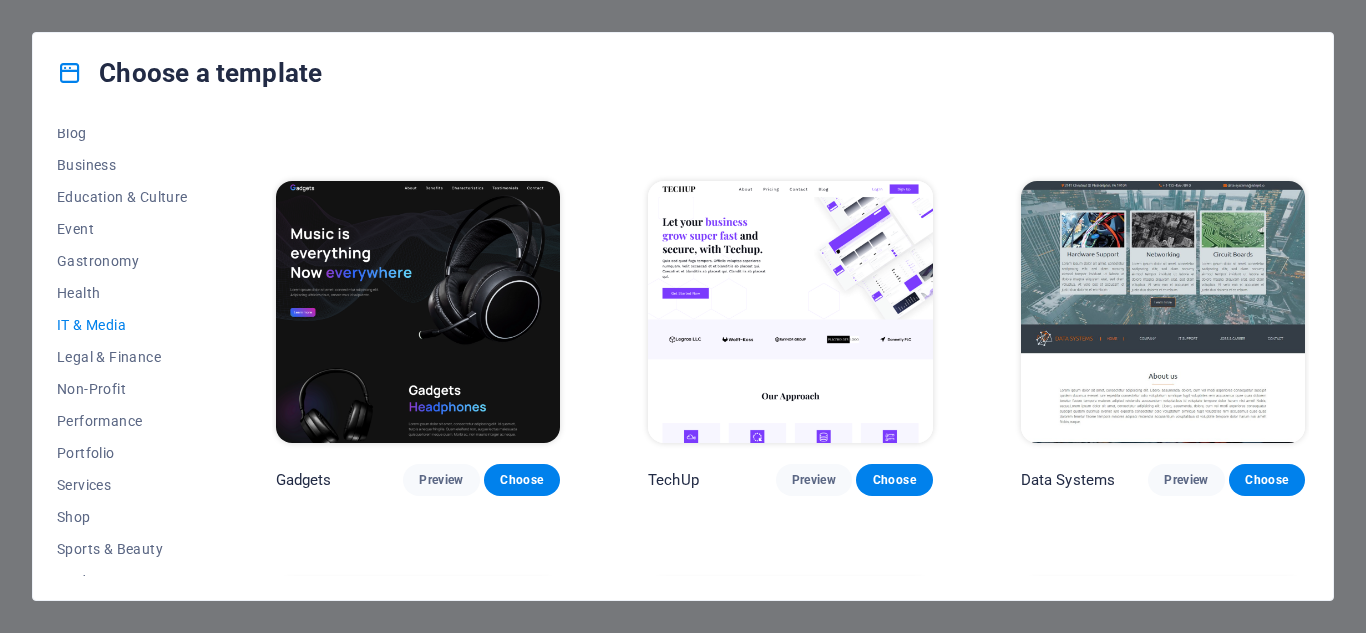 scroll, scrollTop: 400, scrollLeft: 0, axis: vertical 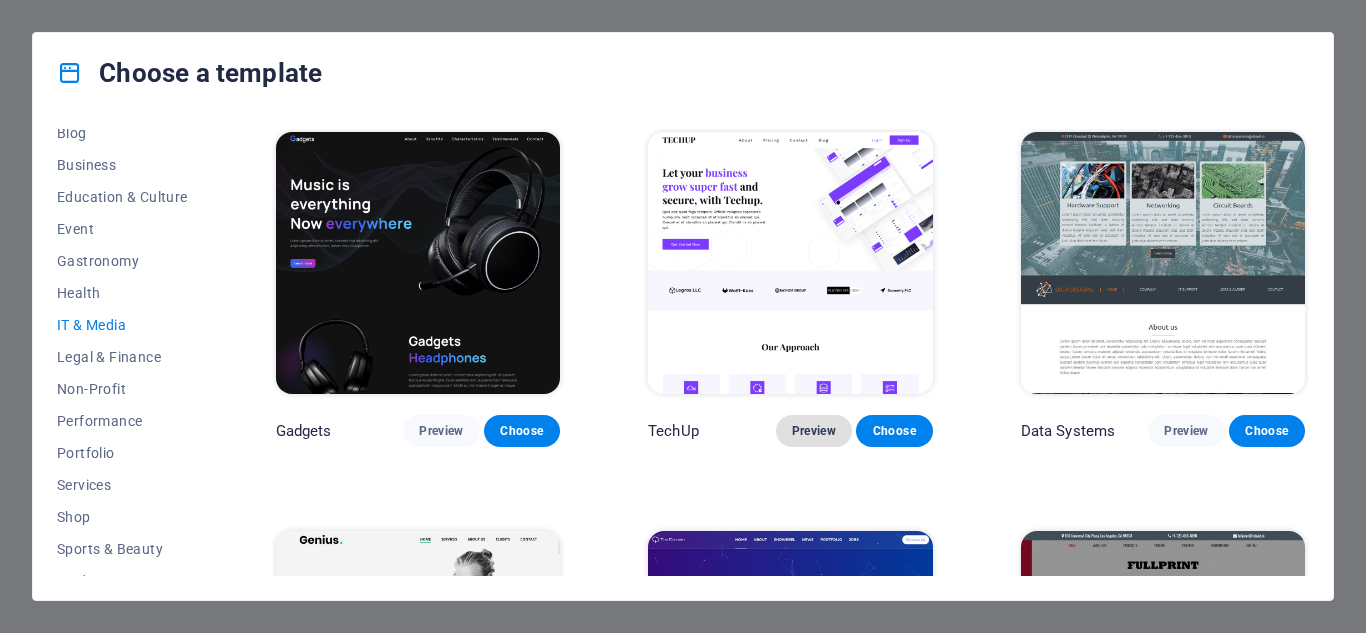click on "Preview" at bounding box center [814, 431] 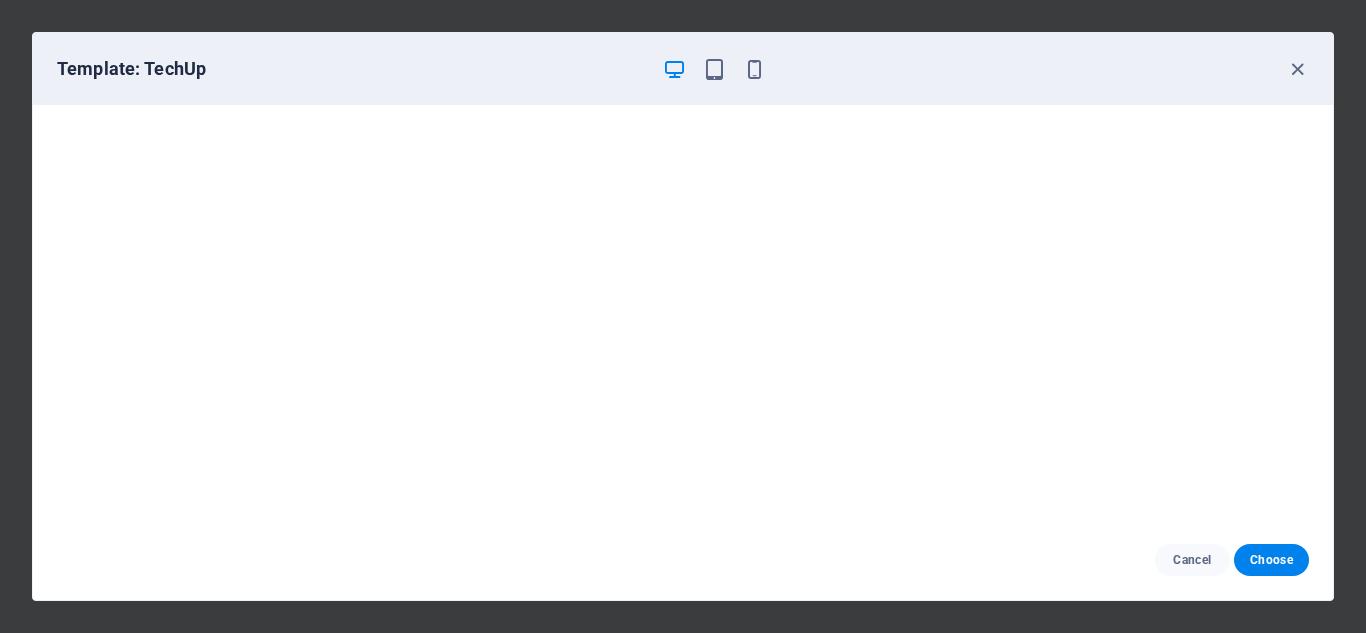 scroll, scrollTop: 5, scrollLeft: 0, axis: vertical 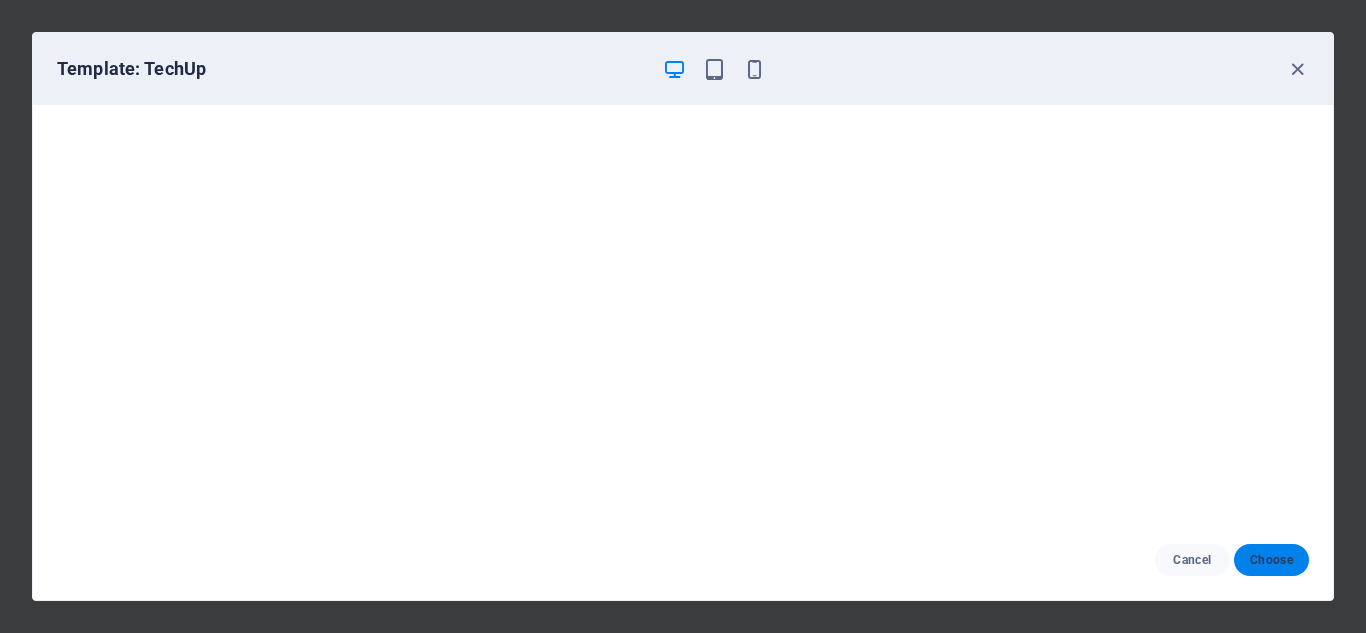 click on "Choose" at bounding box center (1271, 560) 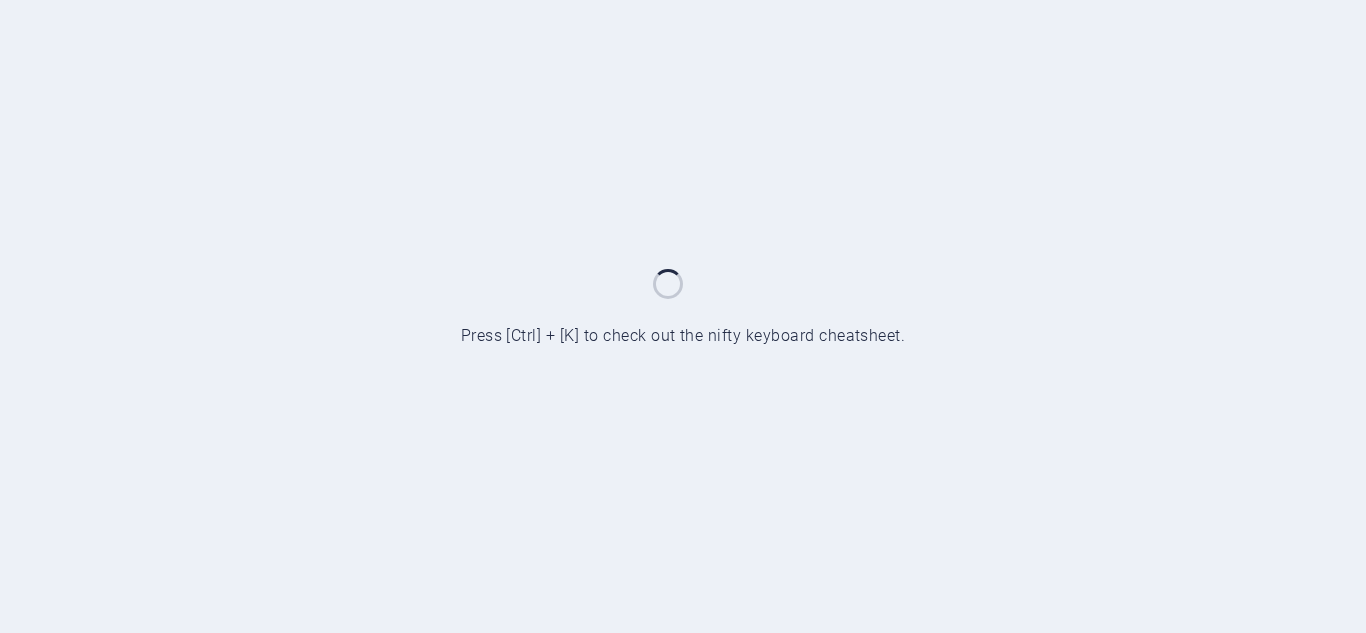 scroll, scrollTop: 0, scrollLeft: 0, axis: both 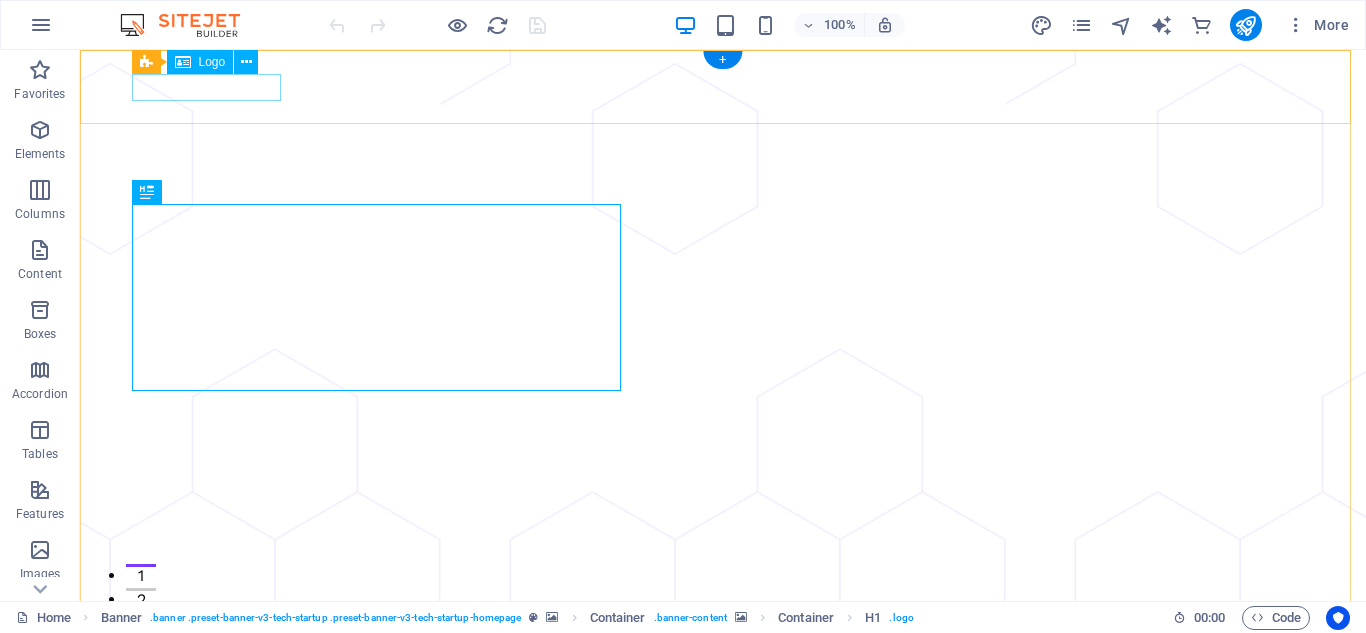 click at bounding box center [723, 713] 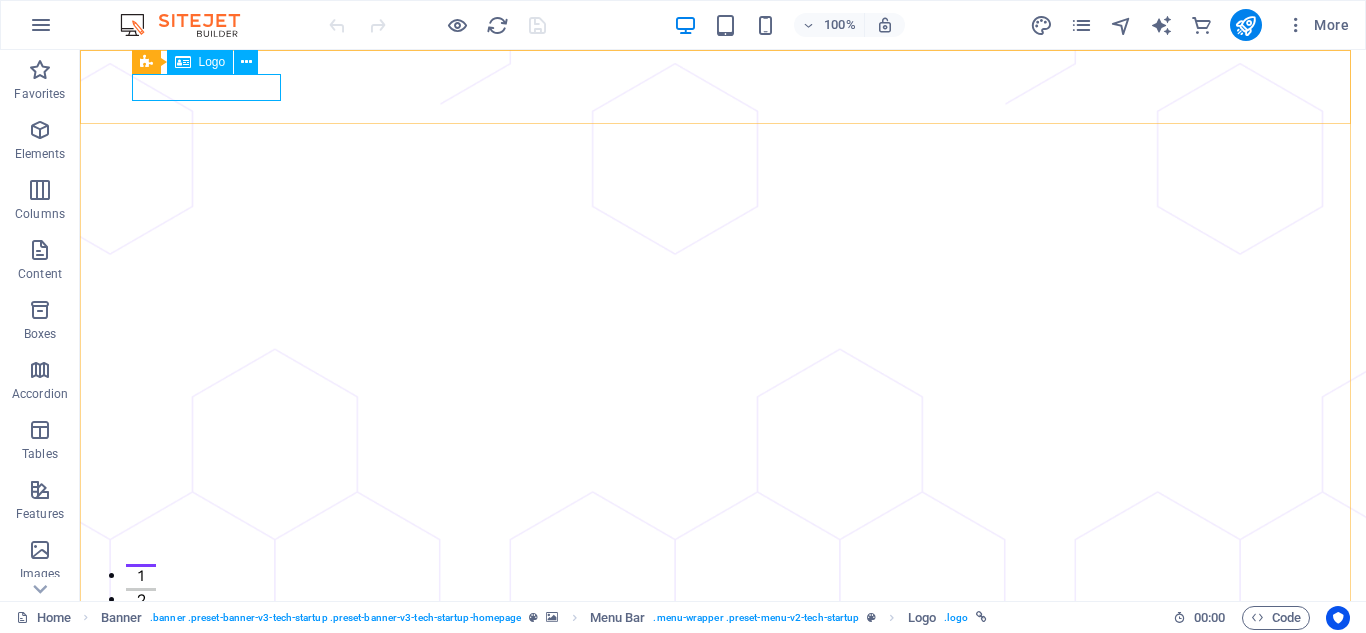 click on "Logo" at bounding box center (212, 62) 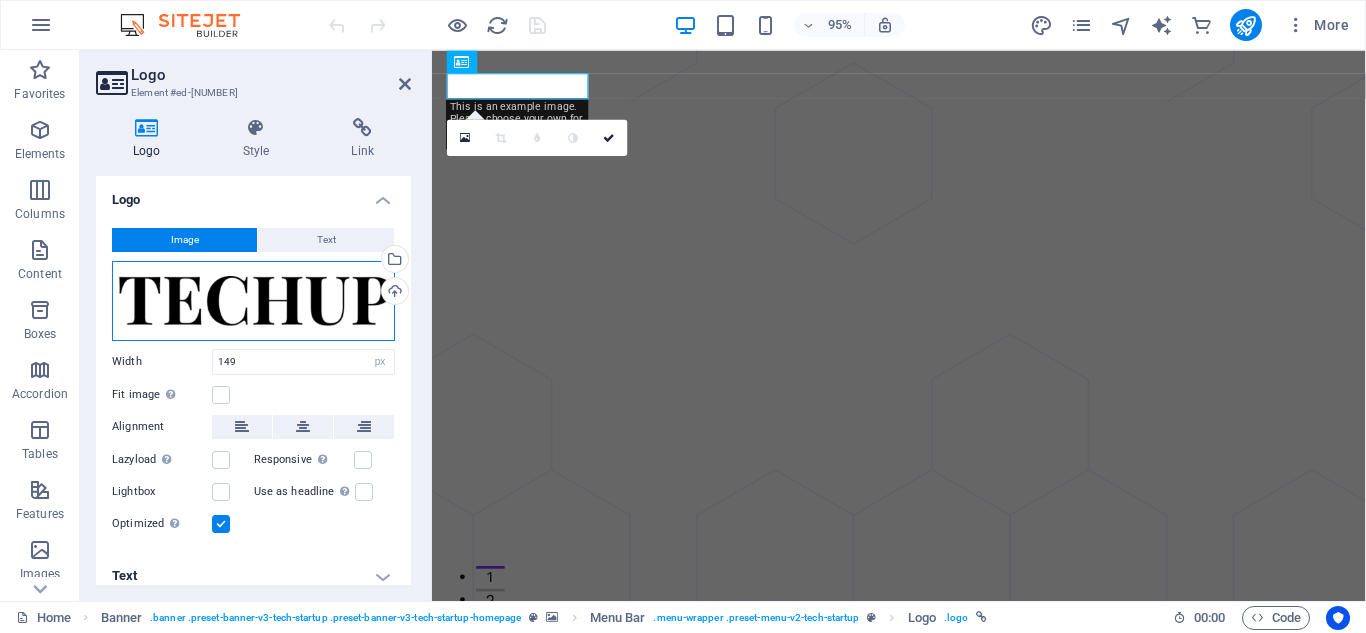 click on "Drag files here, click to choose files or select files from Files or our free stock photos & videos" at bounding box center [253, 301] 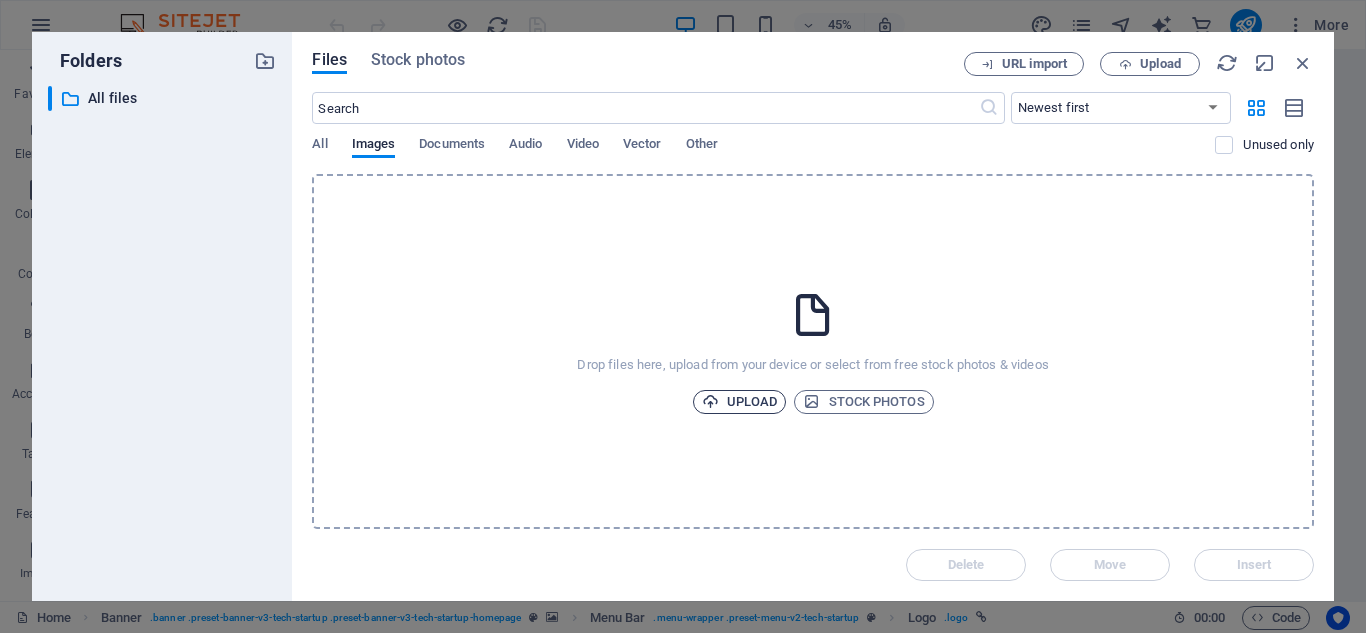click on "Upload" at bounding box center (740, 402) 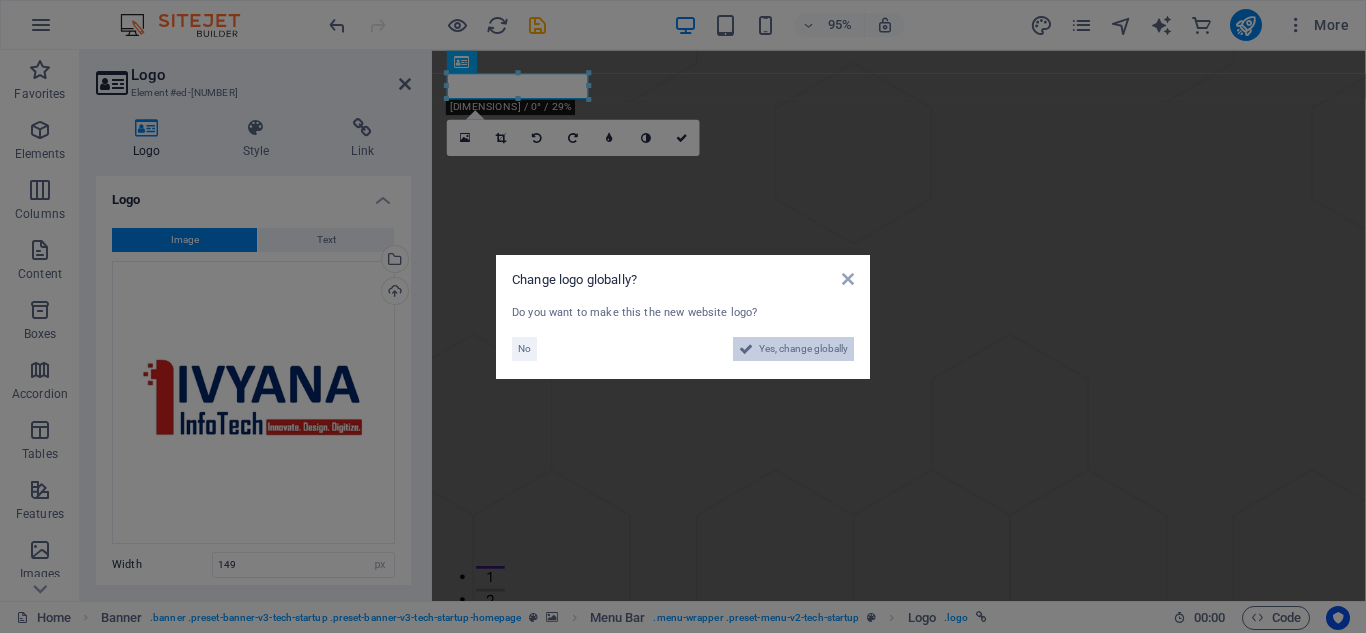 click on "Yes, change globally" at bounding box center (803, 349) 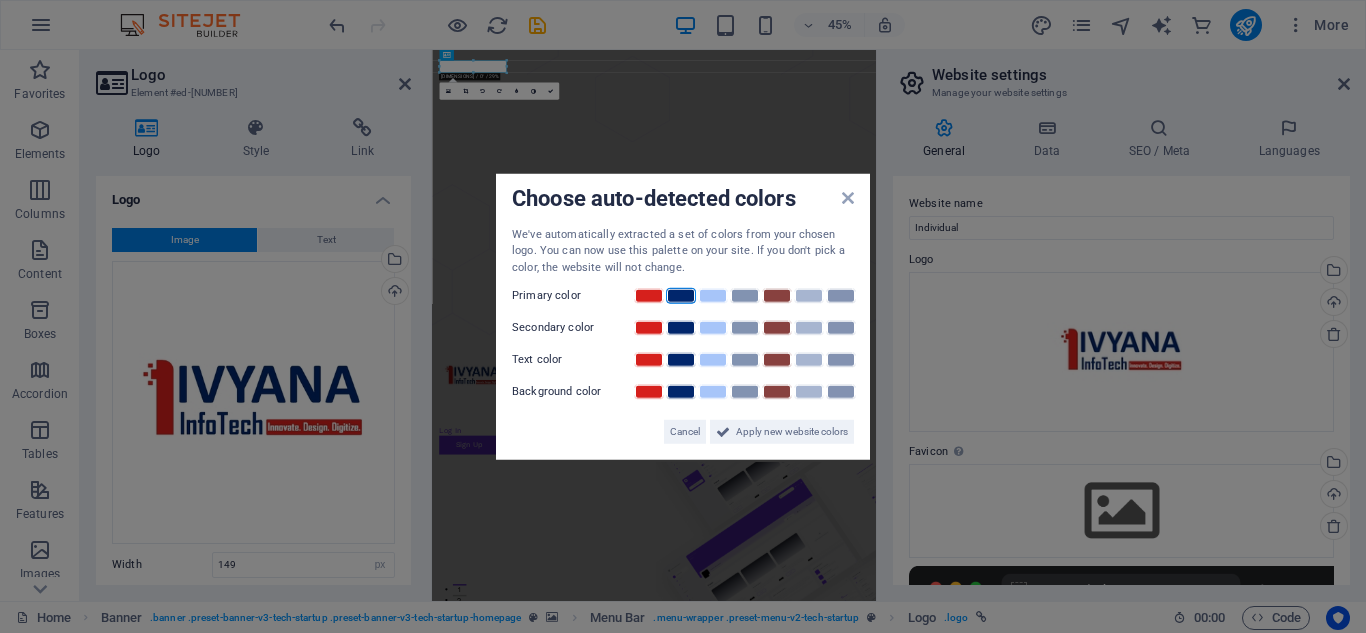 click at bounding box center [681, 296] 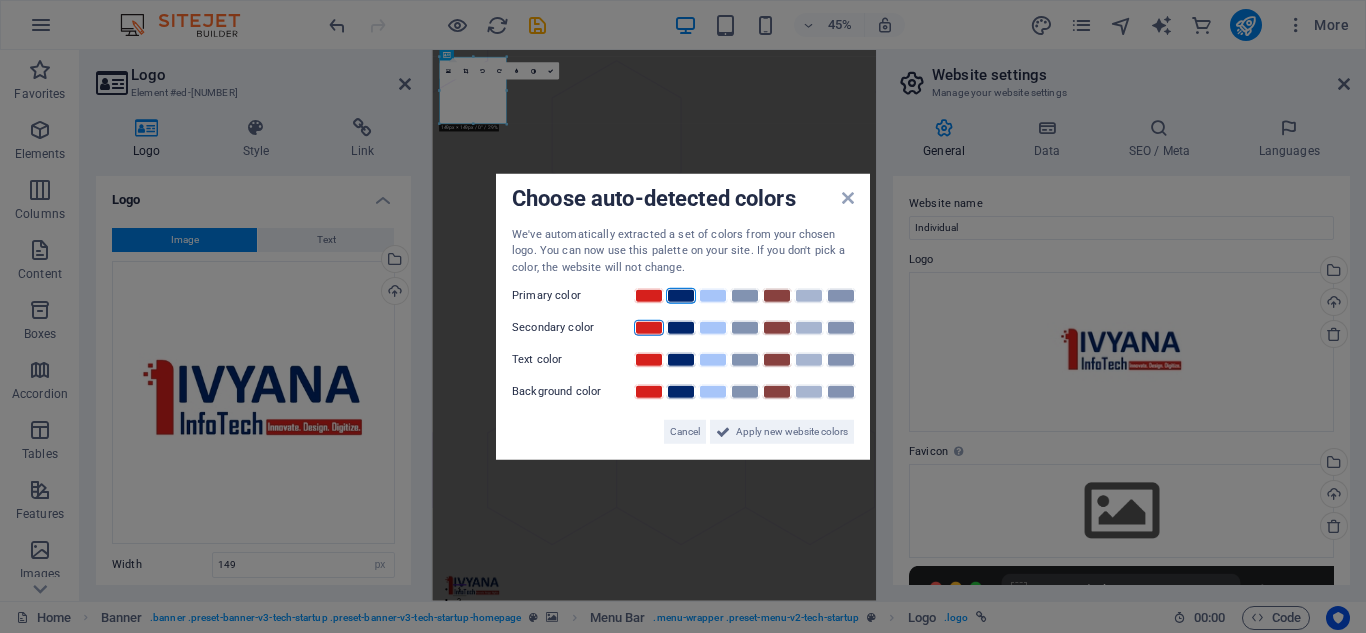 click at bounding box center (649, 328) 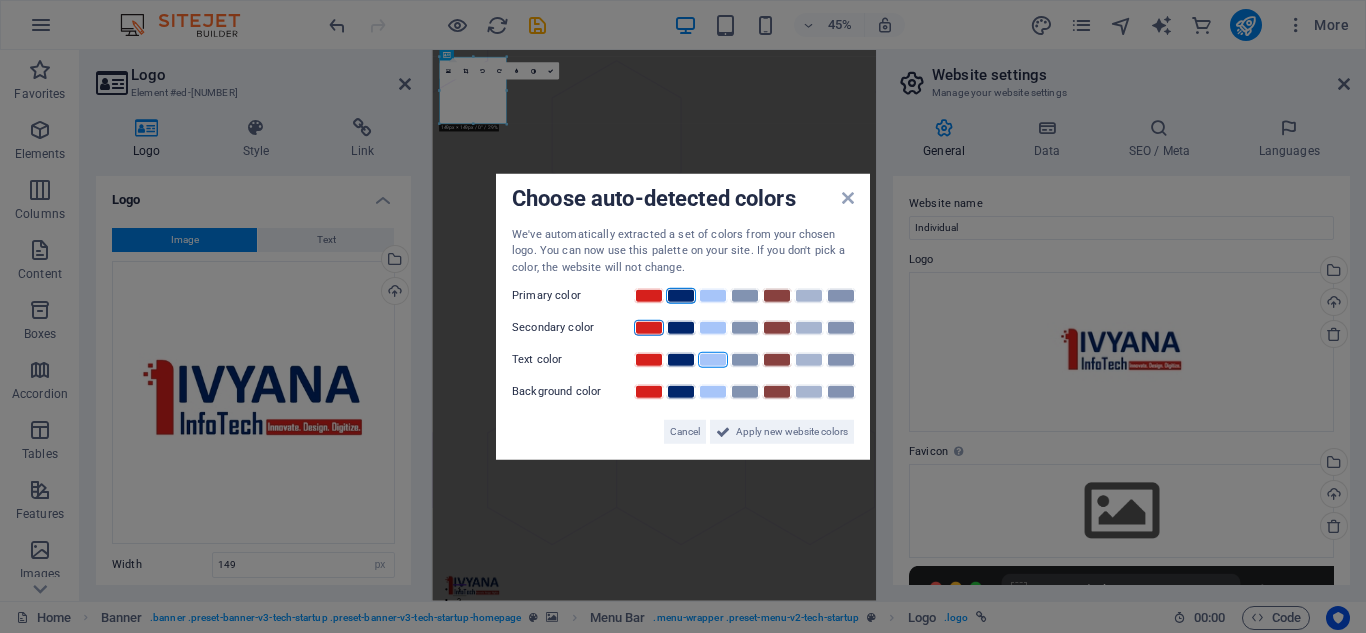 click at bounding box center (713, 360) 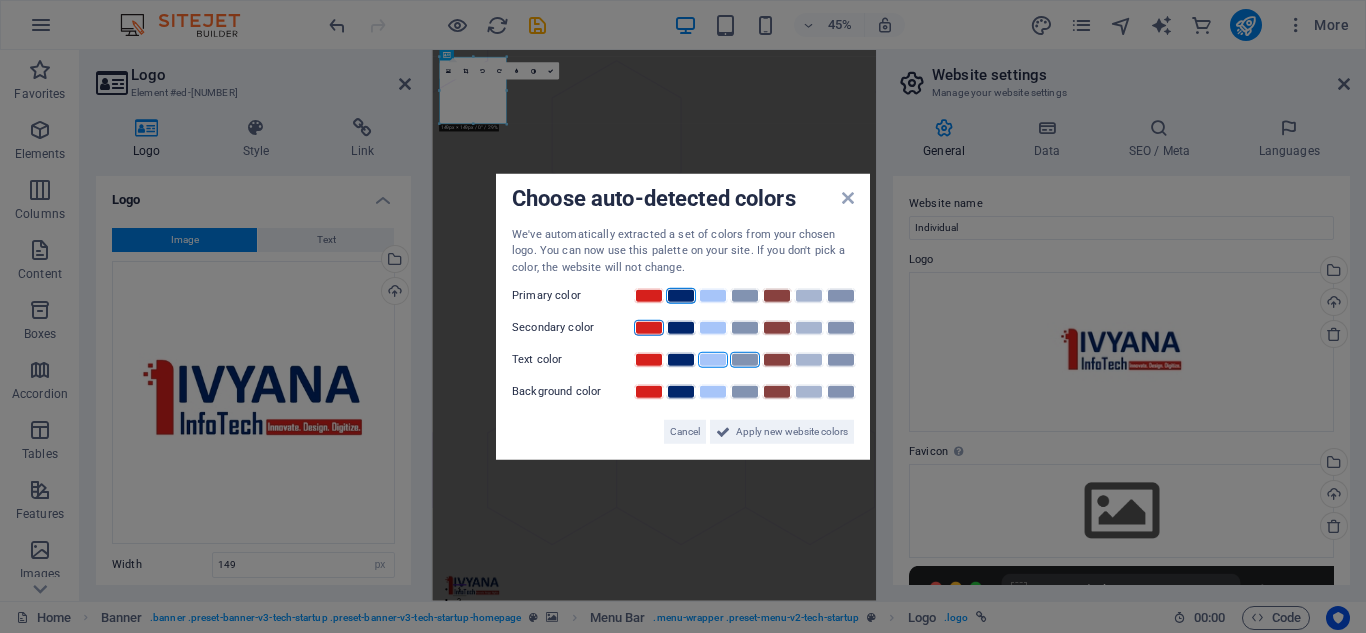 click at bounding box center [745, 360] 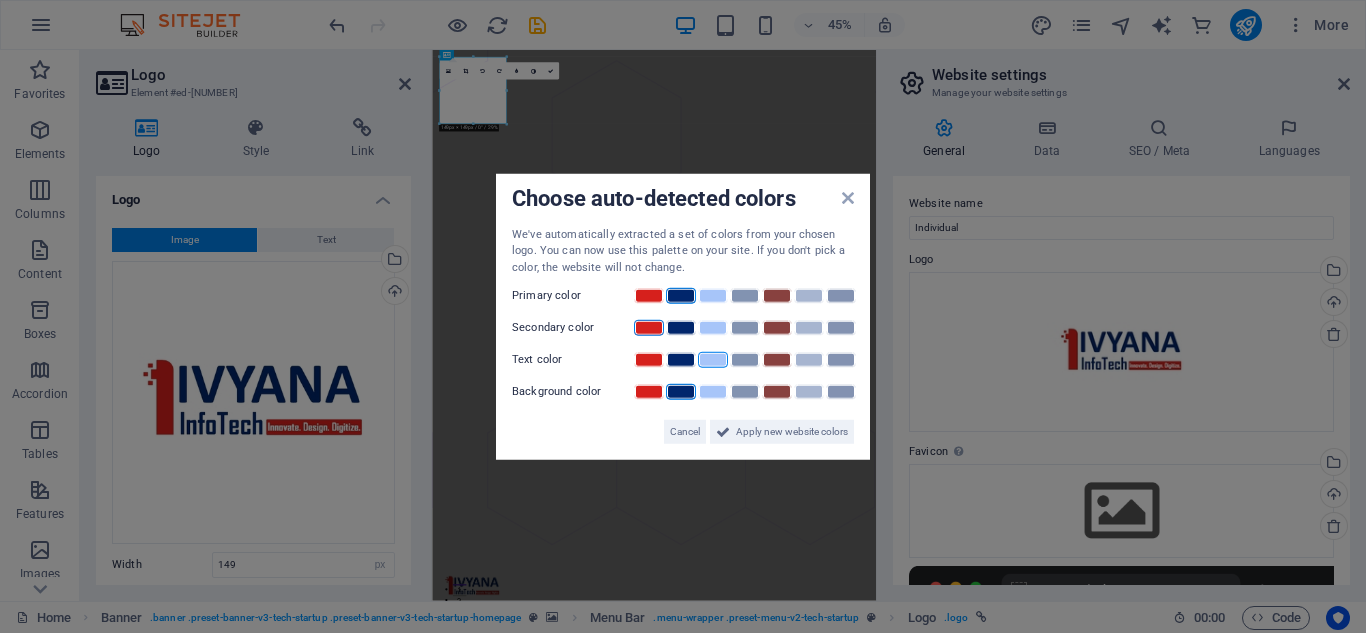 click at bounding box center (681, 392) 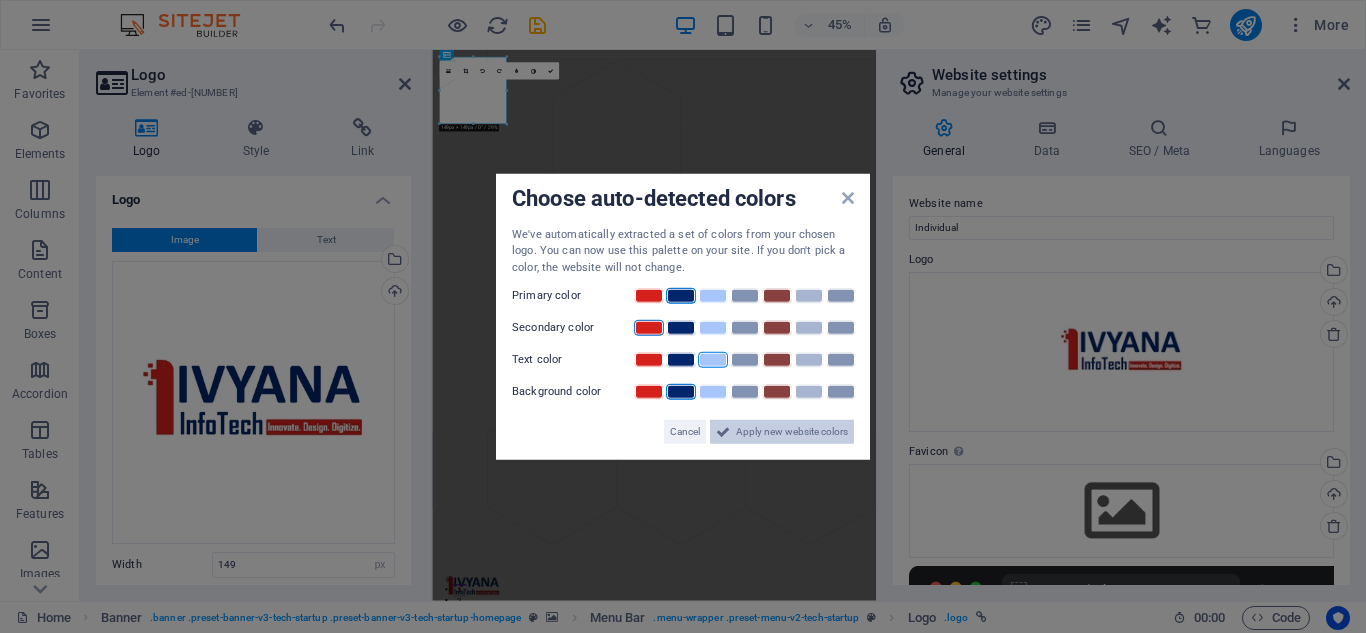 drag, startPoint x: 768, startPoint y: 436, endPoint x: 888, endPoint y: 933, distance: 511.2817 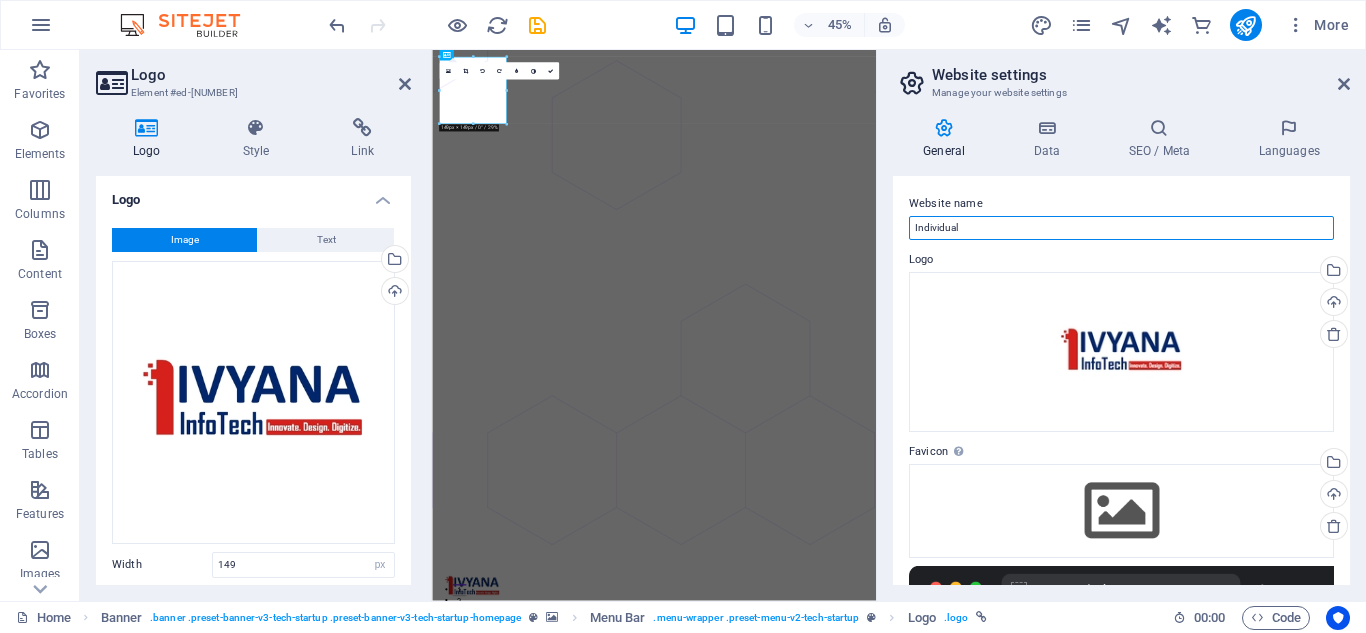 click on "Individual" at bounding box center [1121, 228] 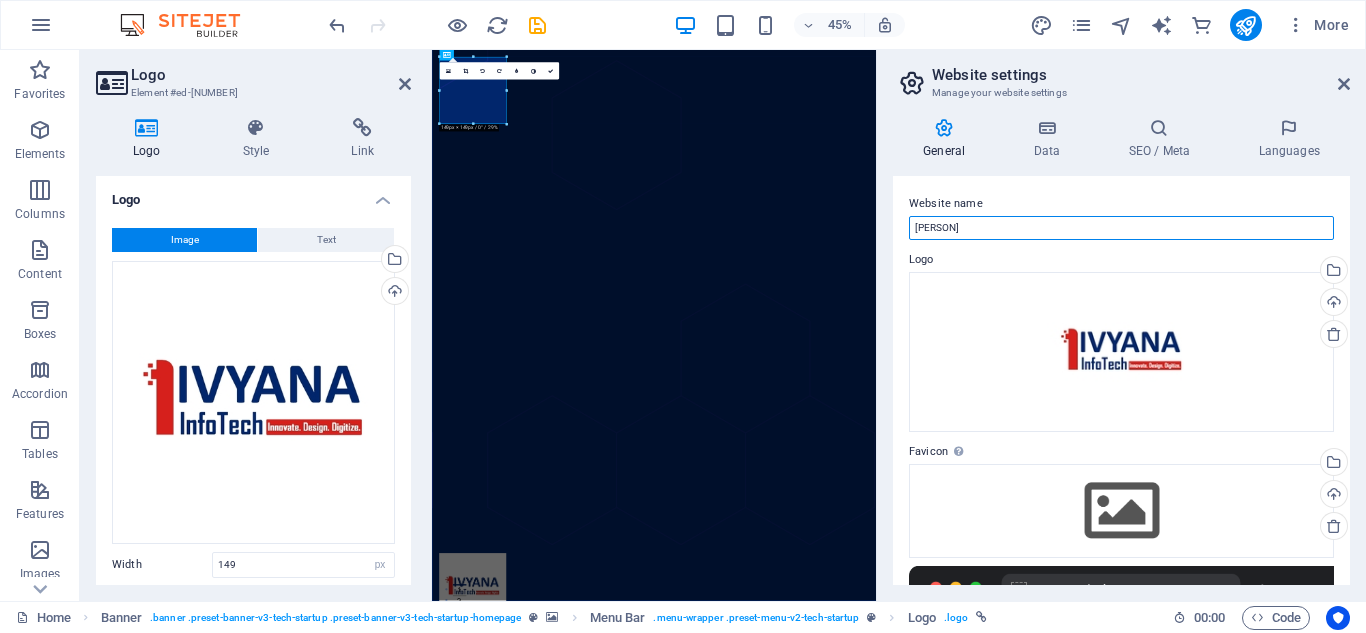 type on "[PERSON]" 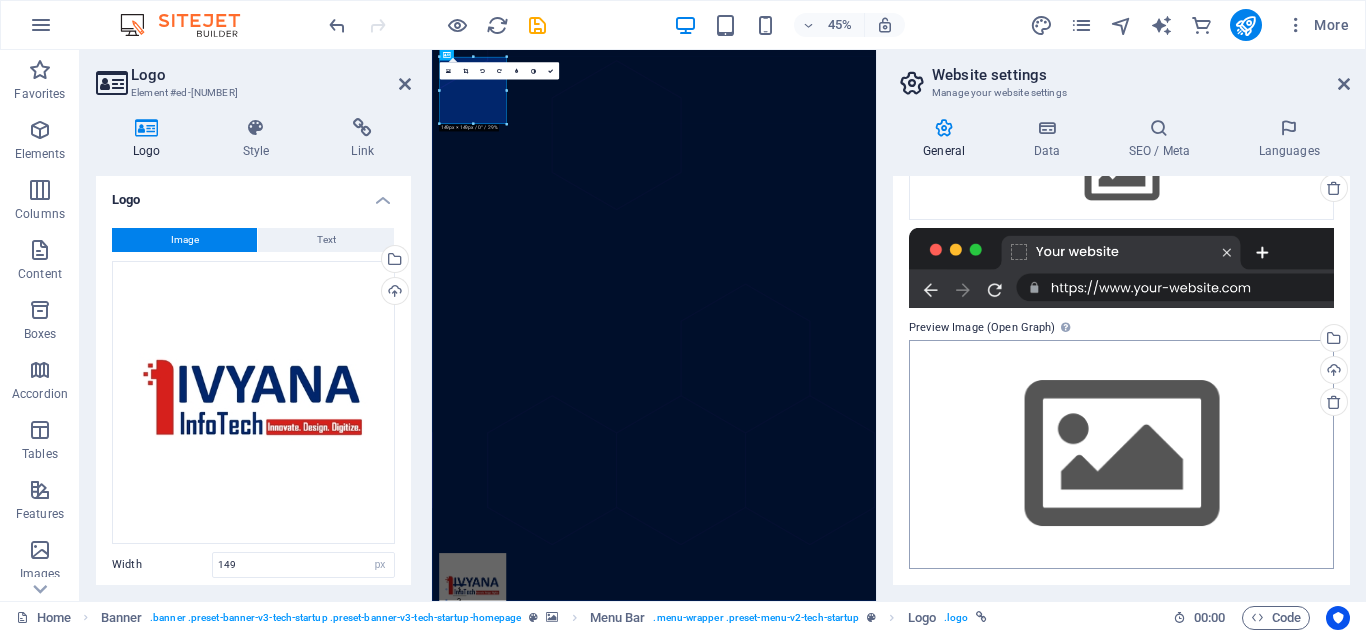 scroll, scrollTop: 138, scrollLeft: 0, axis: vertical 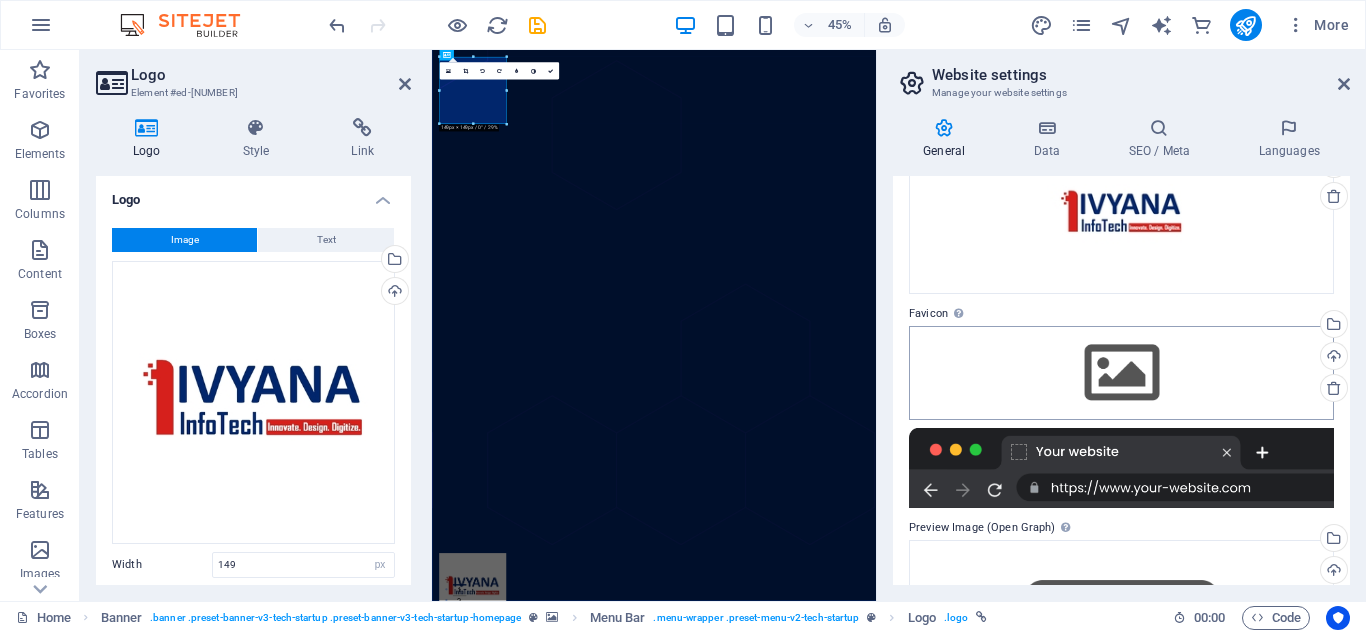 type on "[COMPANY]" 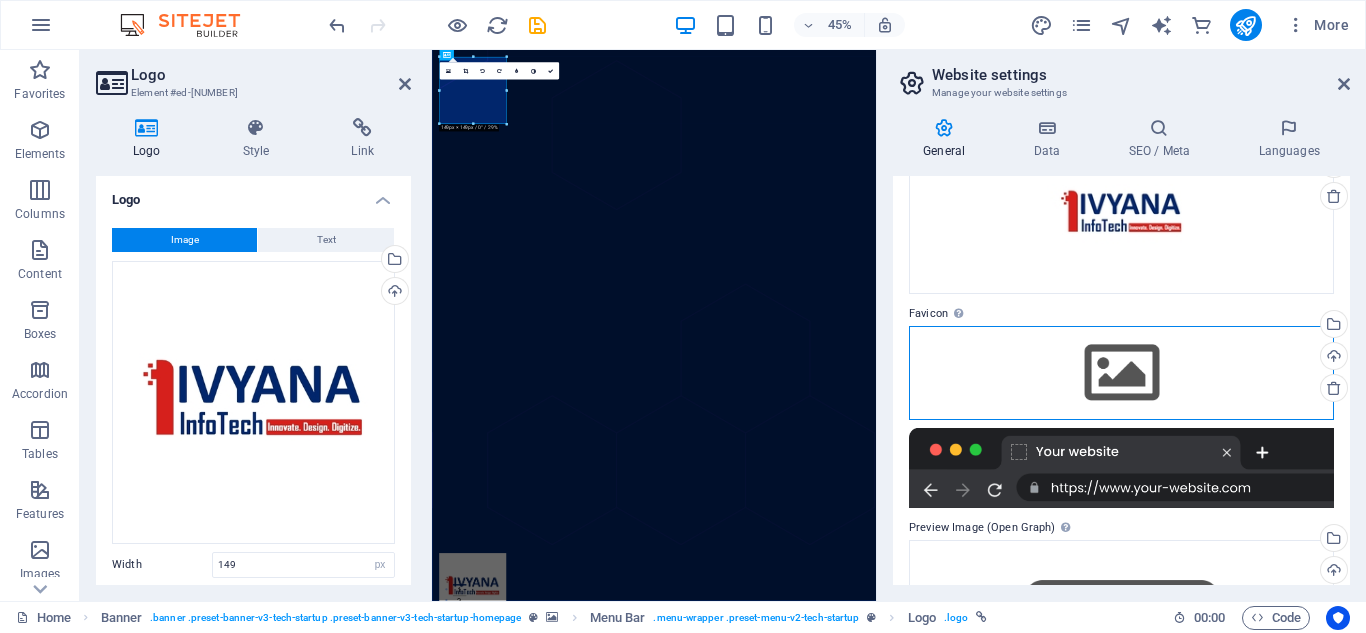 click on "Drag files here, click to choose files or select files from Files or our free stock photos & videos" at bounding box center (1121, 373) 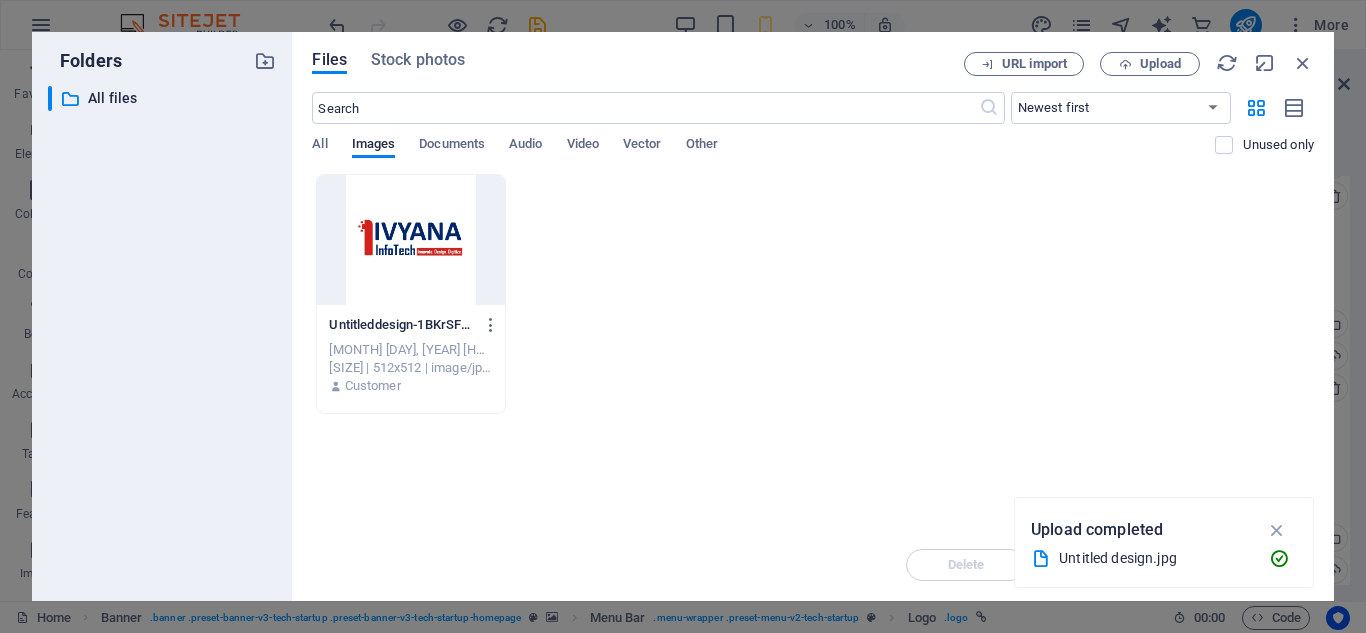 click at bounding box center [410, 240] 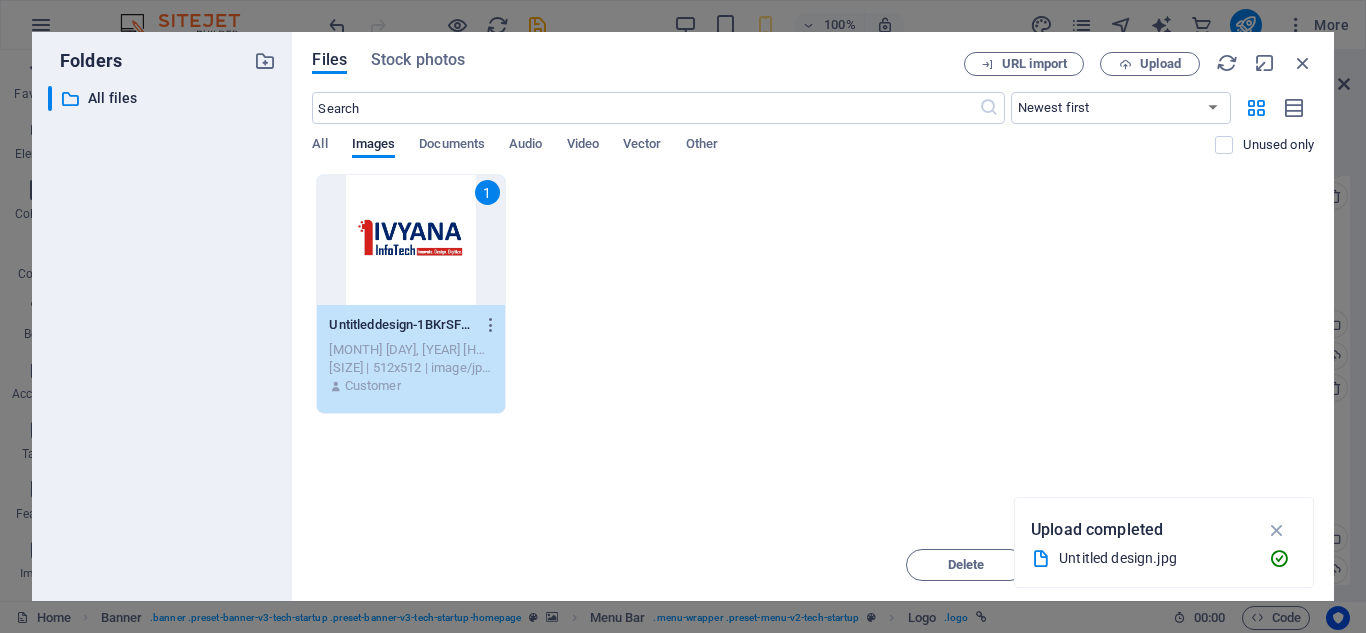 click at bounding box center (1277, 530) 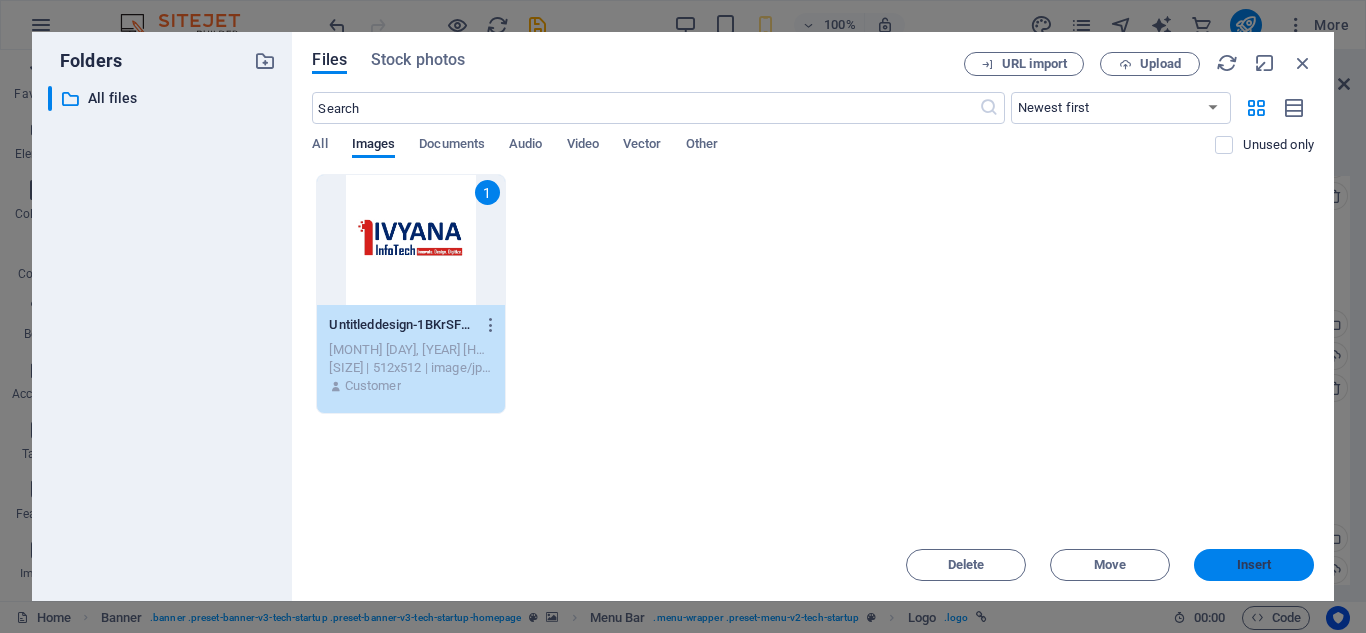 click on "Insert" at bounding box center [1254, 565] 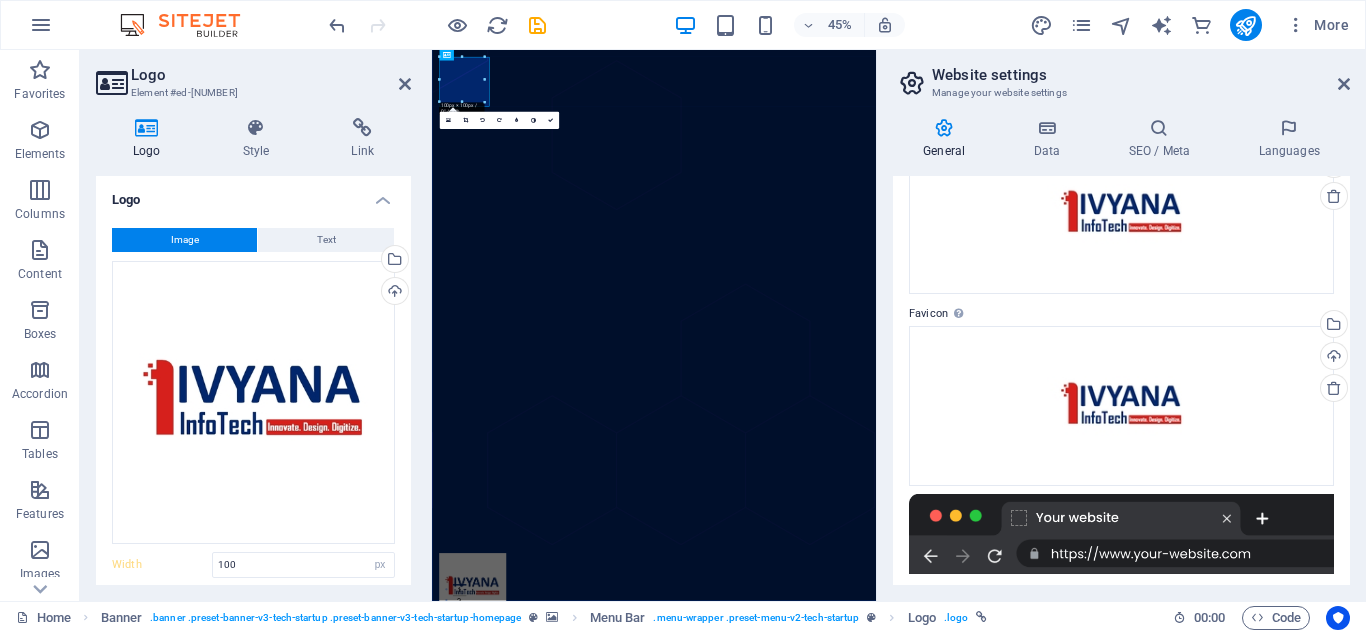 type on "149" 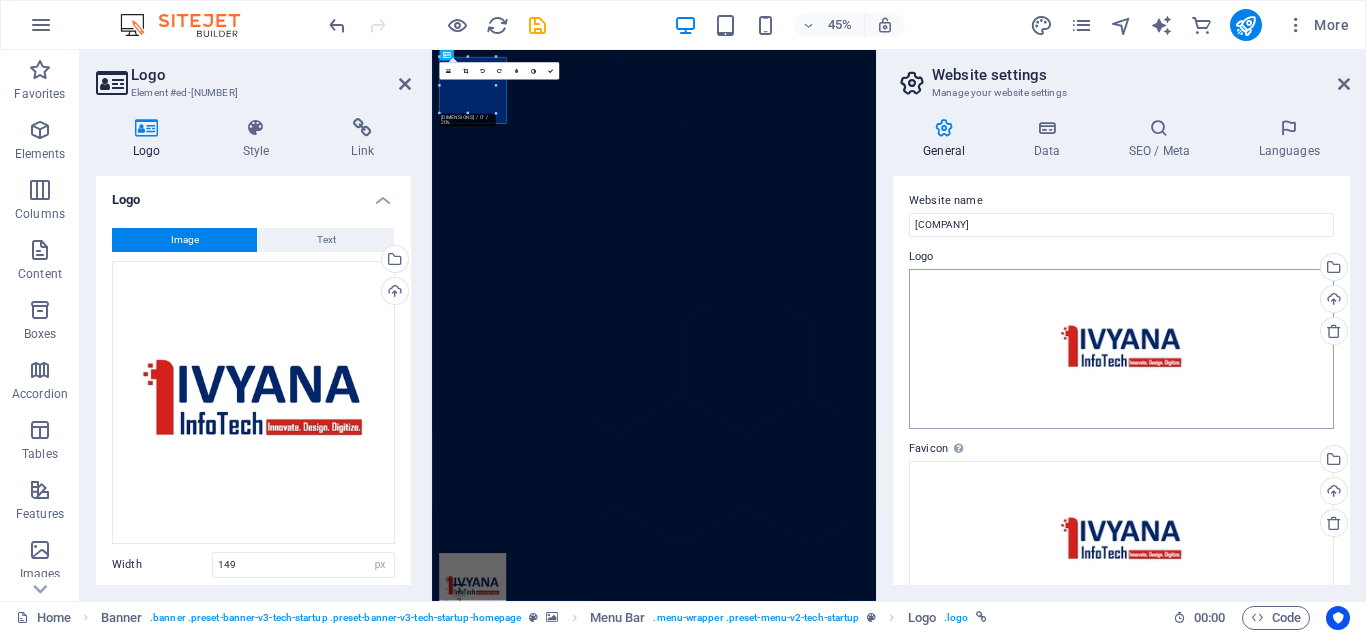 scroll, scrollTop: 0, scrollLeft: 0, axis: both 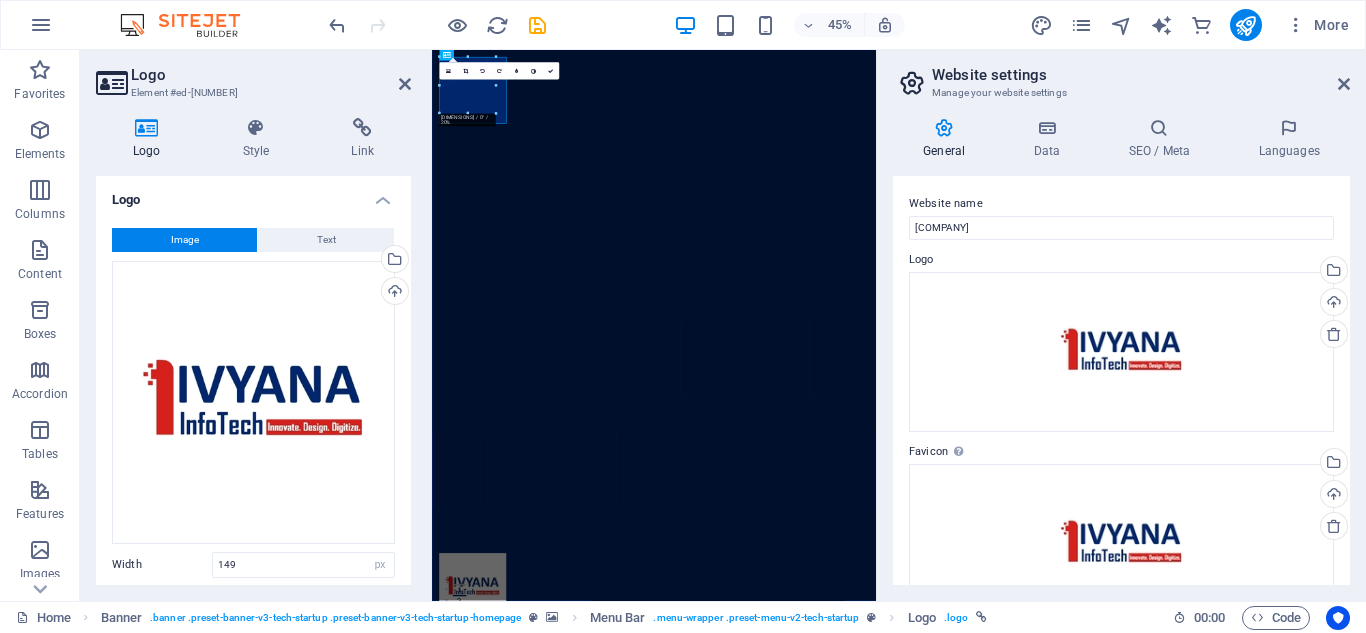 click at bounding box center (925, 1893) 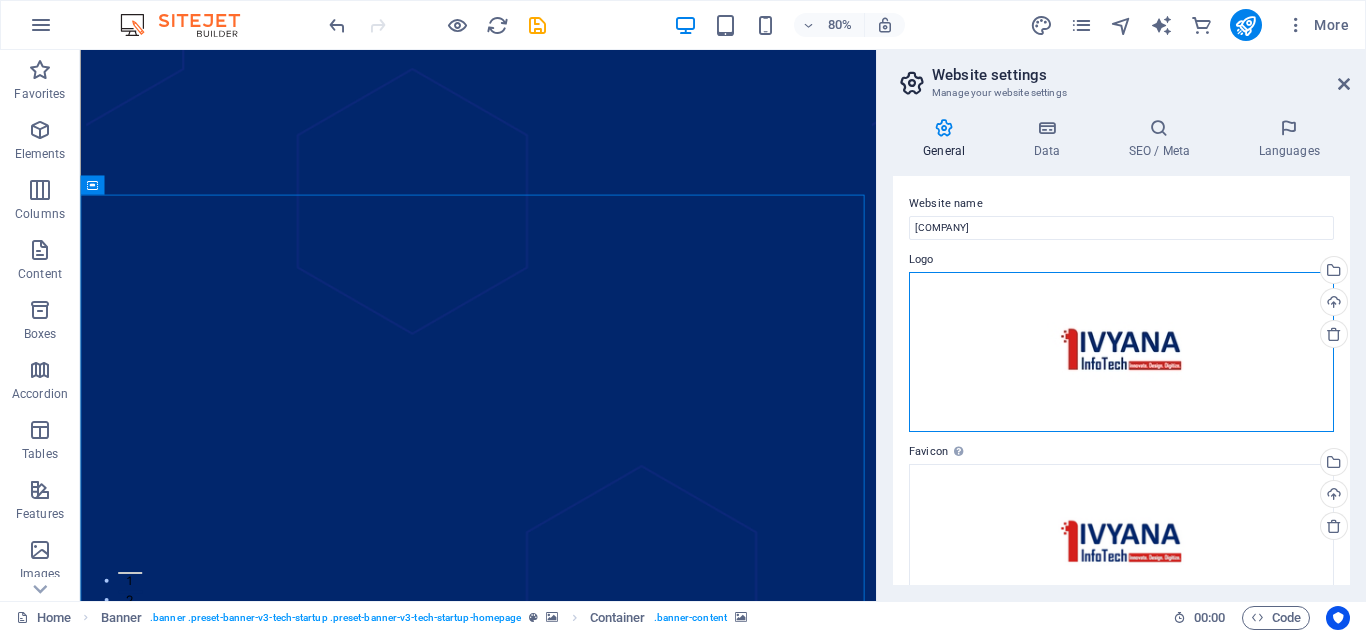 click on "Drag files here, click to choose files or select files from Files or our free stock photos & videos" at bounding box center (1121, 352) 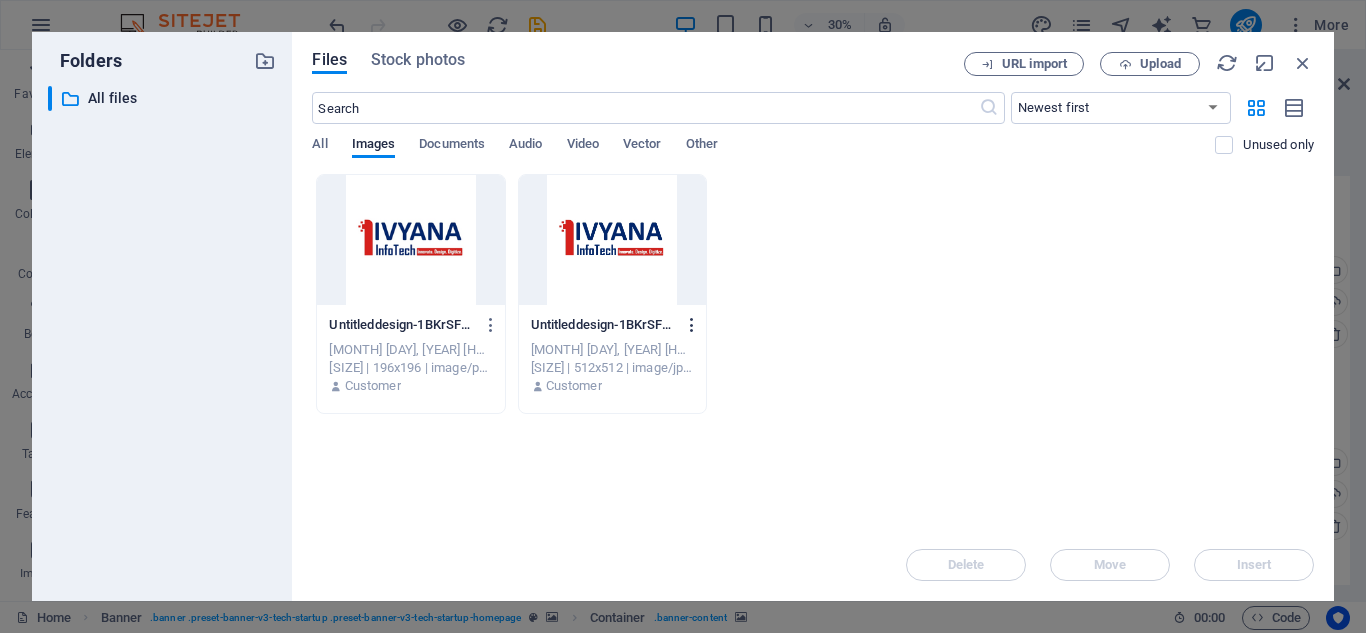 click at bounding box center [692, 325] 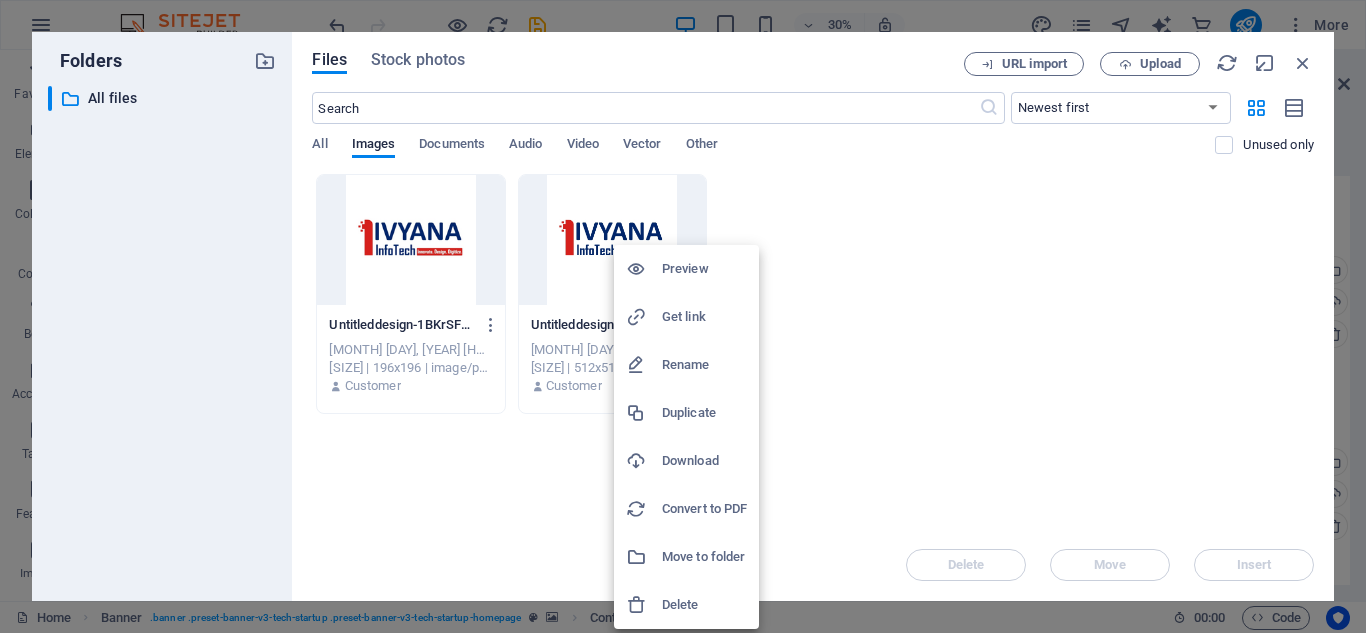 click on "Delete" at bounding box center (704, 605) 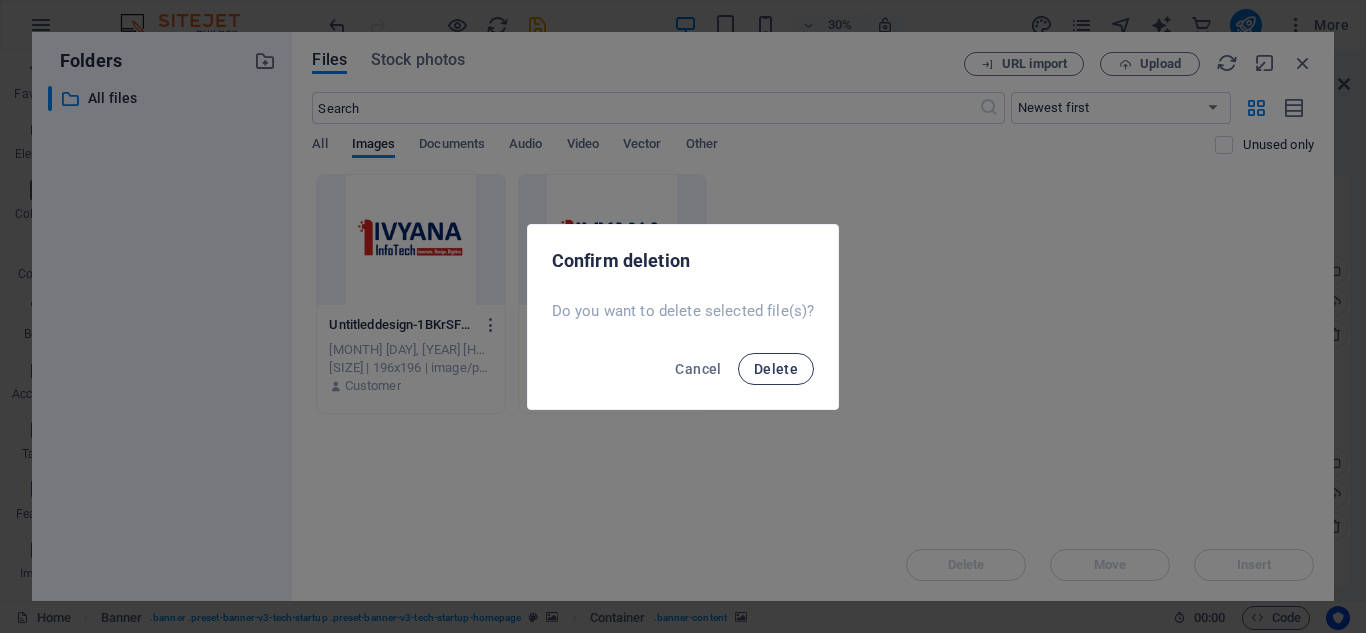 click on "Delete" at bounding box center (776, 369) 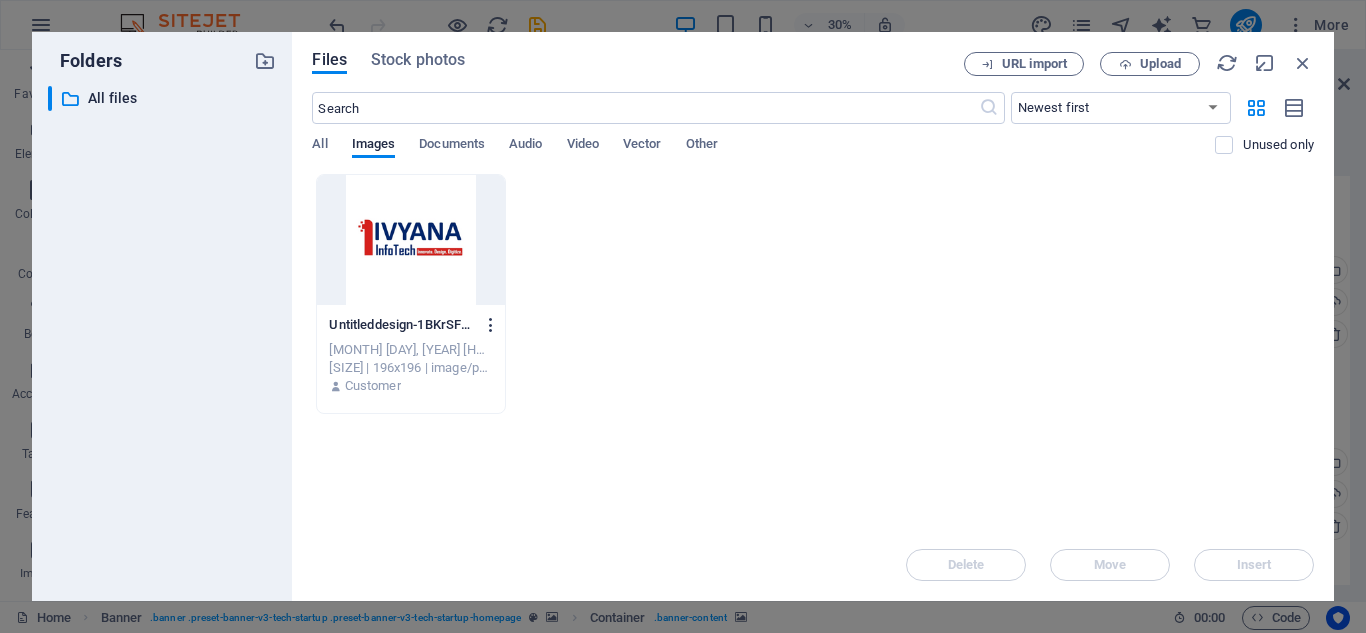 click at bounding box center [491, 325] 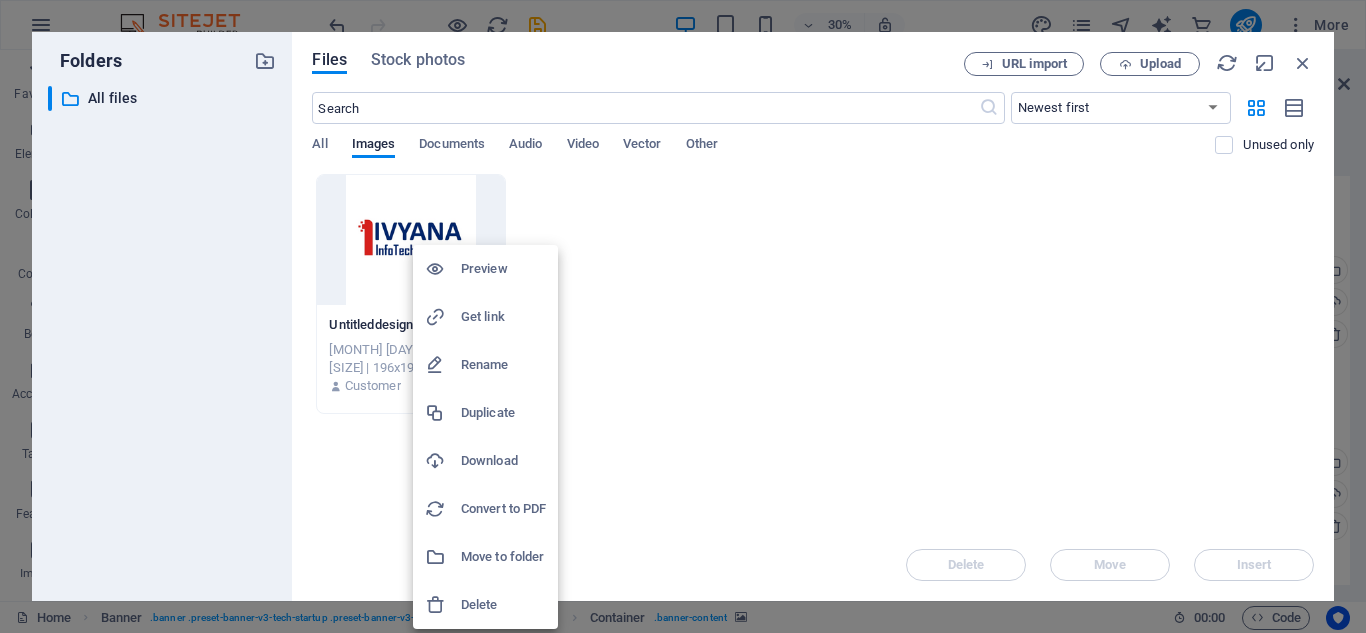 click on "Delete" at bounding box center (503, 605) 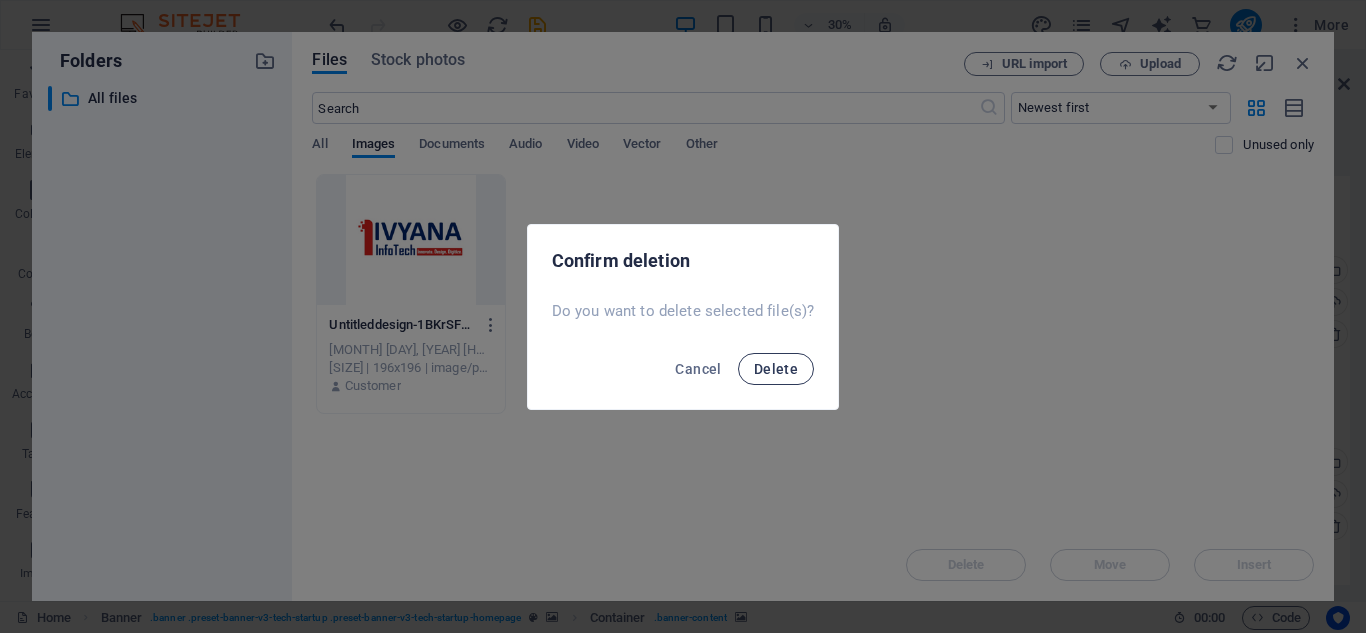 click on "Delete" at bounding box center (776, 369) 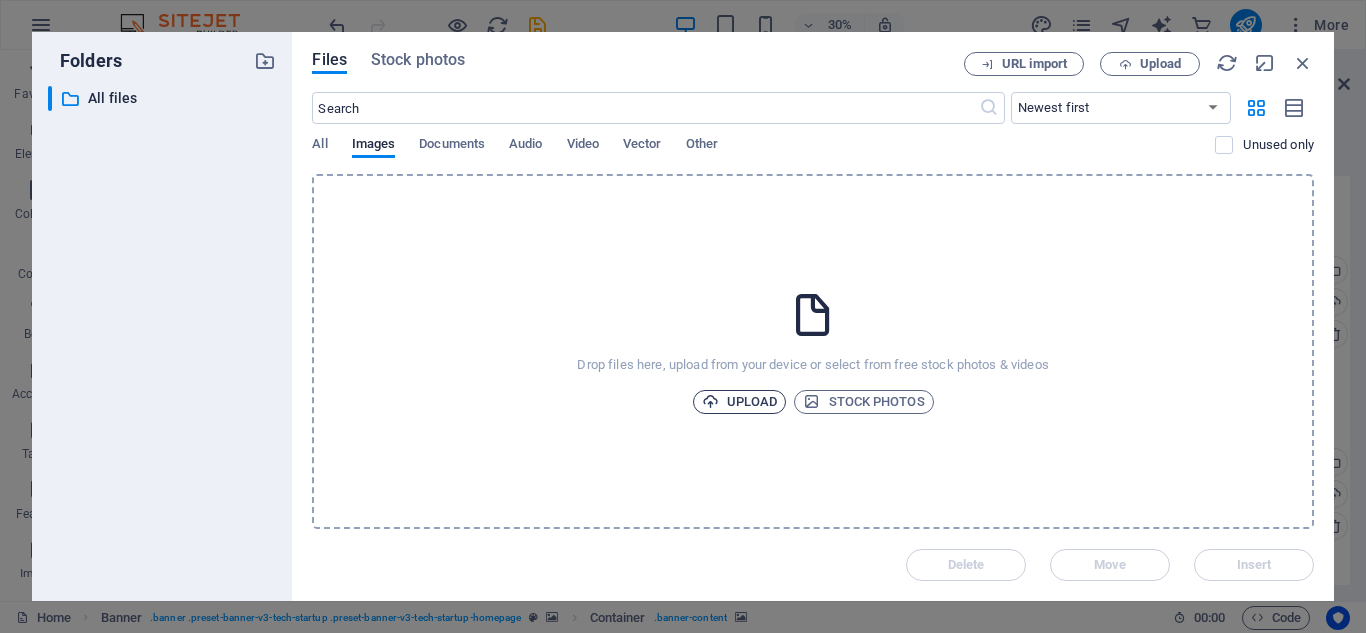 click on "Upload" at bounding box center (740, 402) 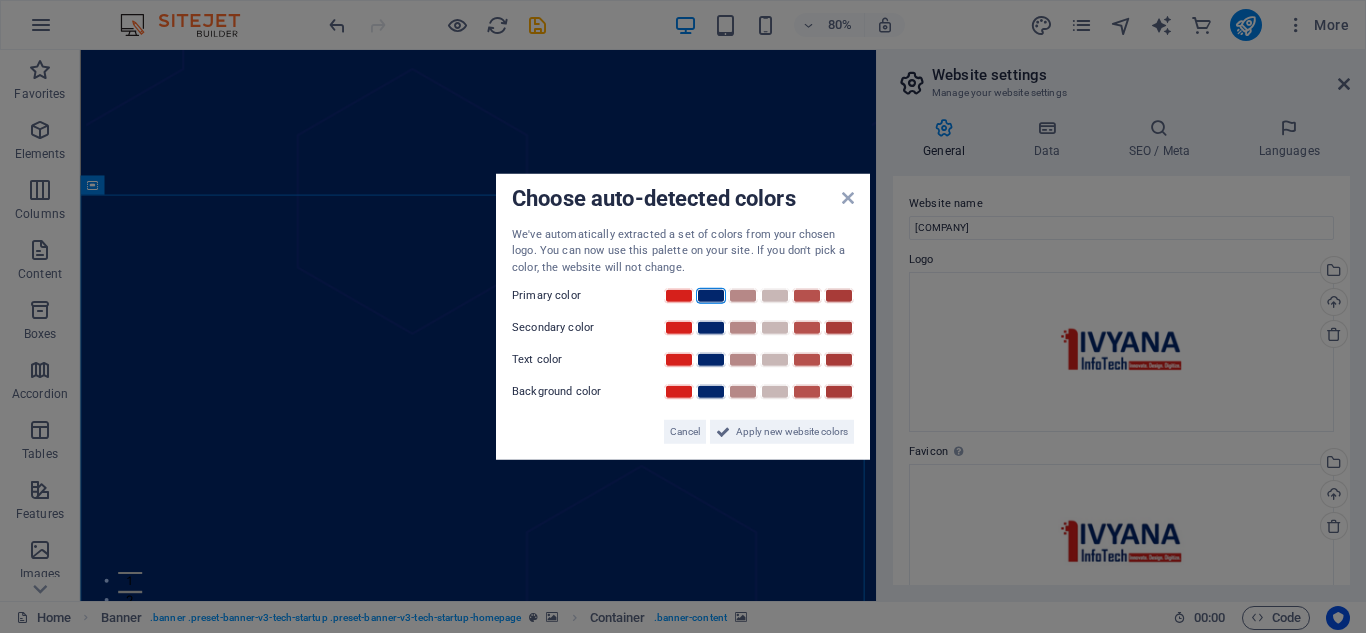 click at bounding box center (711, 296) 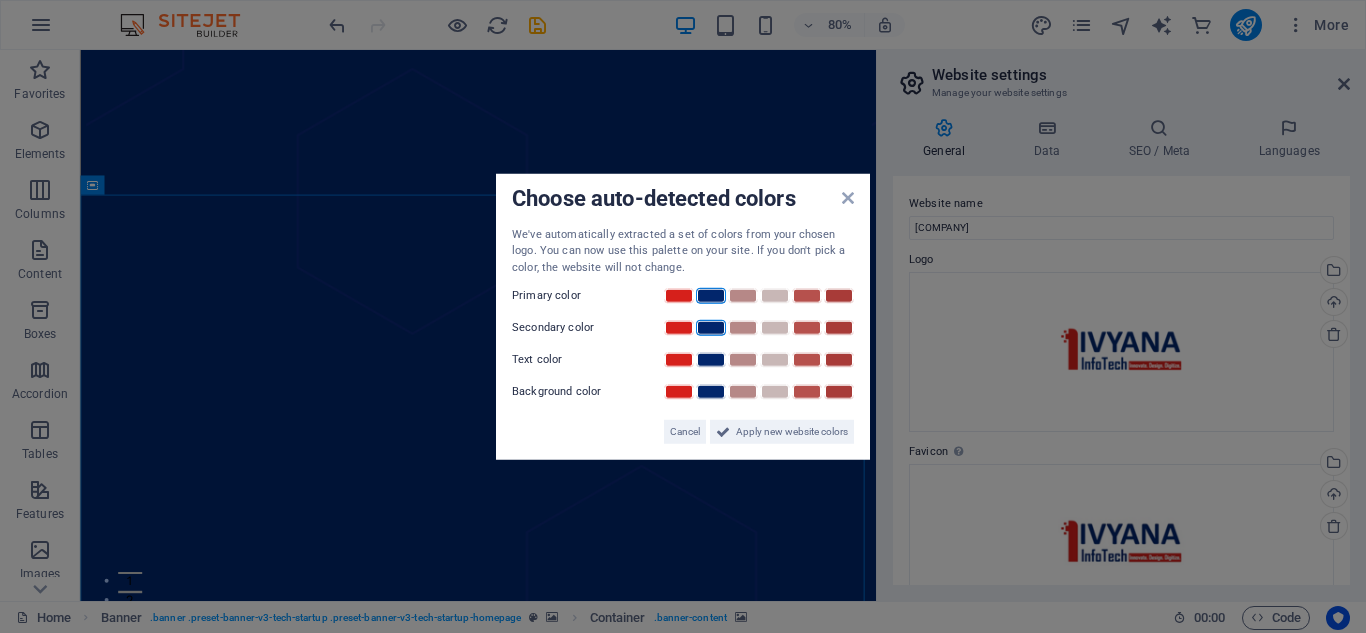 click at bounding box center (711, 328) 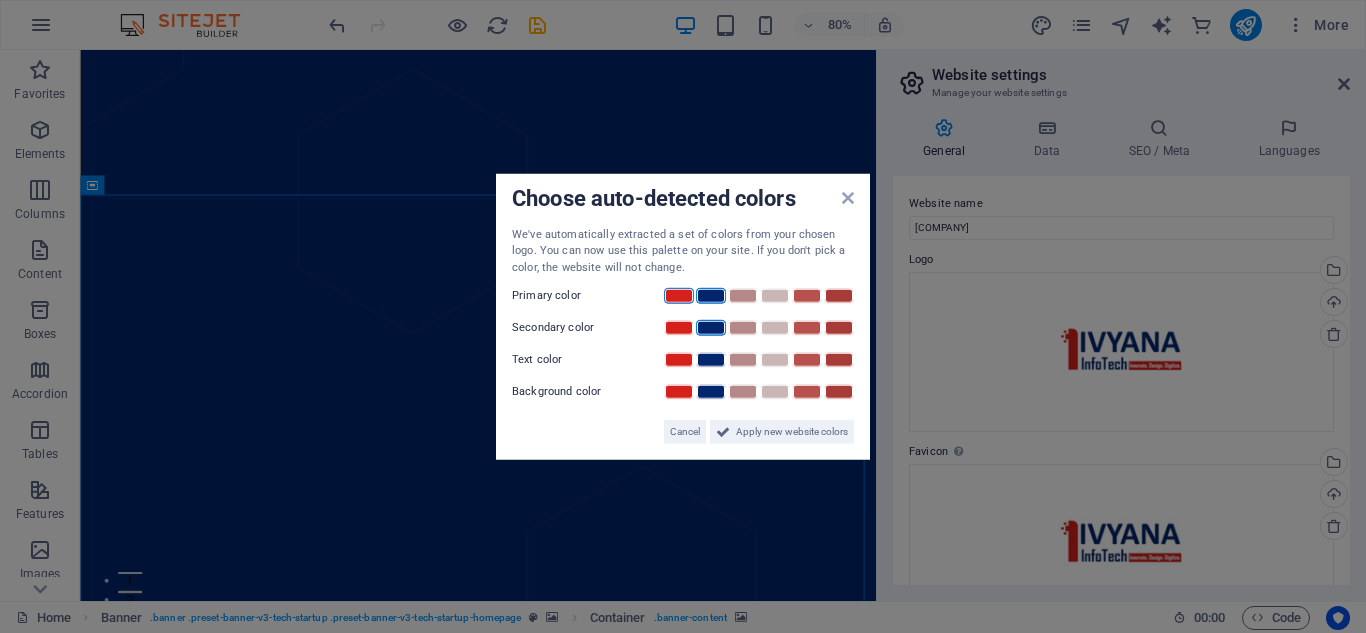 click at bounding box center [679, 296] 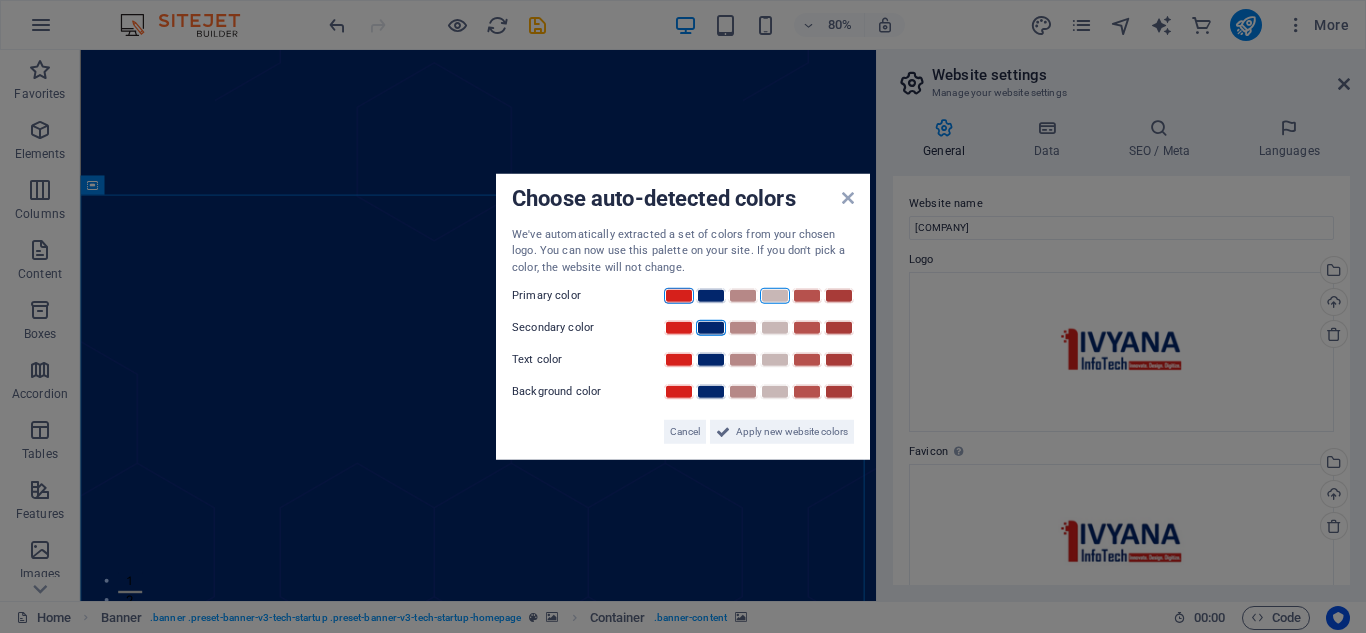 click at bounding box center (775, 296) 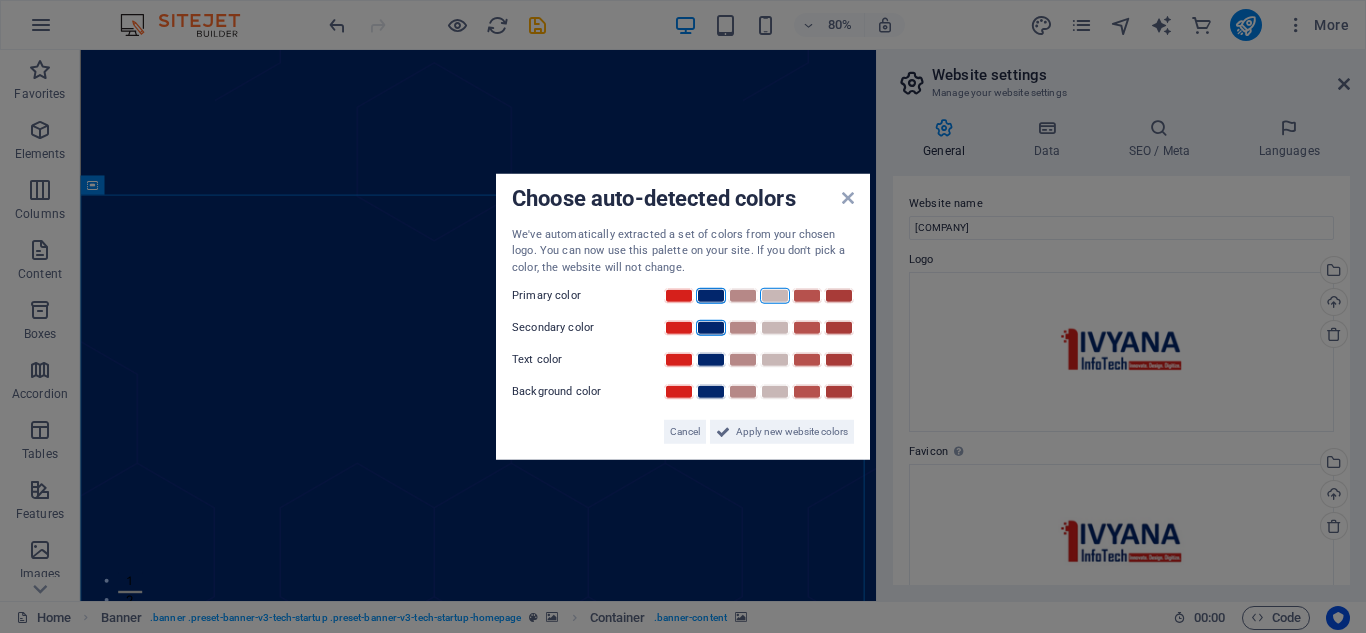 click at bounding box center (711, 296) 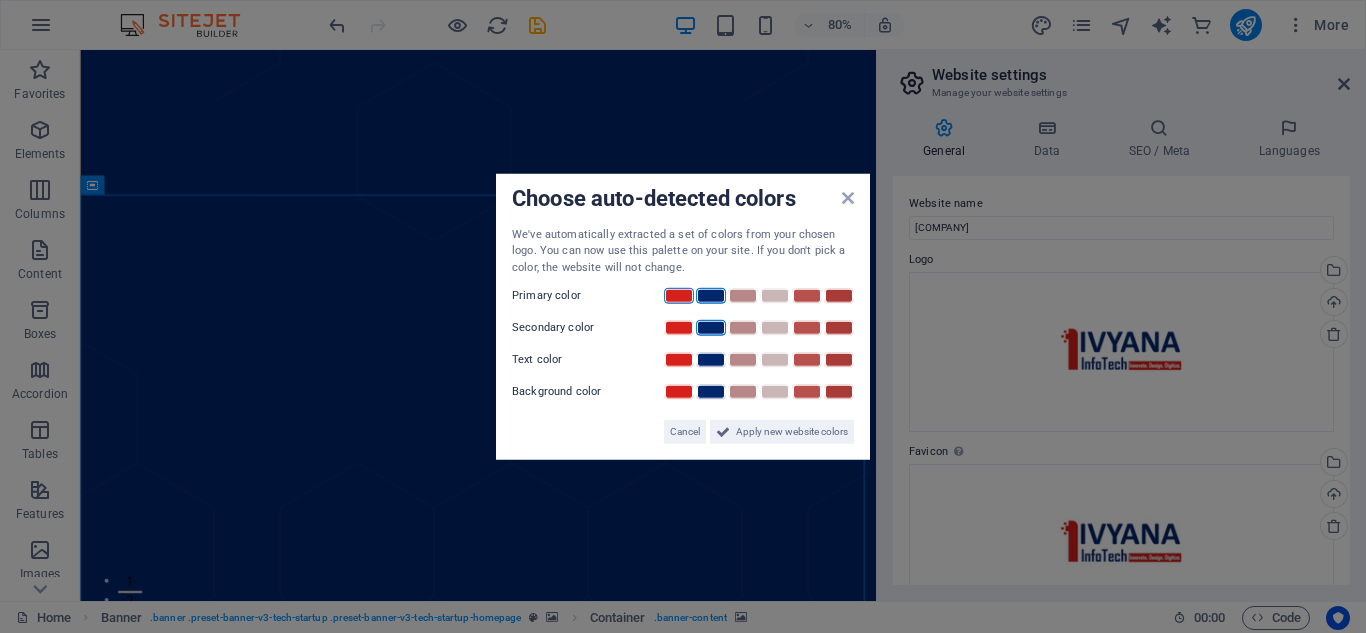 click at bounding box center [679, 296] 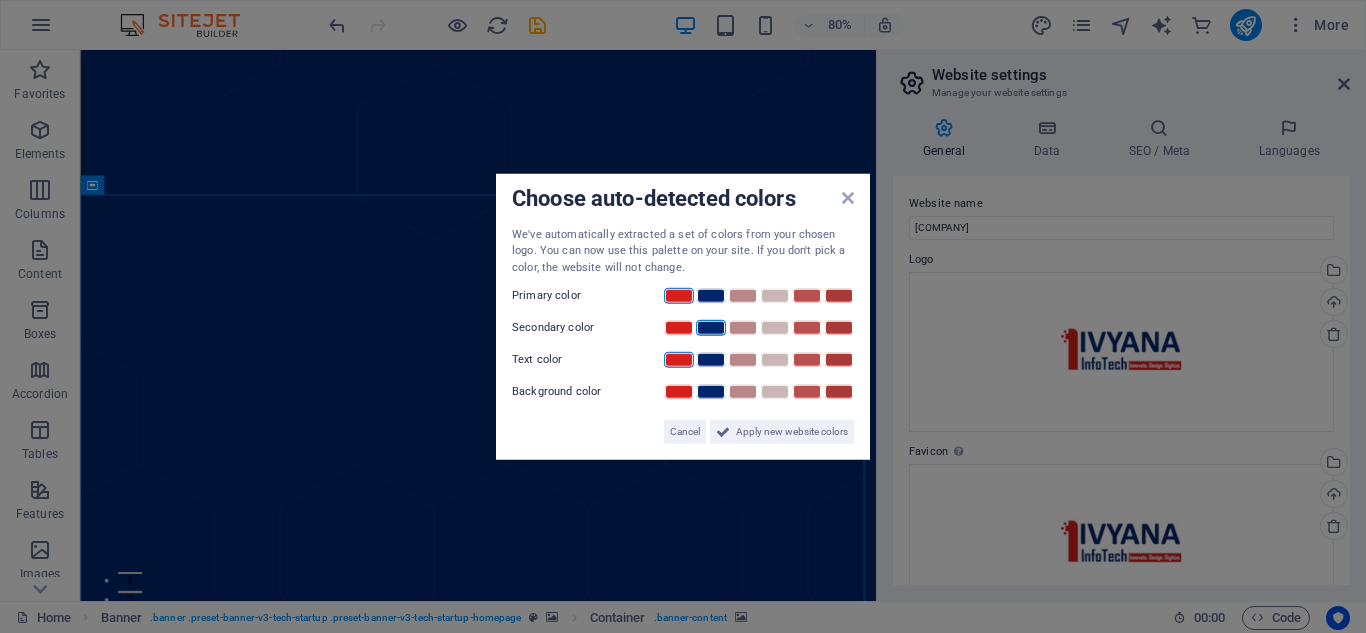 click at bounding box center [679, 360] 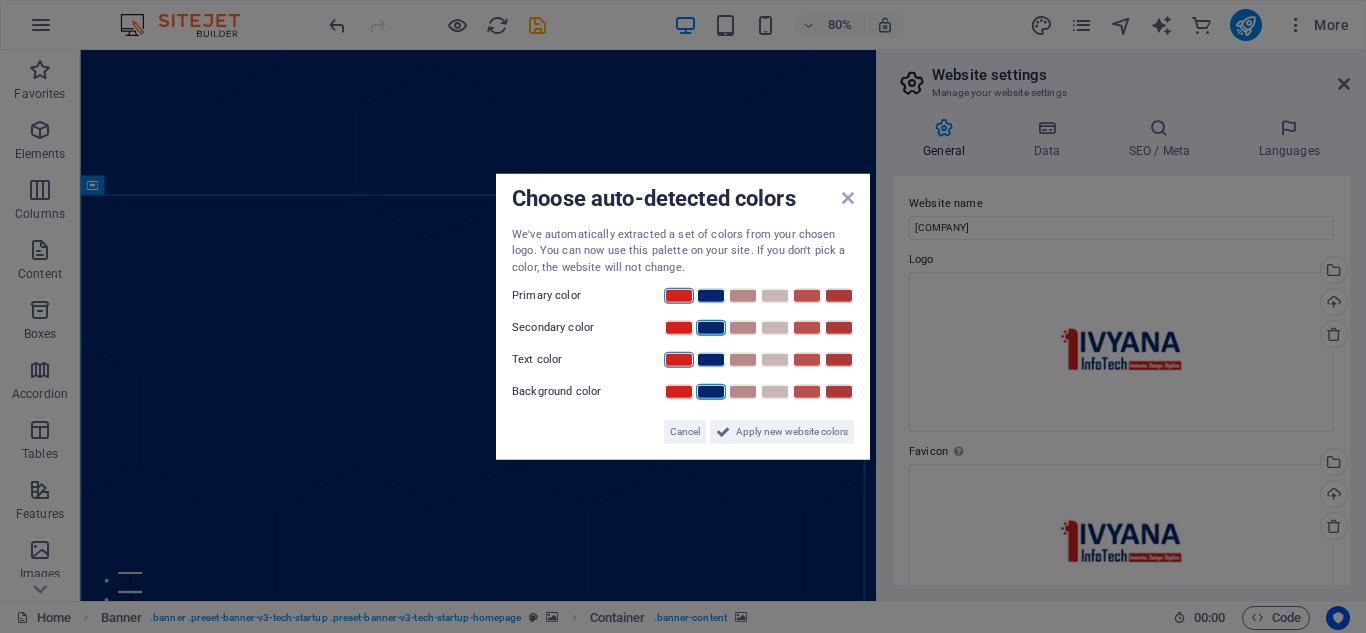 click at bounding box center [711, 392] 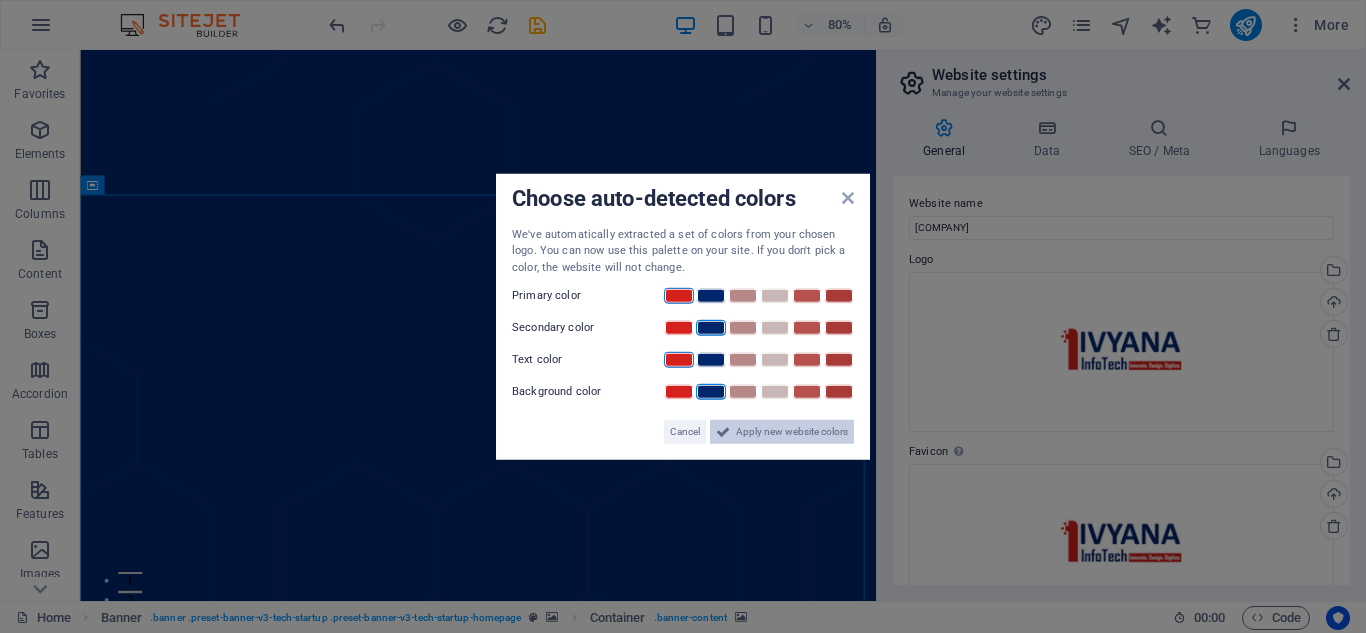click on "Apply new website colors" at bounding box center (792, 432) 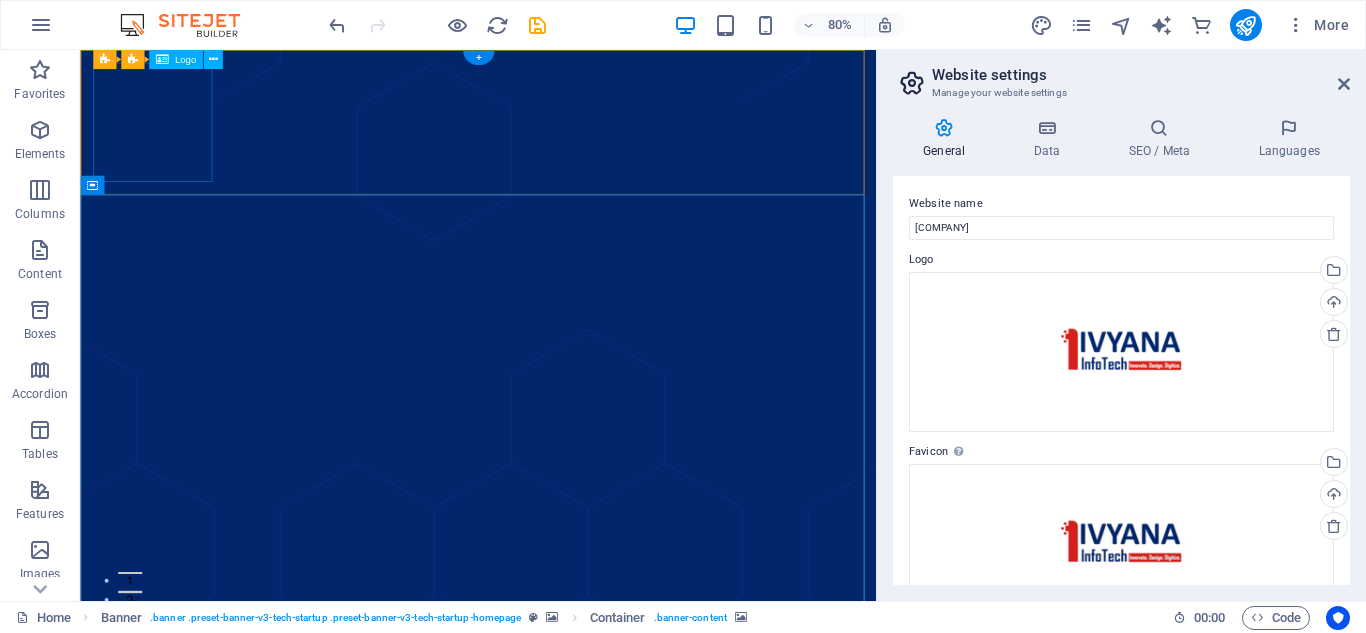 click at bounding box center (577, 881) 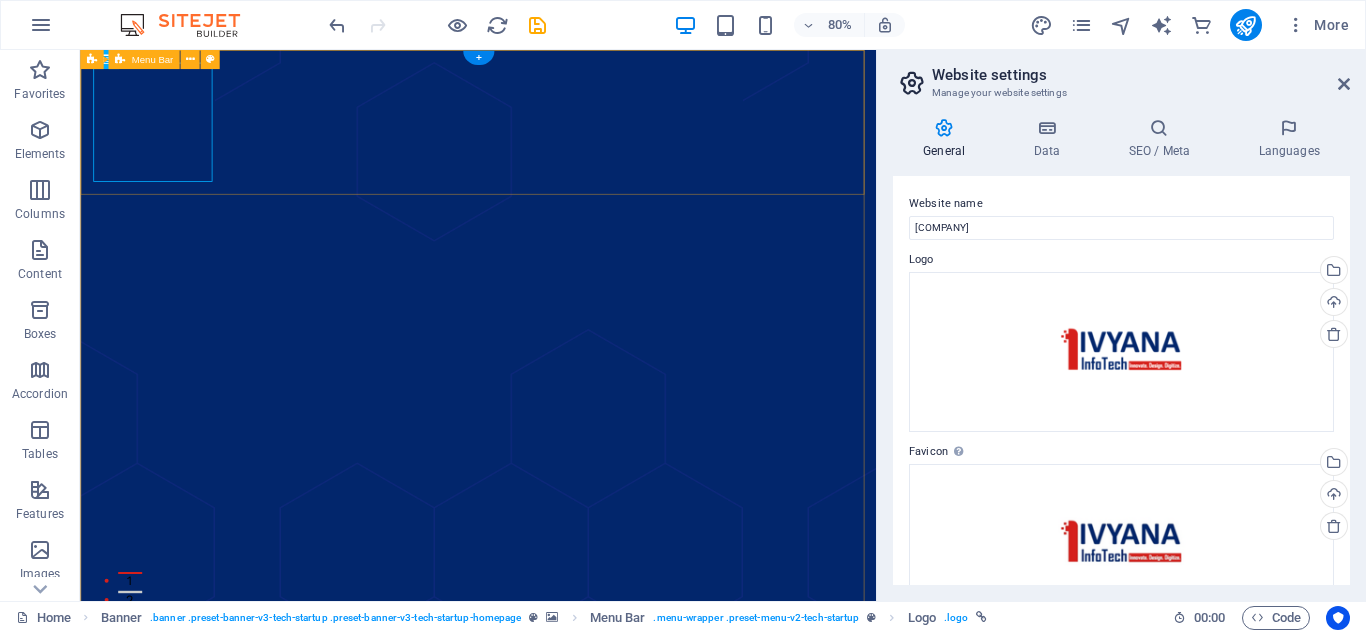 click on "About Pricing Contact Blog Log In Sign Up" at bounding box center (577, 931) 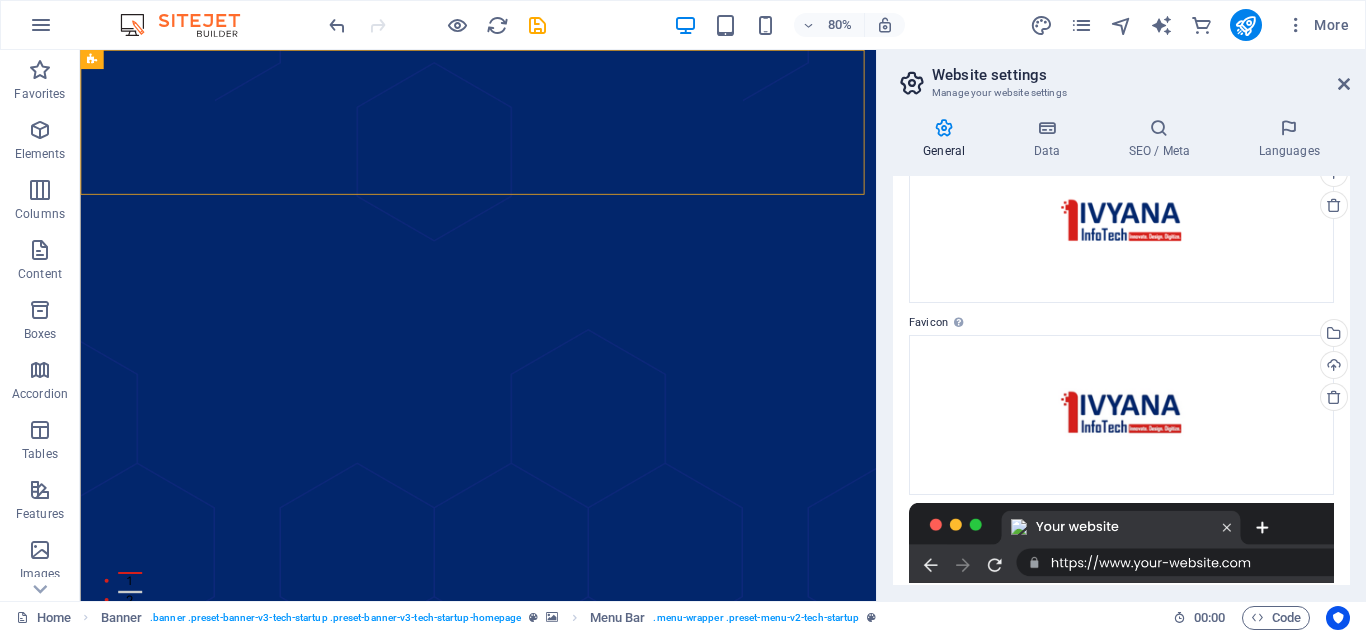 scroll, scrollTop: 104, scrollLeft: 0, axis: vertical 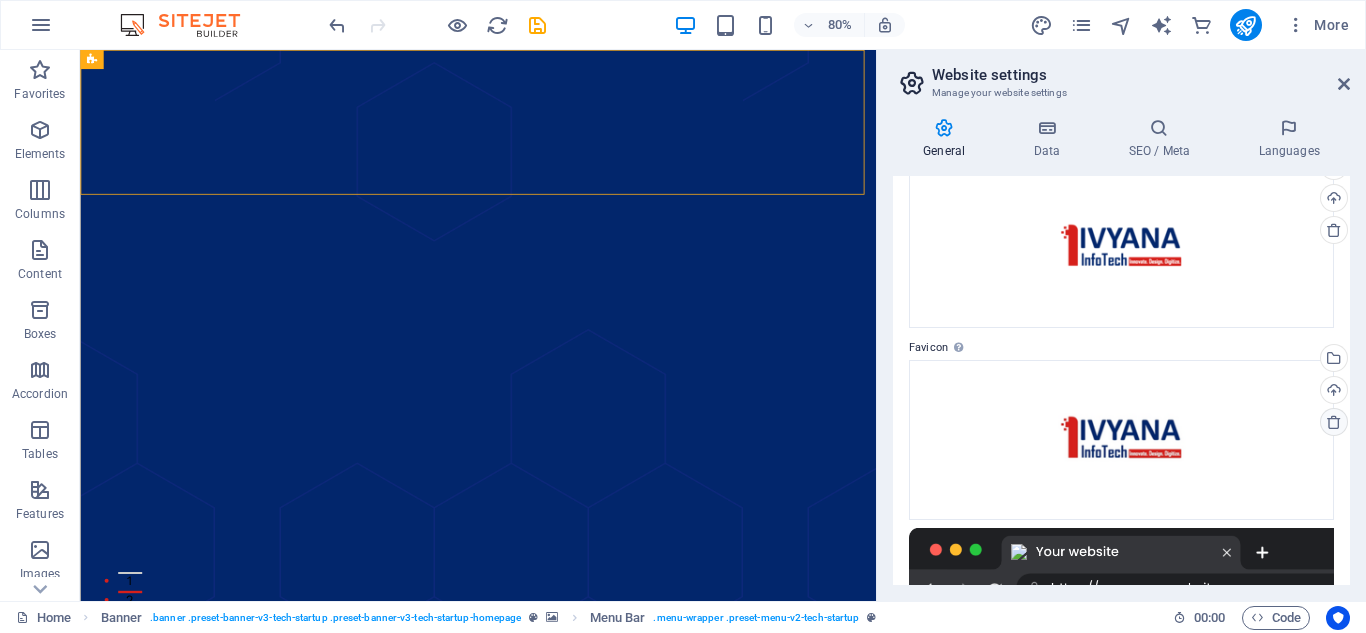click at bounding box center [1334, 422] 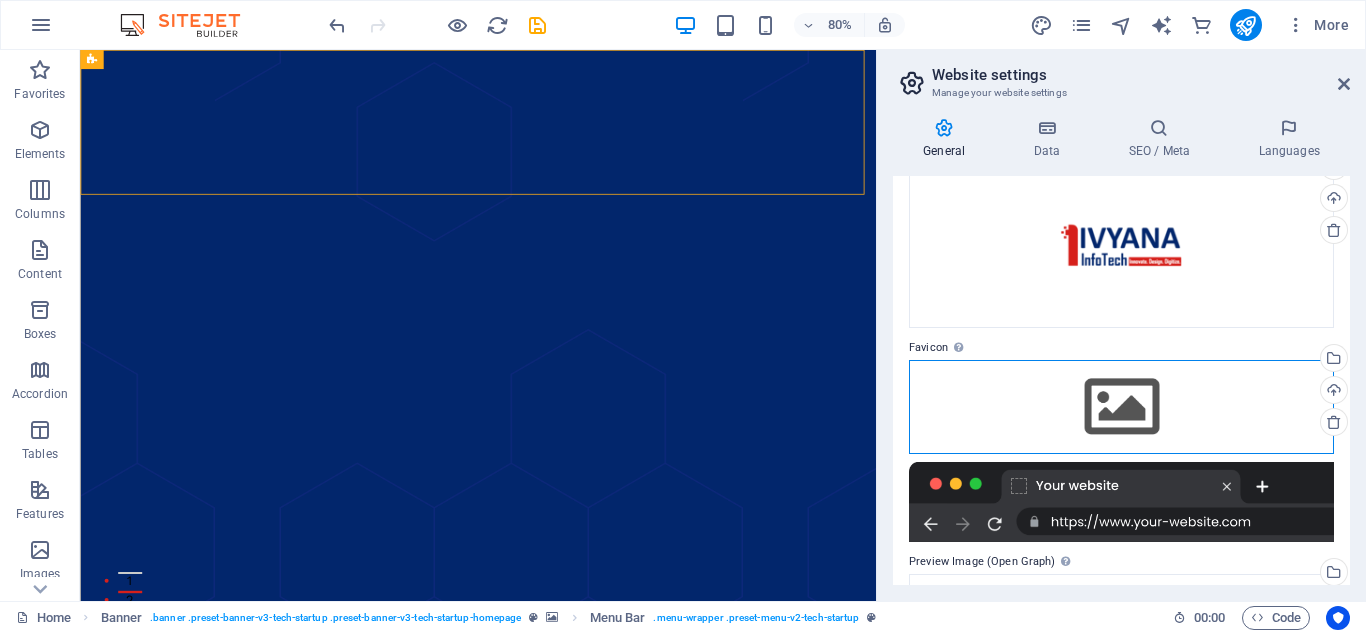 click on "Drag files here, click to choose files or select files from Files or our free stock photos & videos" at bounding box center (1121, 407) 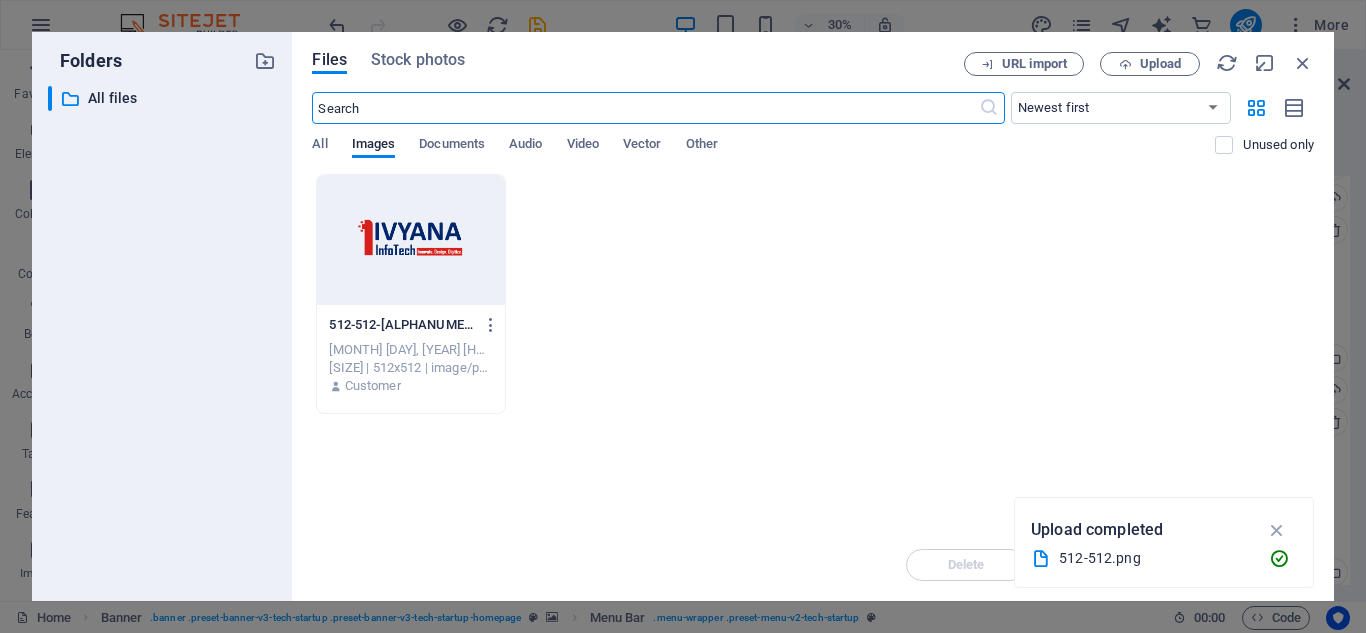 click at bounding box center [410, 240] 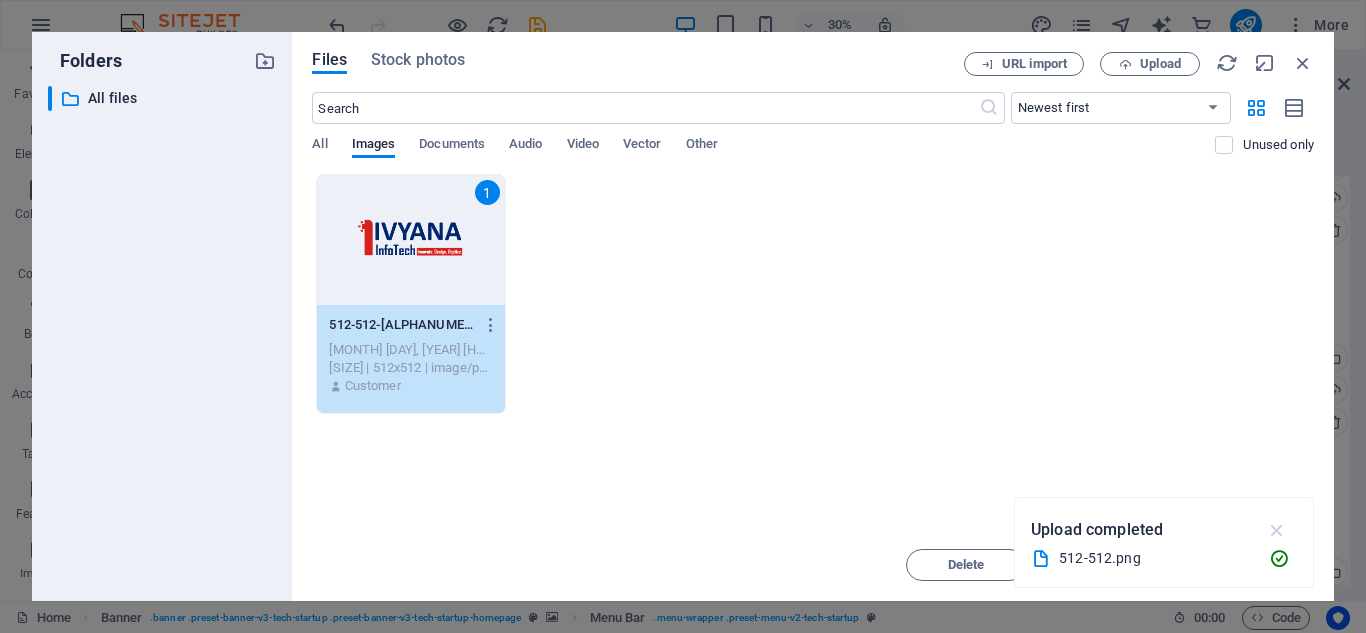 click at bounding box center [1277, 530] 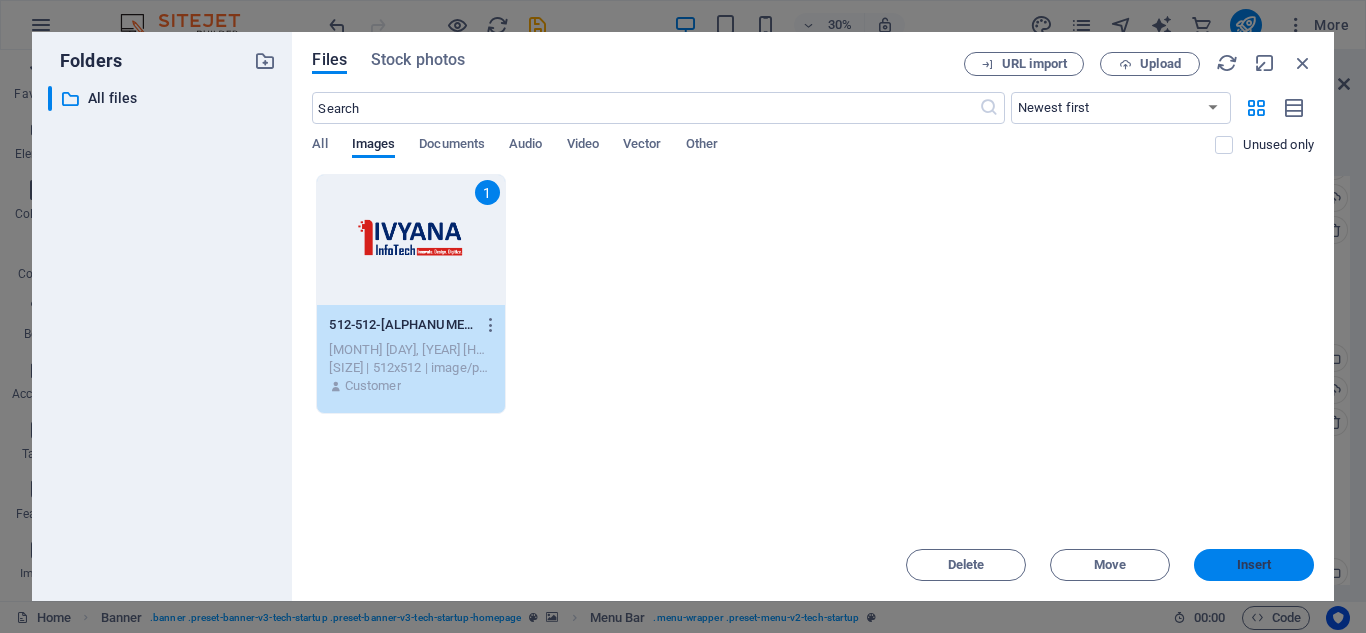 click on "Insert" at bounding box center (1254, 565) 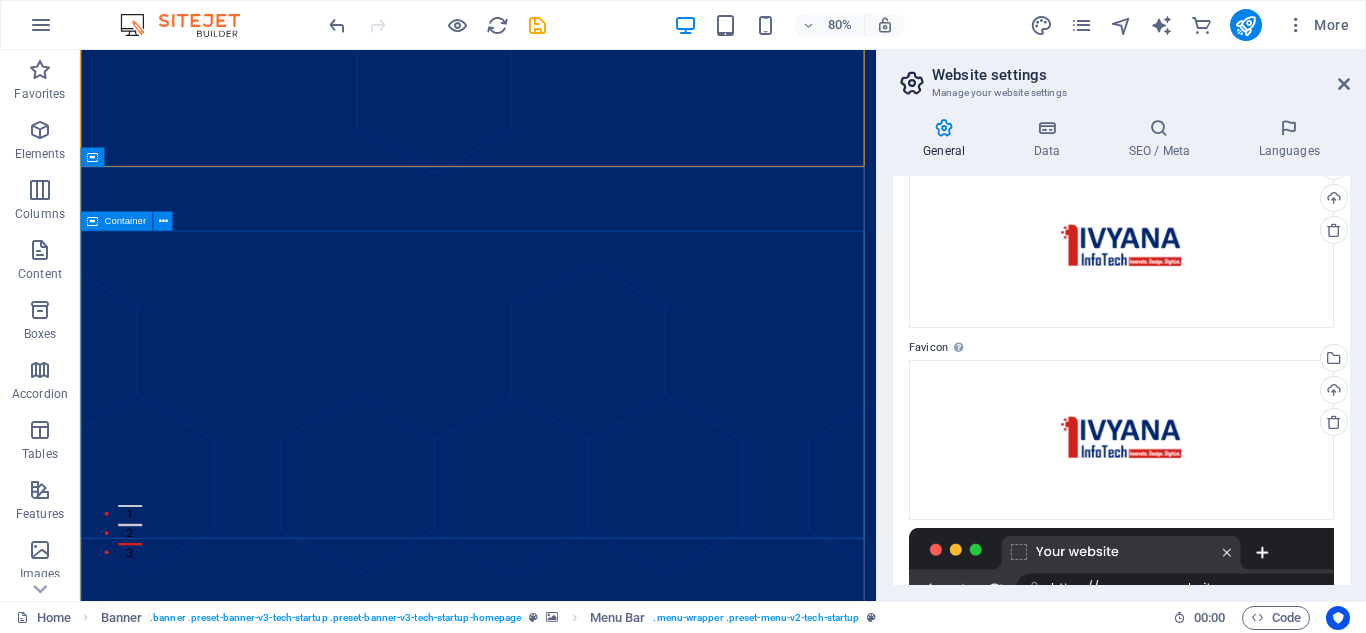 scroll, scrollTop: 200, scrollLeft: 0, axis: vertical 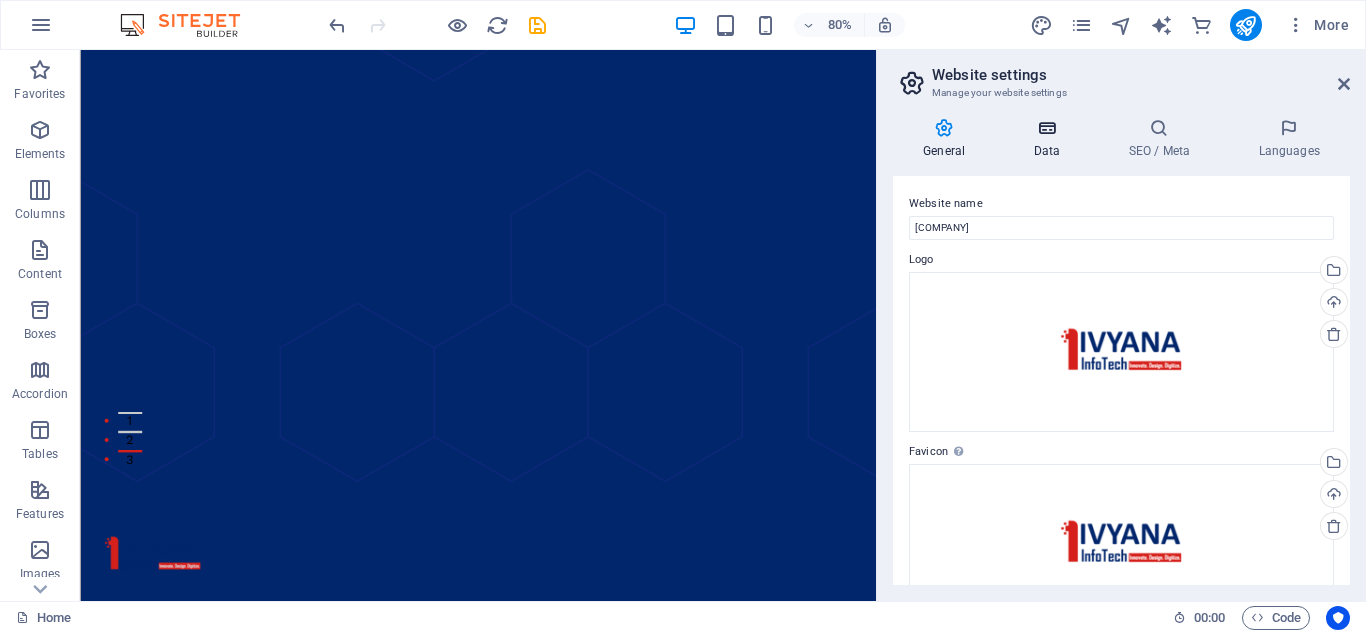 click at bounding box center (1046, 128) 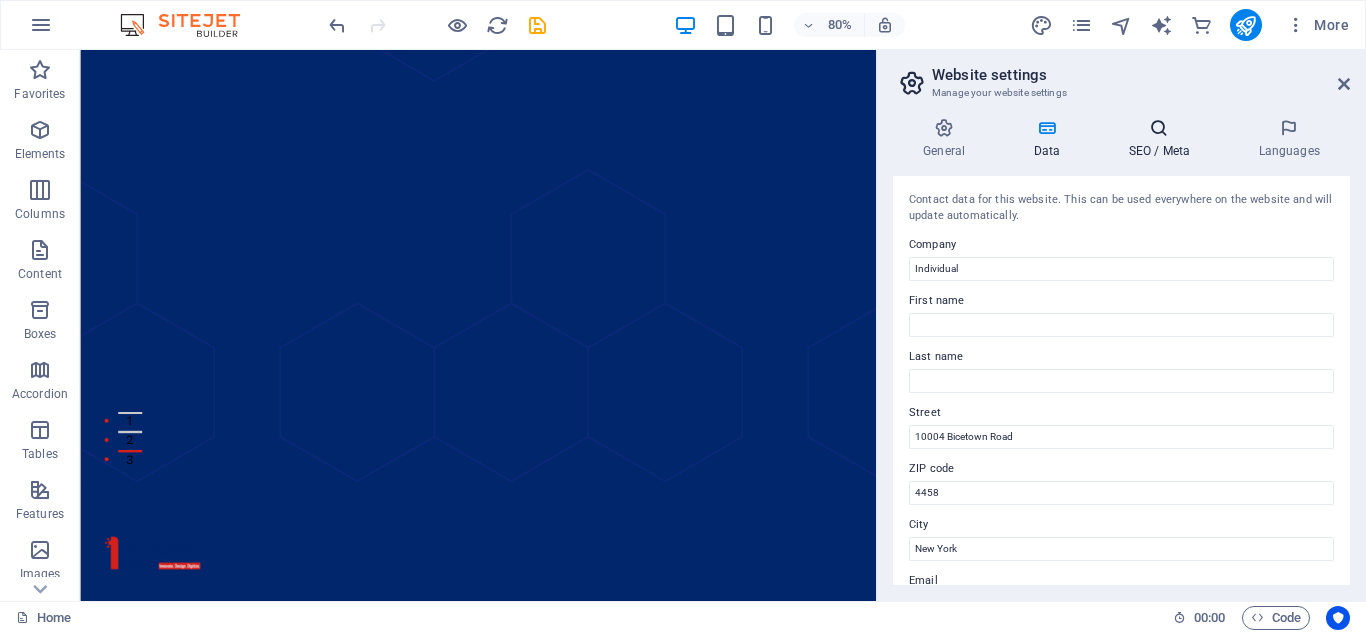 click at bounding box center (1159, 128) 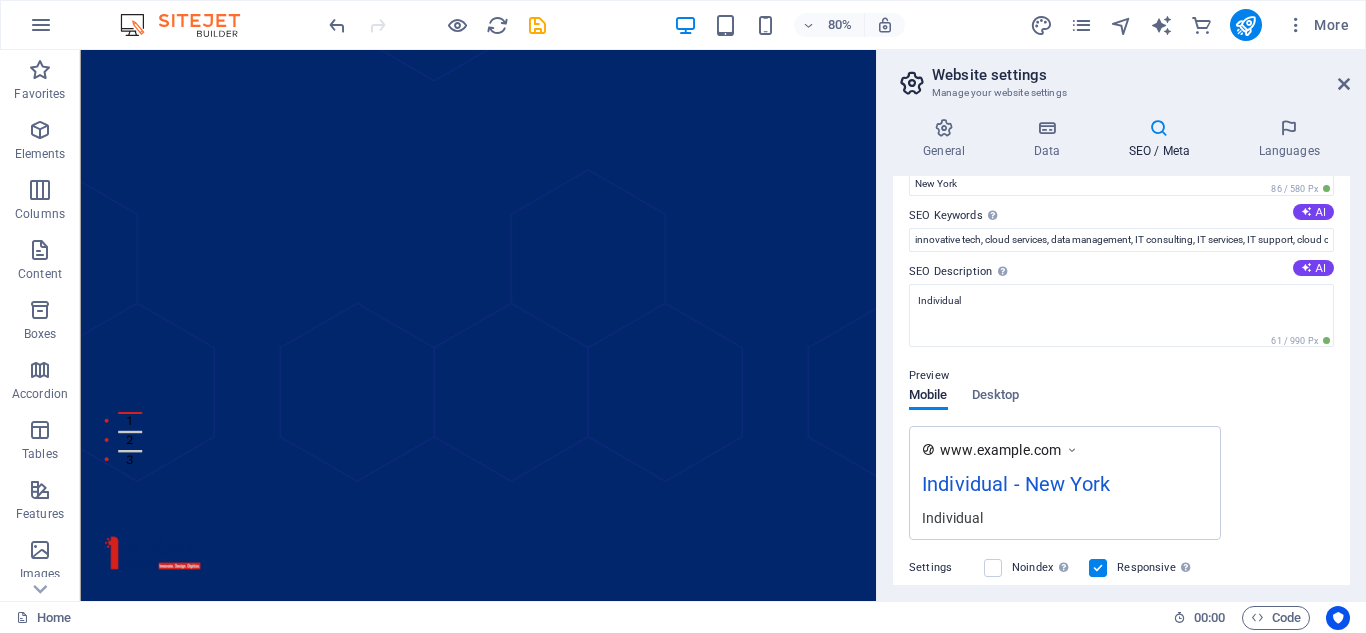 scroll, scrollTop: 0, scrollLeft: 0, axis: both 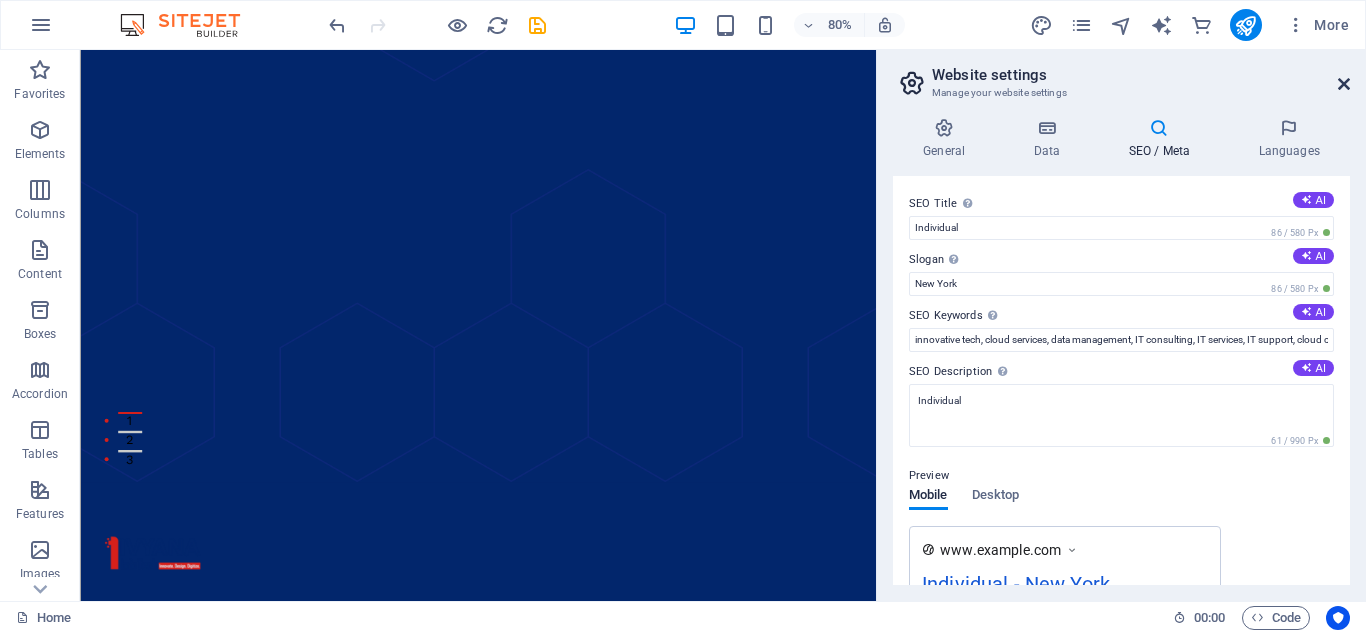click at bounding box center (1344, 84) 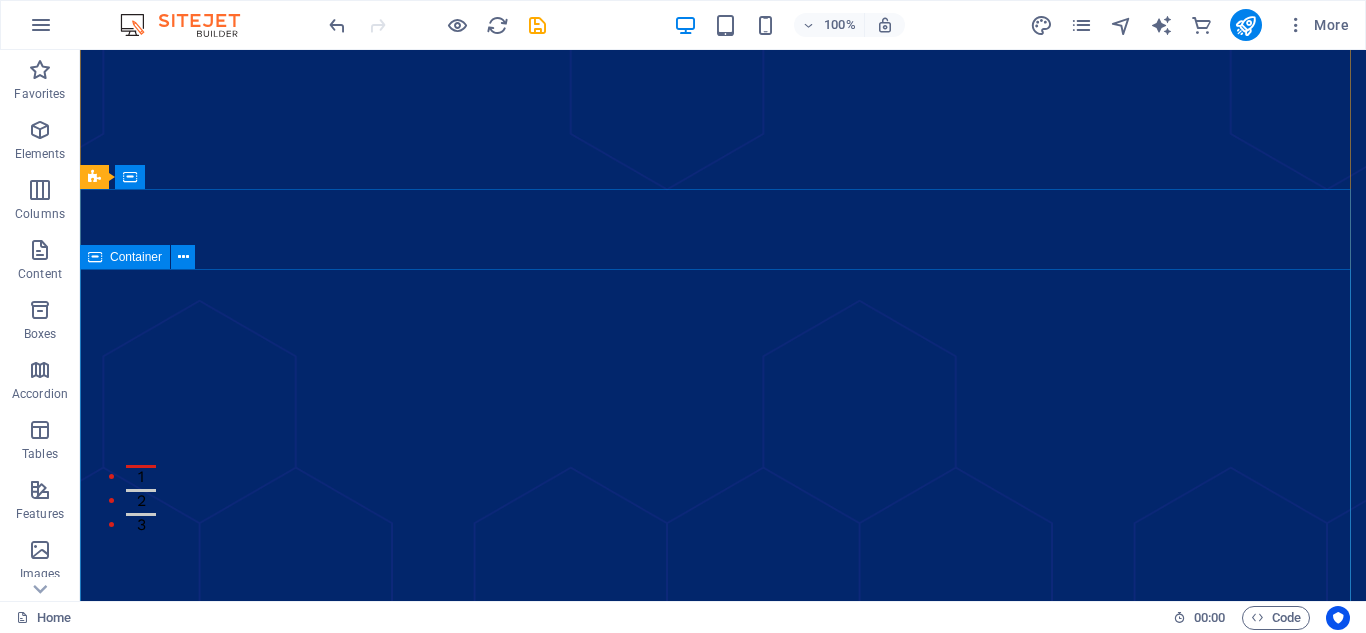 scroll, scrollTop: 0, scrollLeft: 0, axis: both 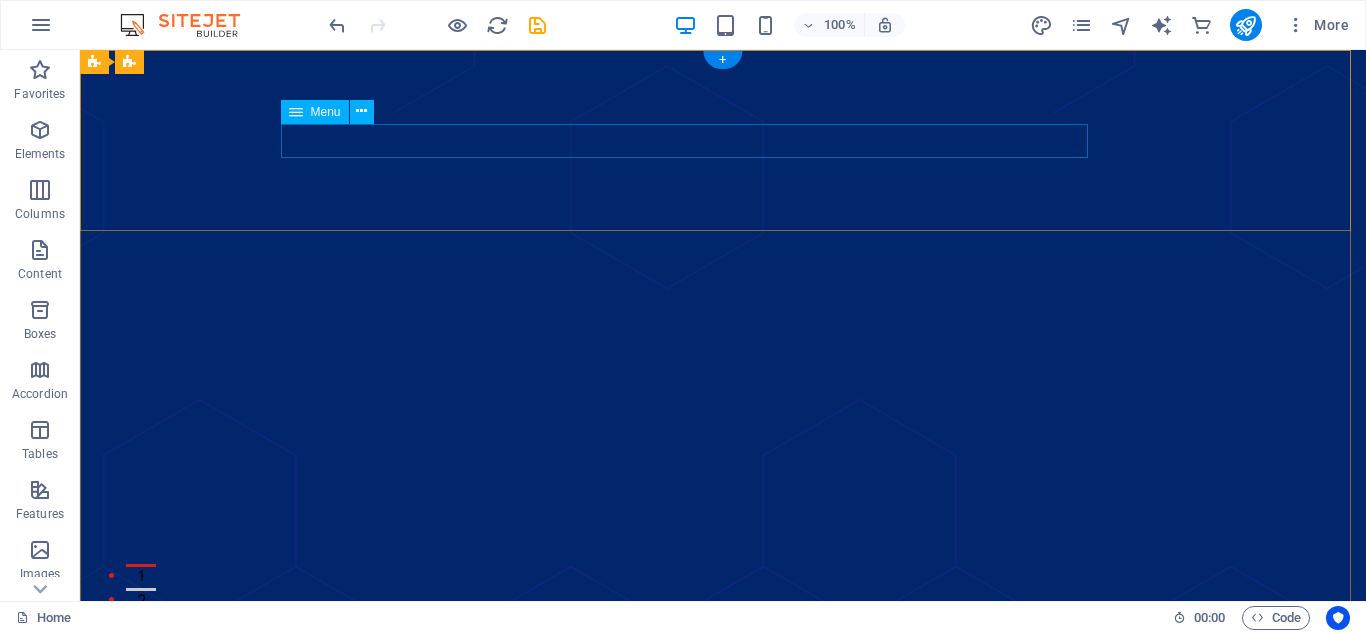 click at bounding box center (723, 881) 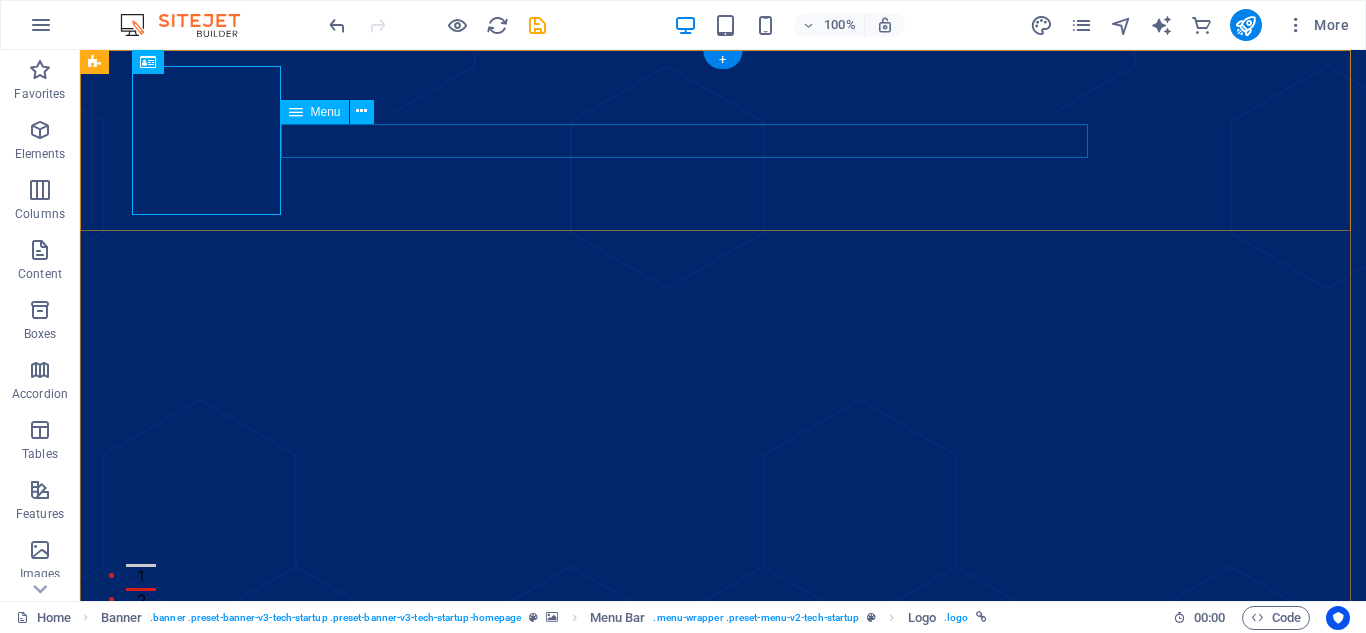 drag, startPoint x: 369, startPoint y: 152, endPoint x: 365, endPoint y: 178, distance: 26.305893 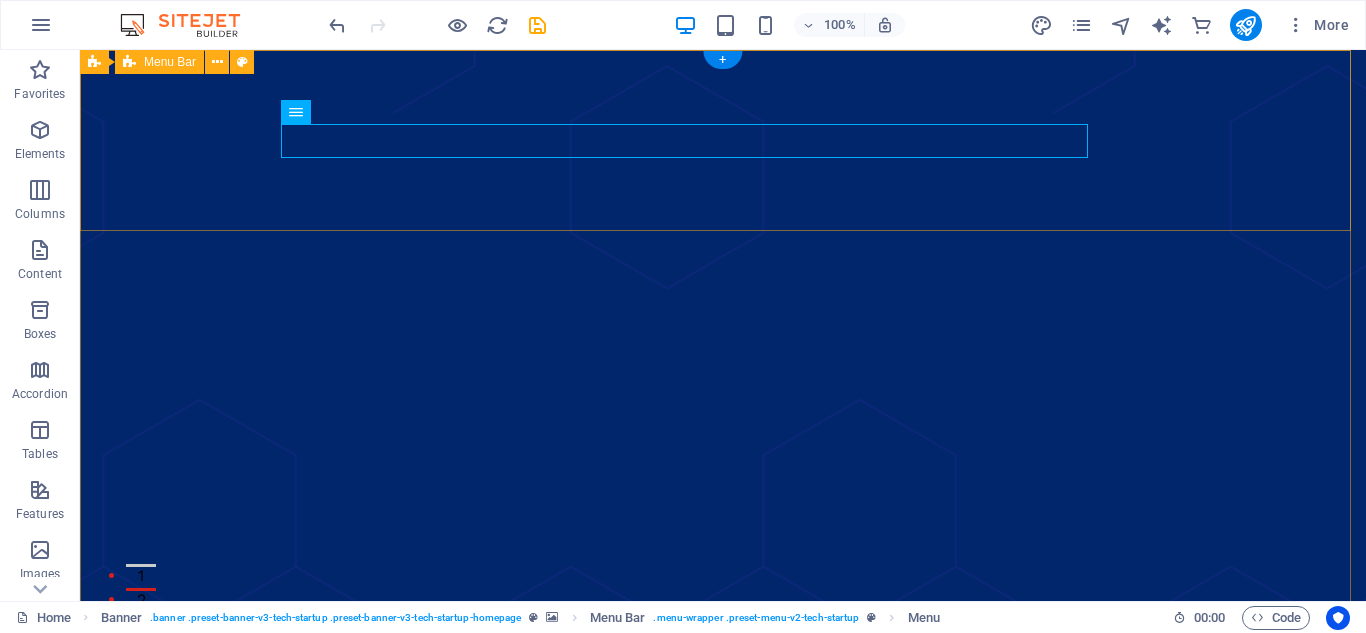 click on "About Pricing Contact Blog Log In Sign Up" at bounding box center (723, 931) 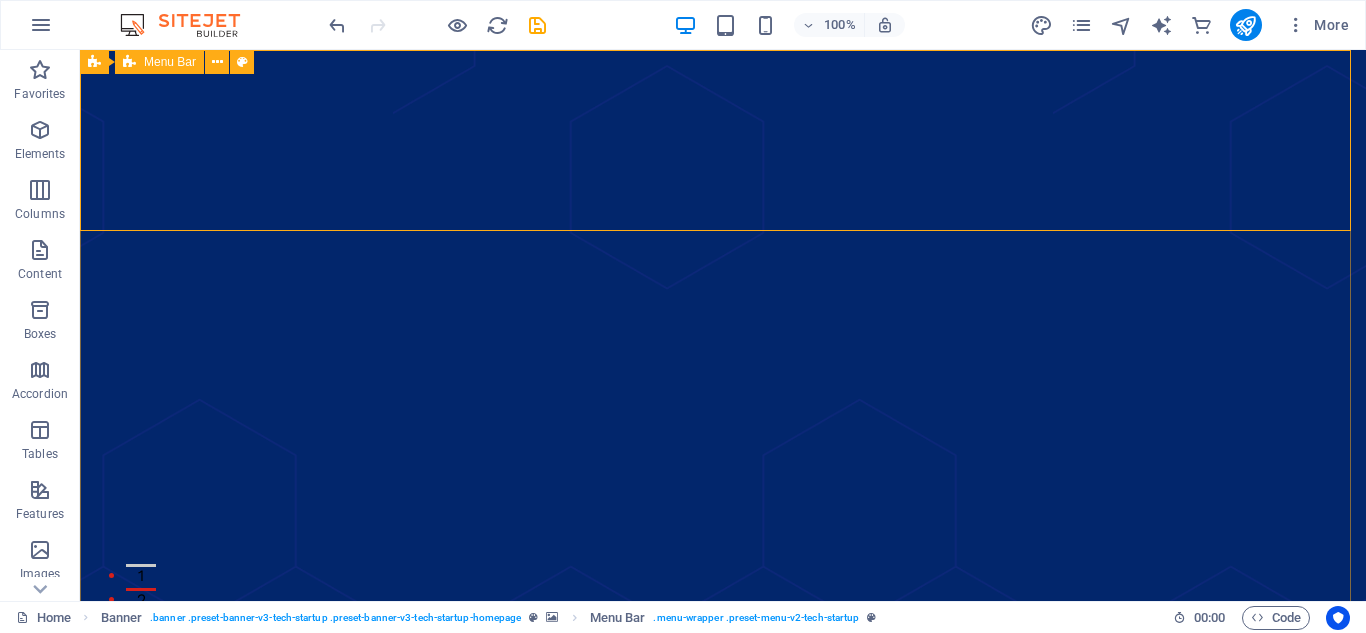 click on "Menu Bar" at bounding box center (159, 62) 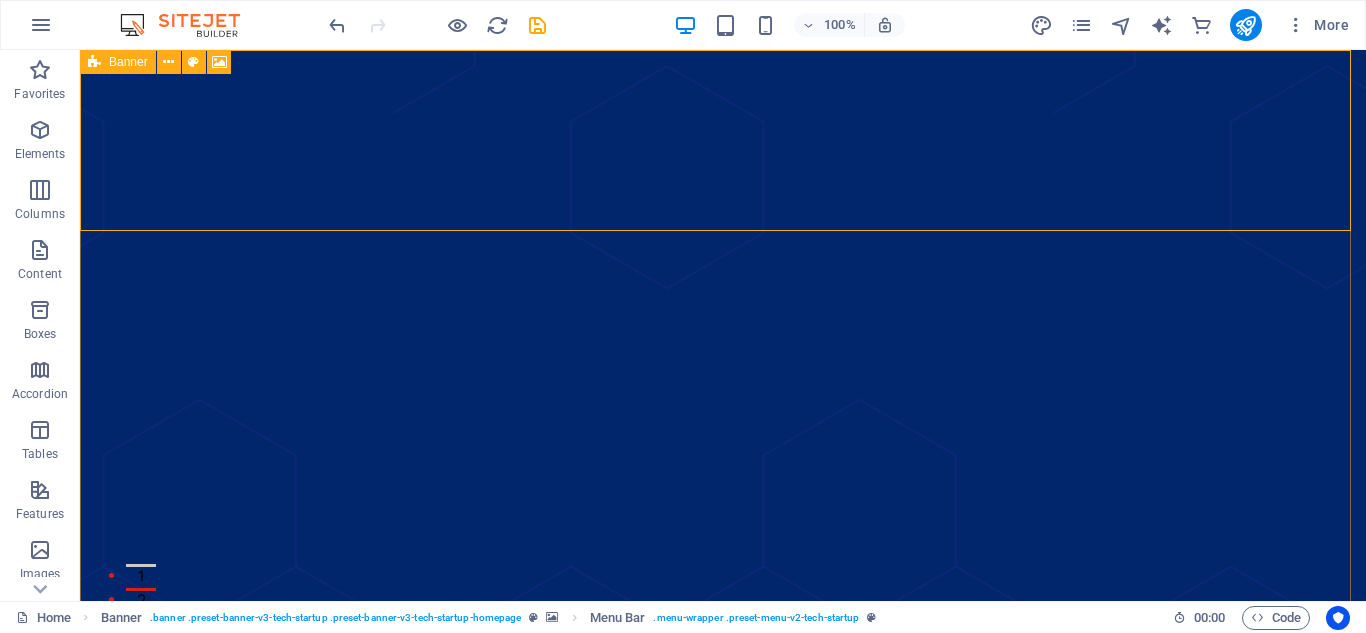 click on "Banner" at bounding box center (128, 62) 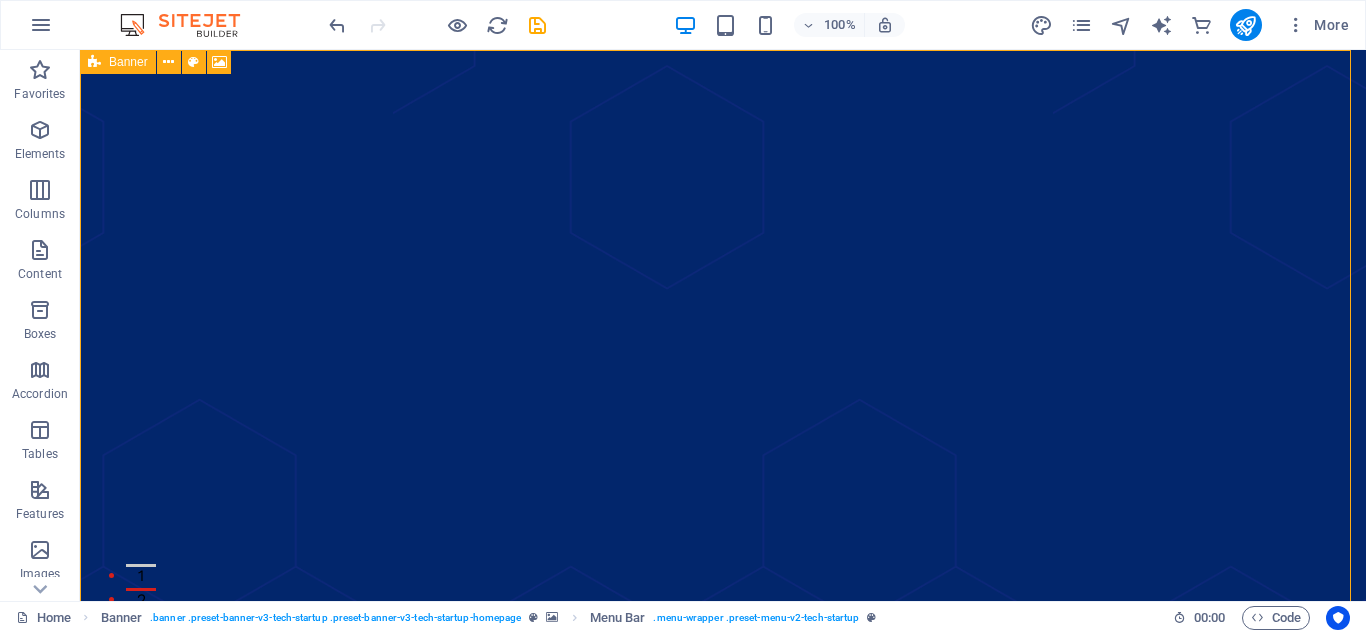 click on "Banner" at bounding box center [128, 62] 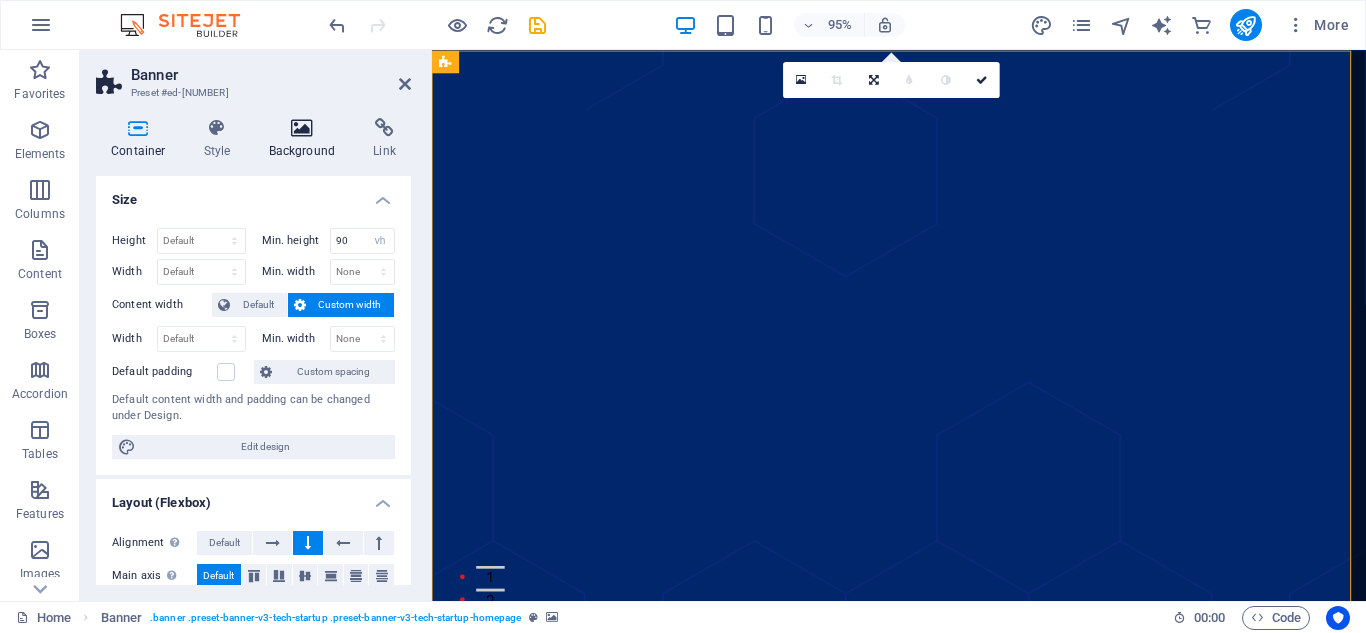 click at bounding box center (302, 128) 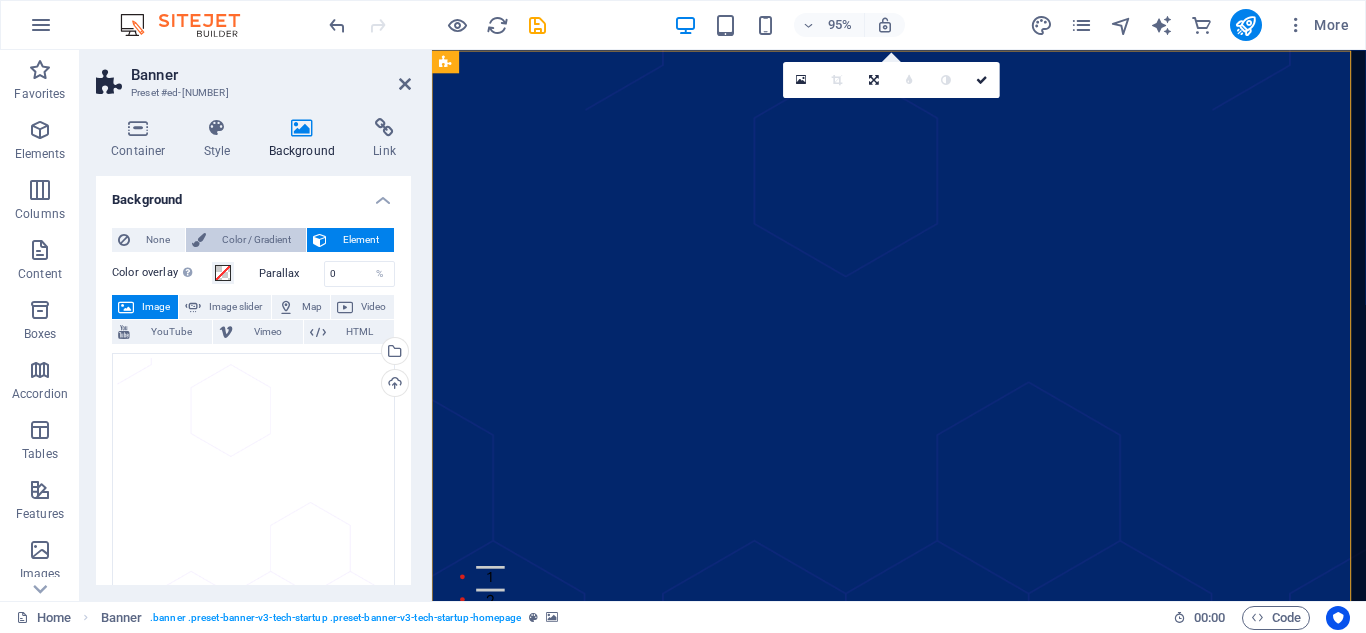 click on "Color / Gradient" at bounding box center [256, 240] 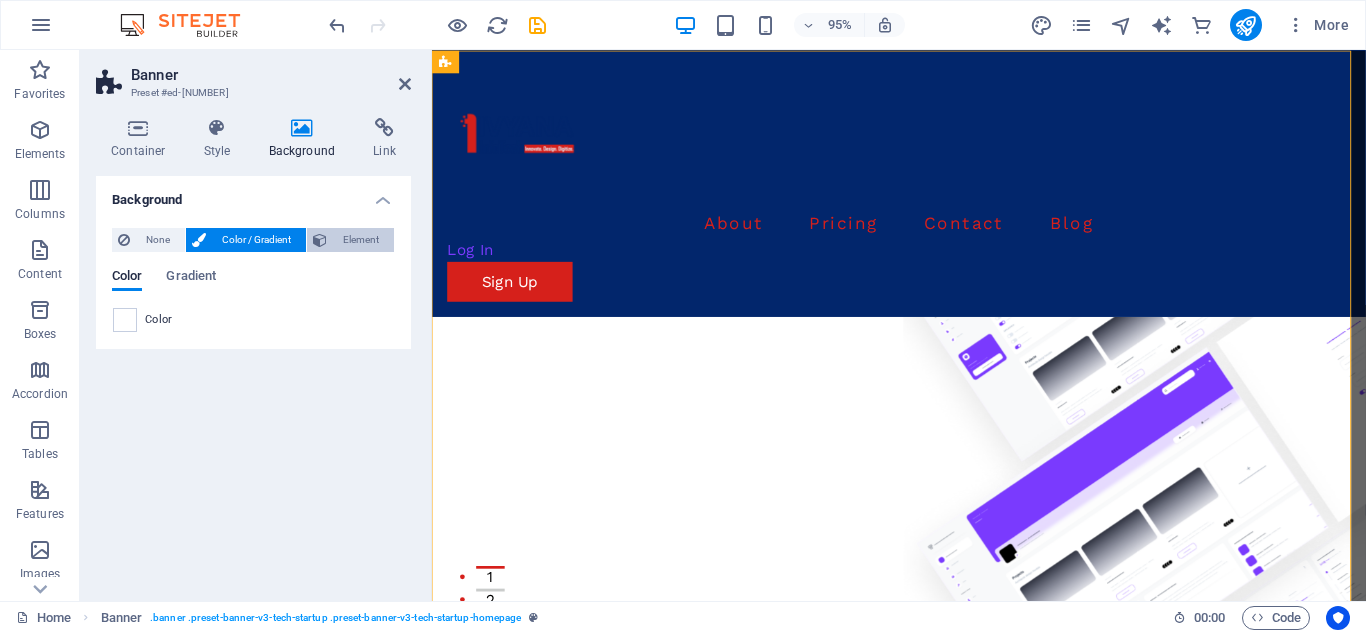 click on "Element" at bounding box center (360, 240) 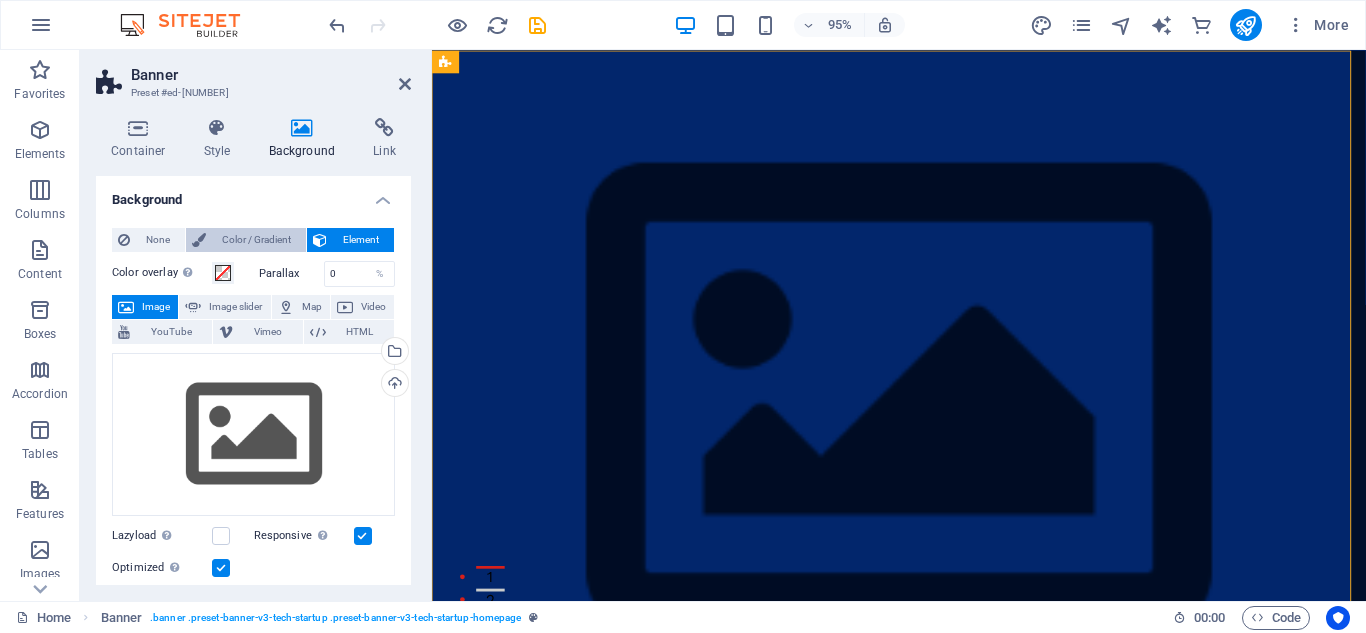 click on "Color / Gradient" at bounding box center [256, 240] 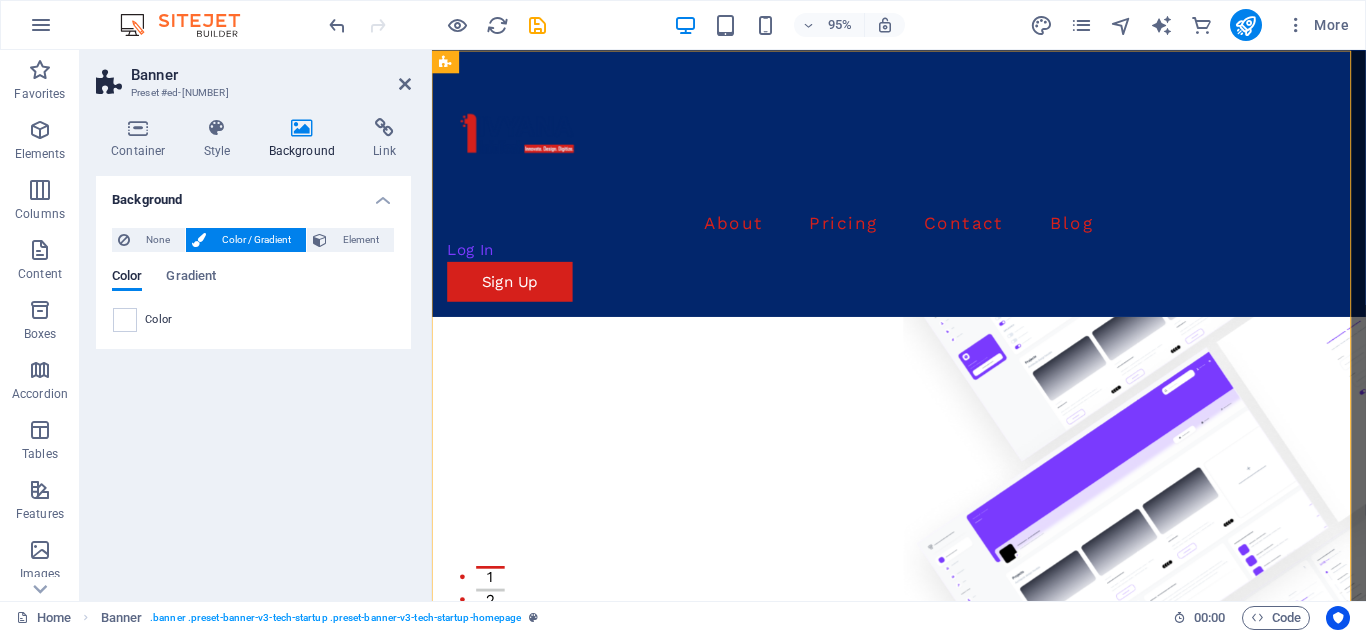 click on "Color" at bounding box center (253, 320) 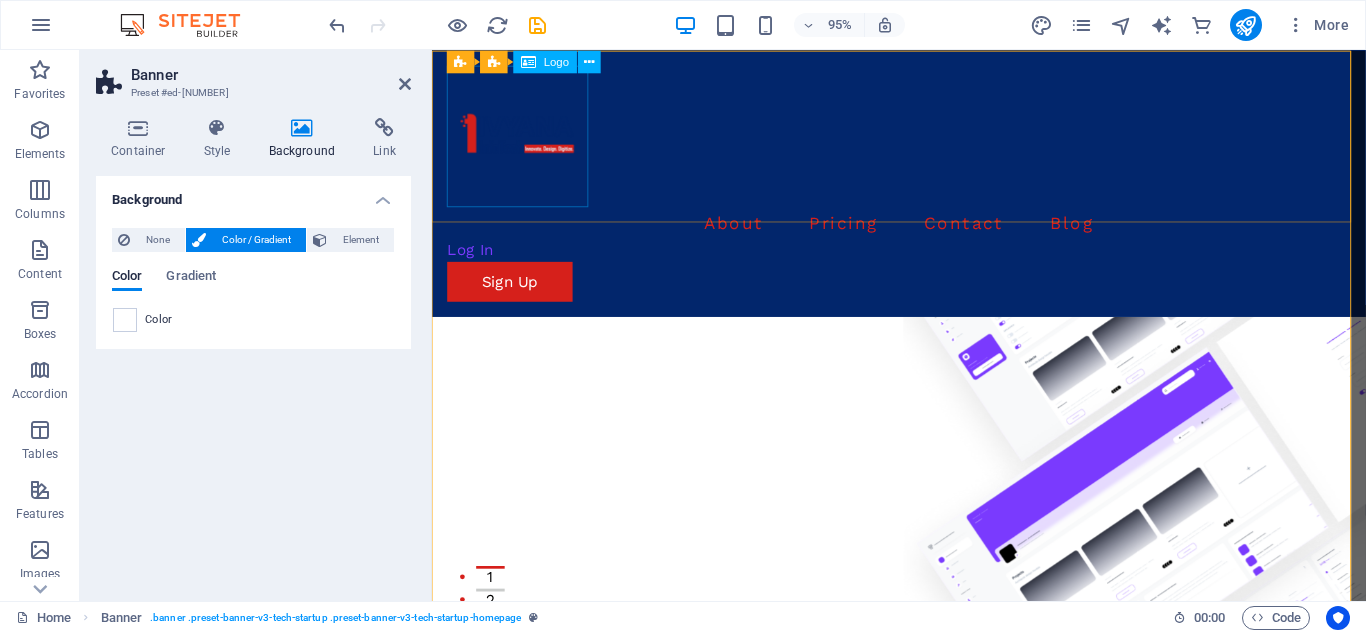 click at bounding box center [923, 140] 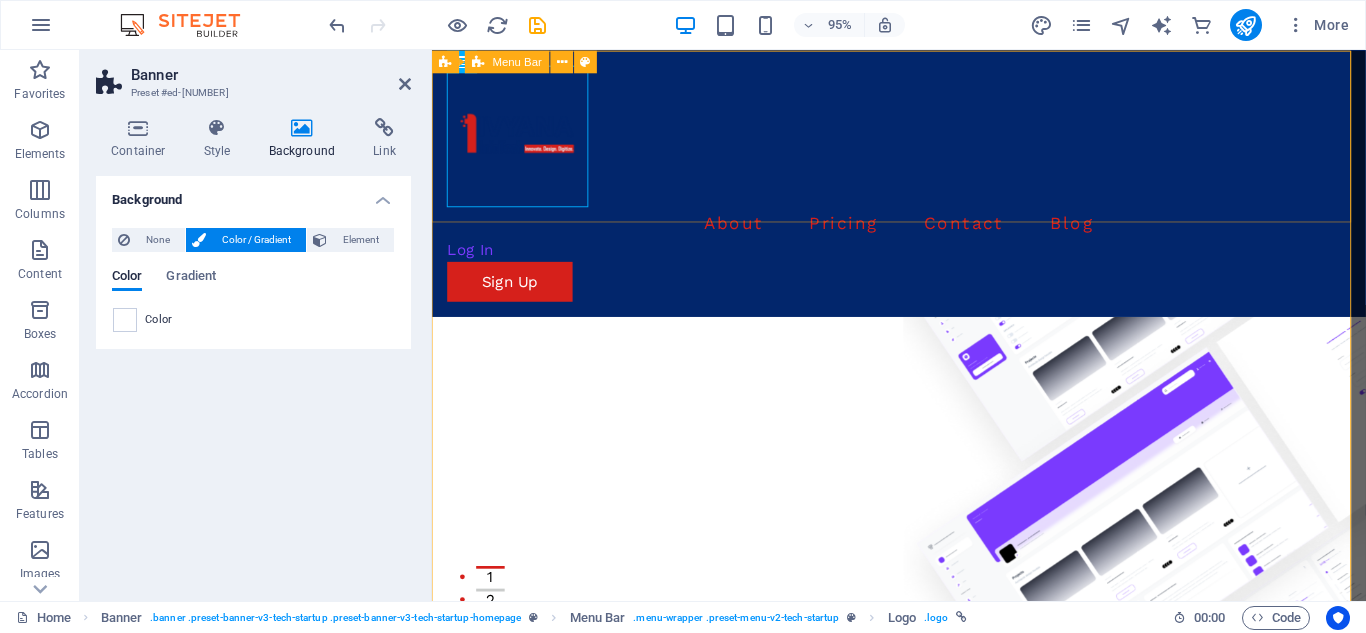 click on "About Pricing Contact Blog Log In Sign Up" at bounding box center (923, 190) 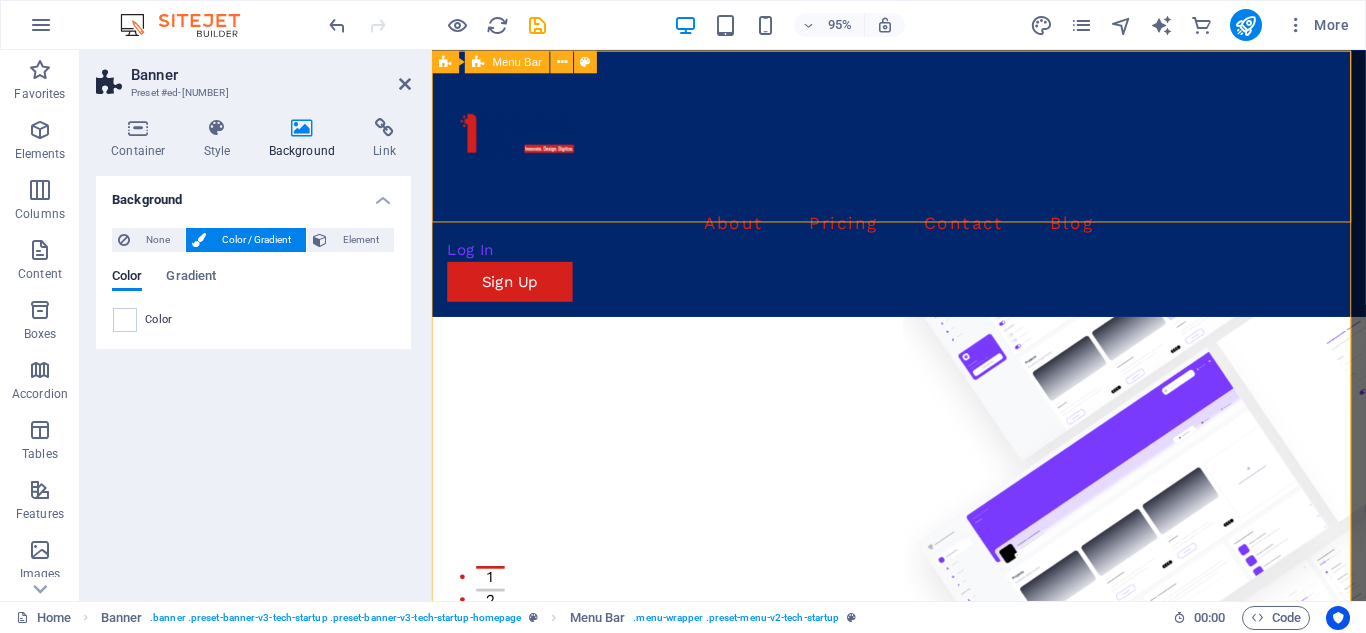 click on "About Pricing Contact Blog Log In Sign Up" at bounding box center [923, 190] 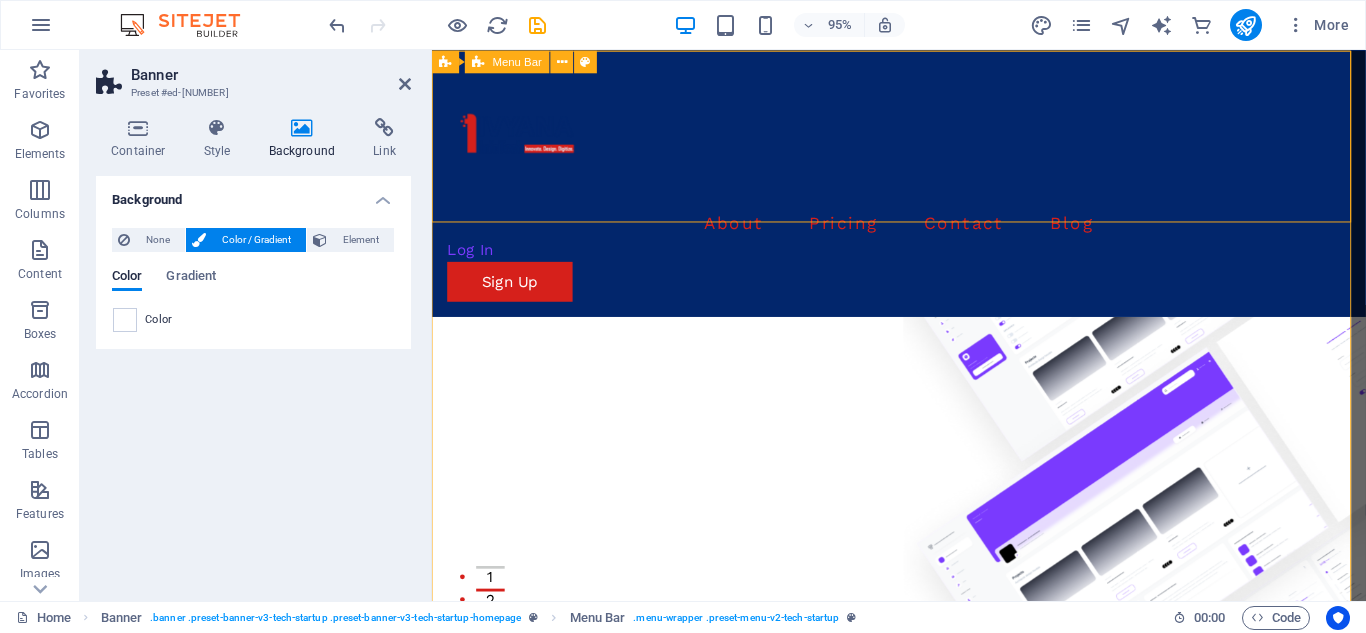 click on "About Pricing Contact Blog Log In Sign Up" at bounding box center (923, 190) 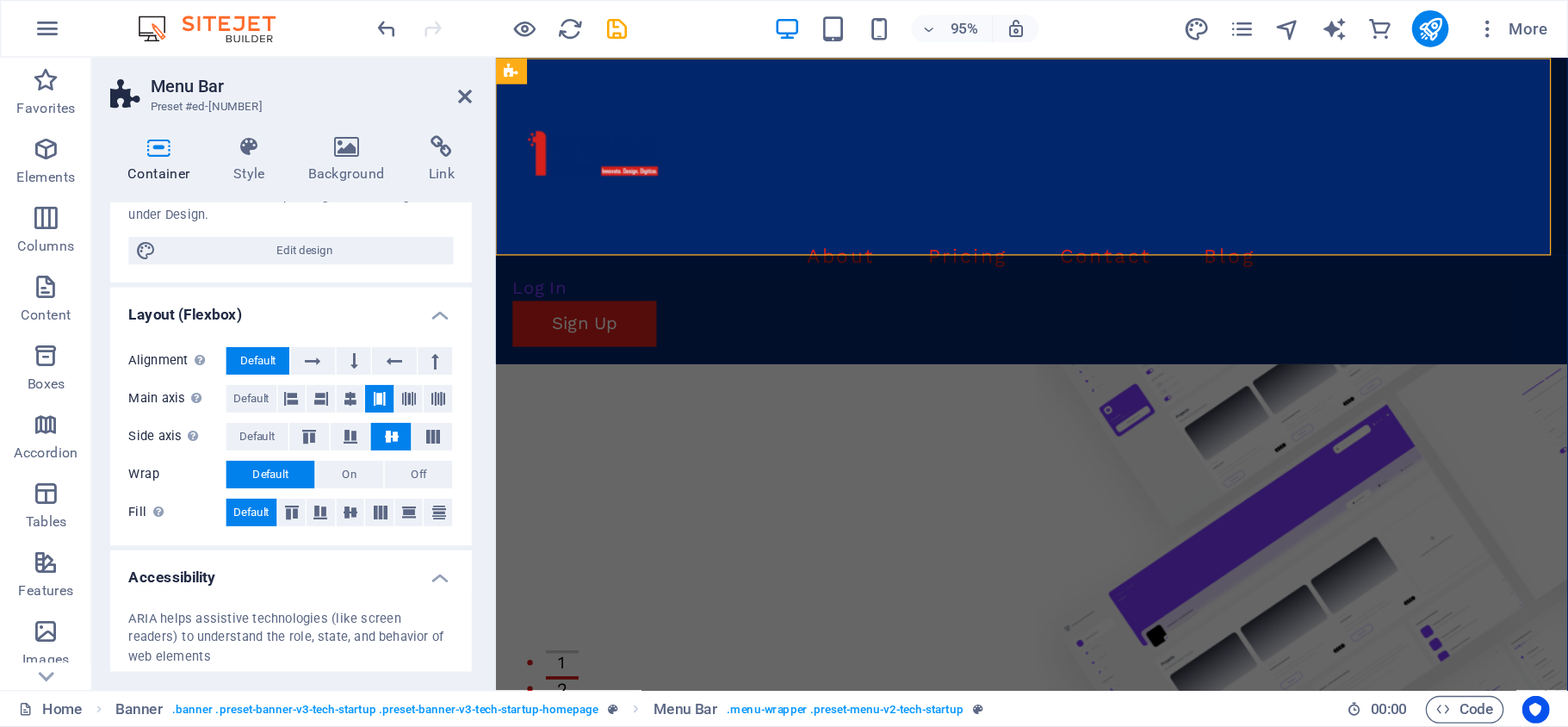 scroll, scrollTop: 315, scrollLeft: 0, axis: vertical 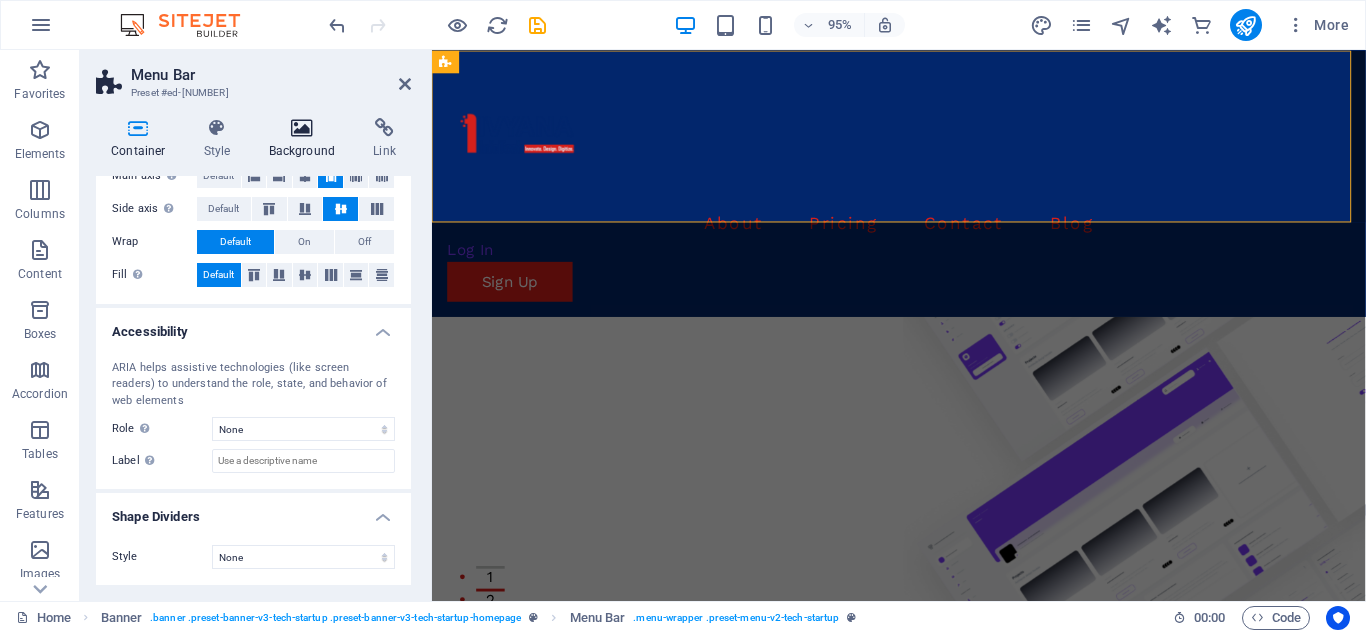 click at bounding box center (302, 128) 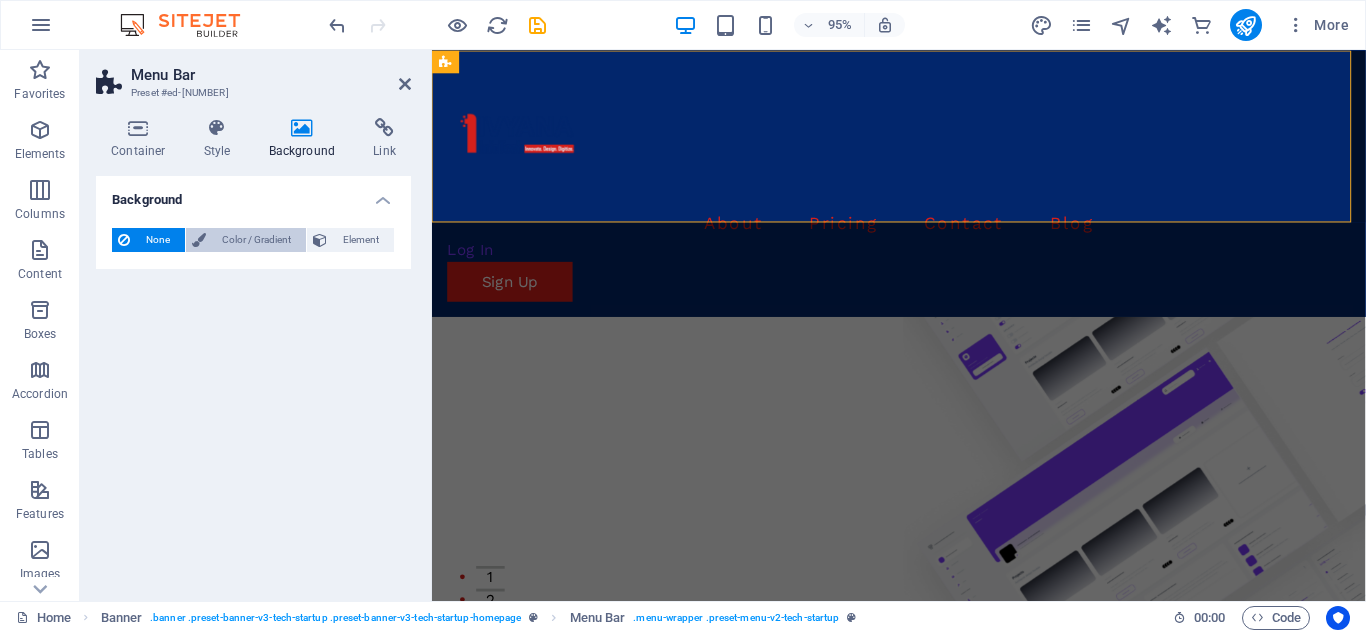 click on "Color / Gradient" at bounding box center [256, 240] 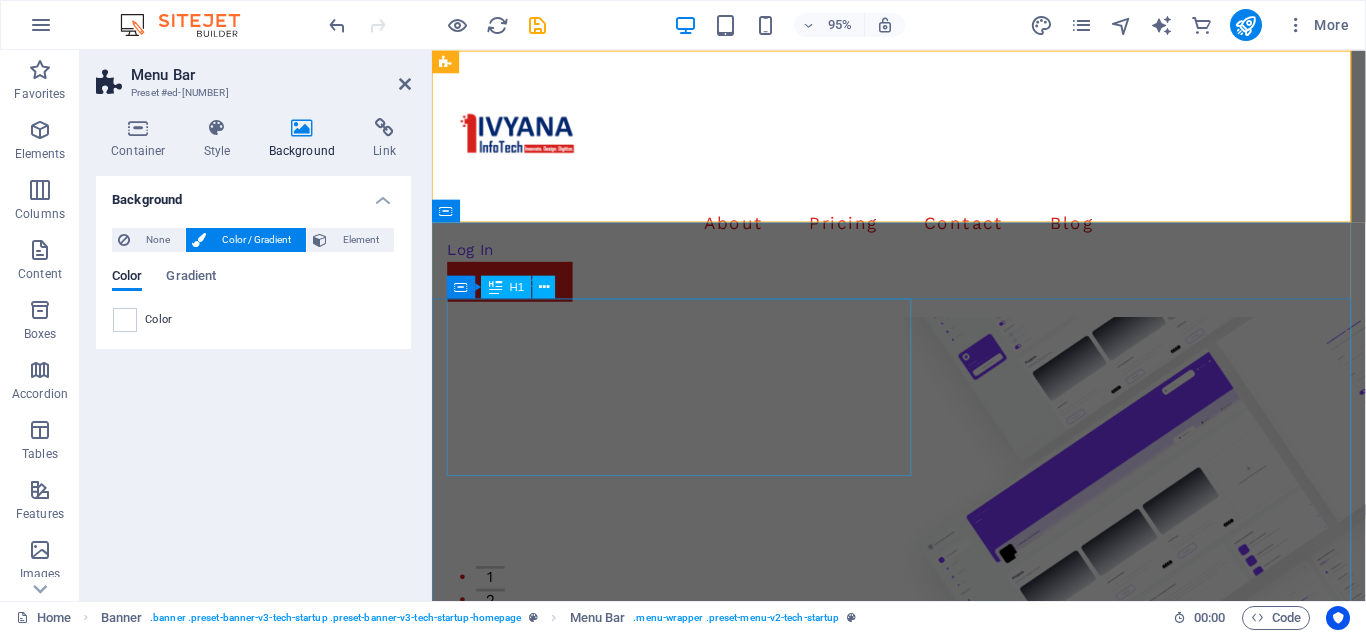 click on "Let your  business grow super fast  and secure, with Techup." at bounding box center [923, 1033] 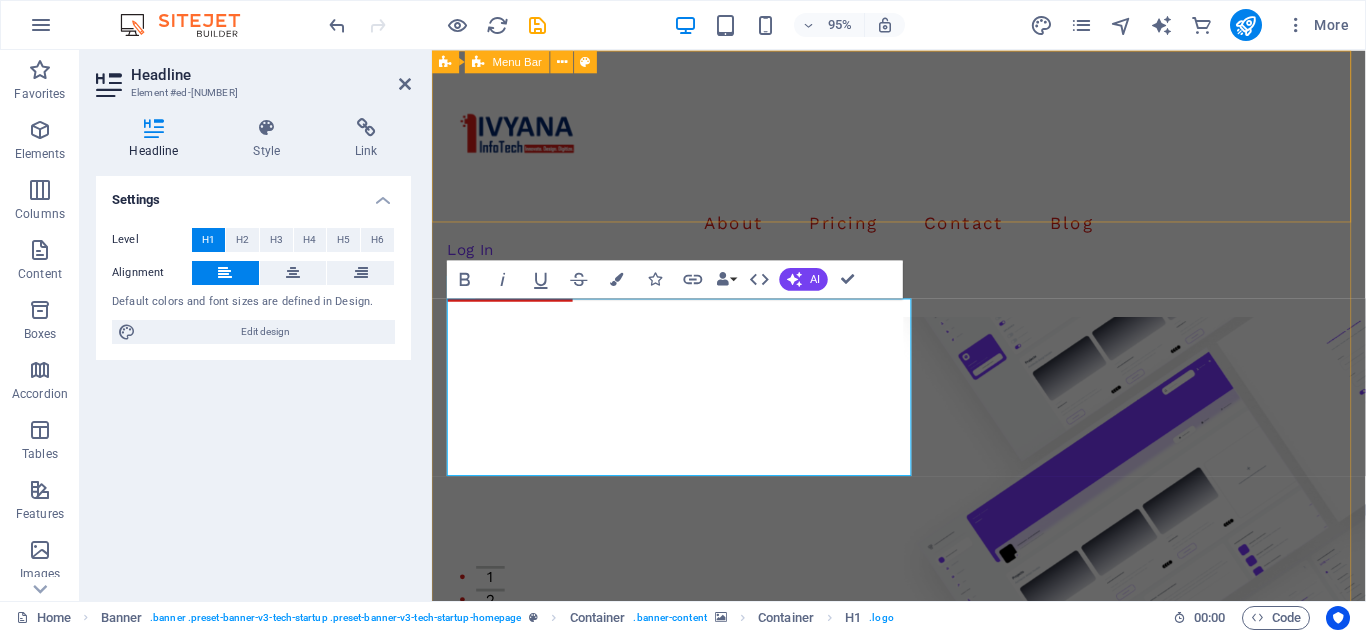 click on "About Pricing Contact Blog Log In Sign Up" at bounding box center (923, 190) 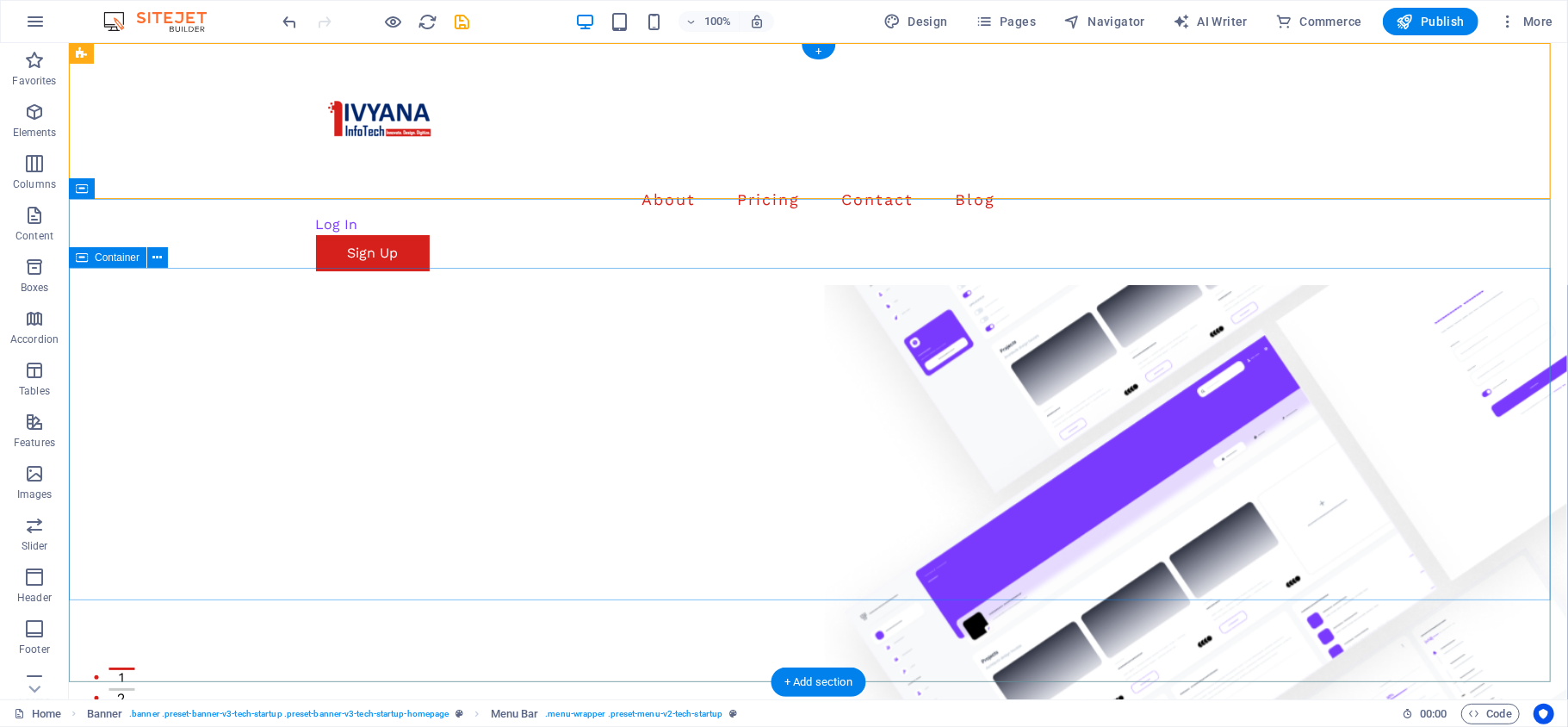 click on "Let your  business grow super fast  and secure, with Techup. Quia sed quod fuga tempora. Officiis voluptas asperiores numquam. Velit occaecati et et blanditiis ab placeat qui. Caecati et et blanditiis ab placeat qui. Clandit iis ab placeat qui. Get Started Now" at bounding box center [817, 954] 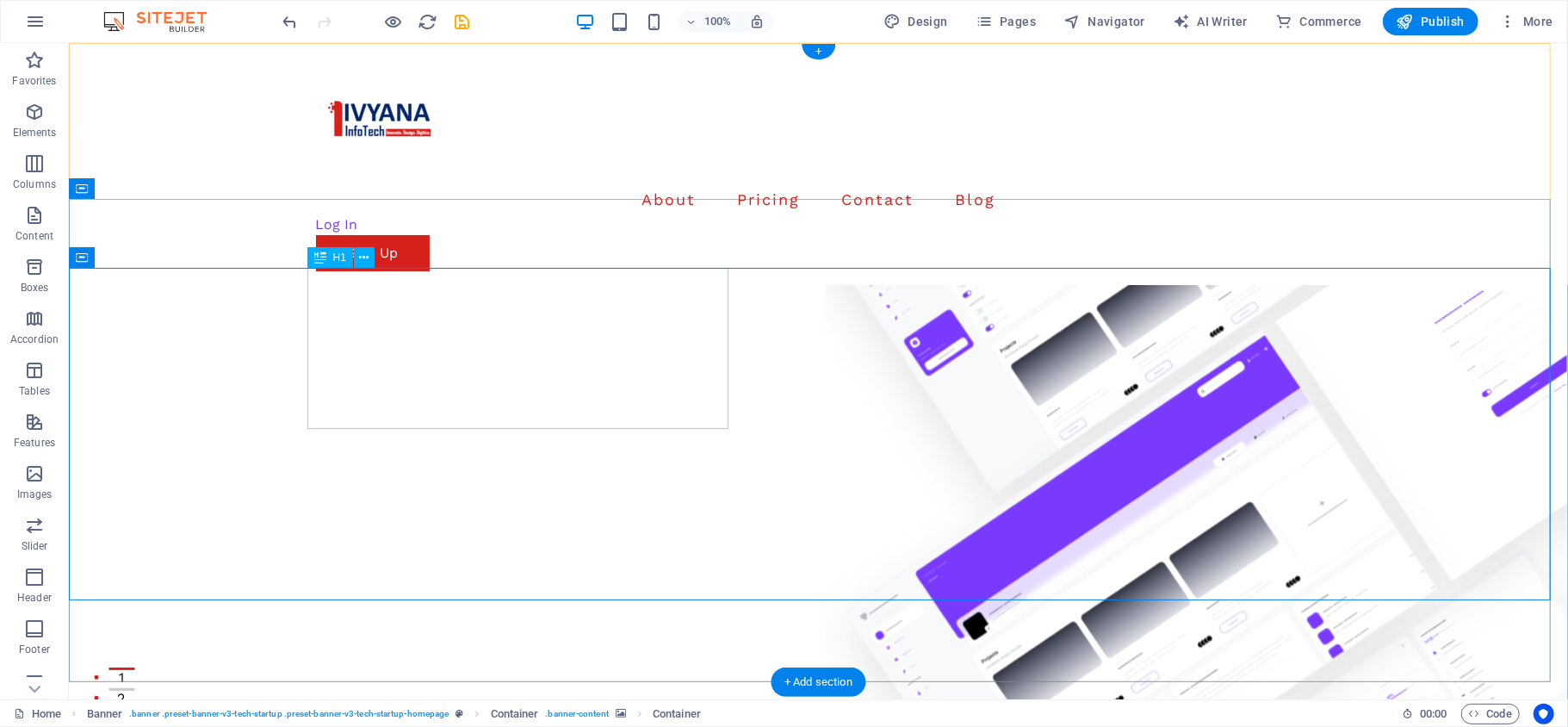 click on "Let your  business grow super fast  and secure, with Techup." at bounding box center [818, 889] 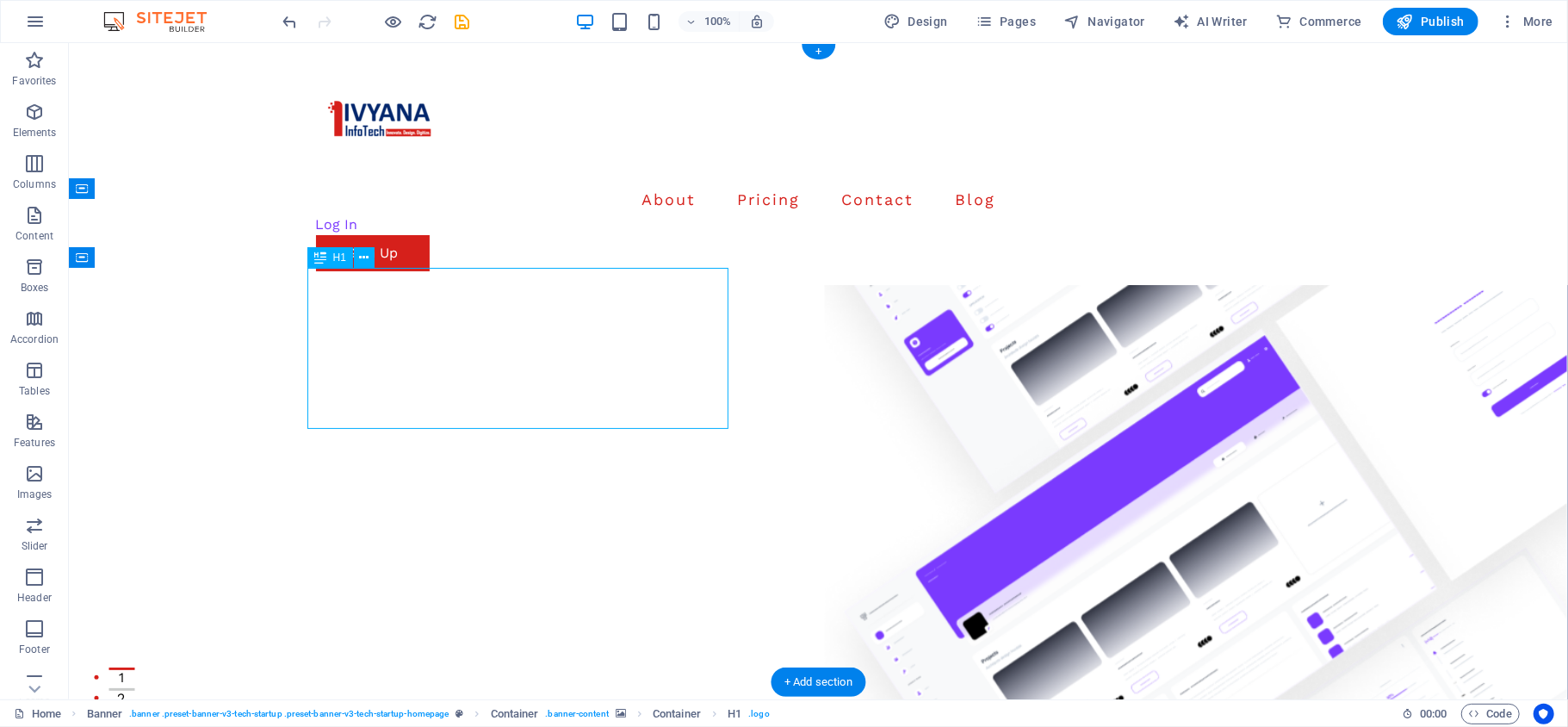 click on "Let your  business grow super fast  and secure, with Techup." at bounding box center [818, 889] 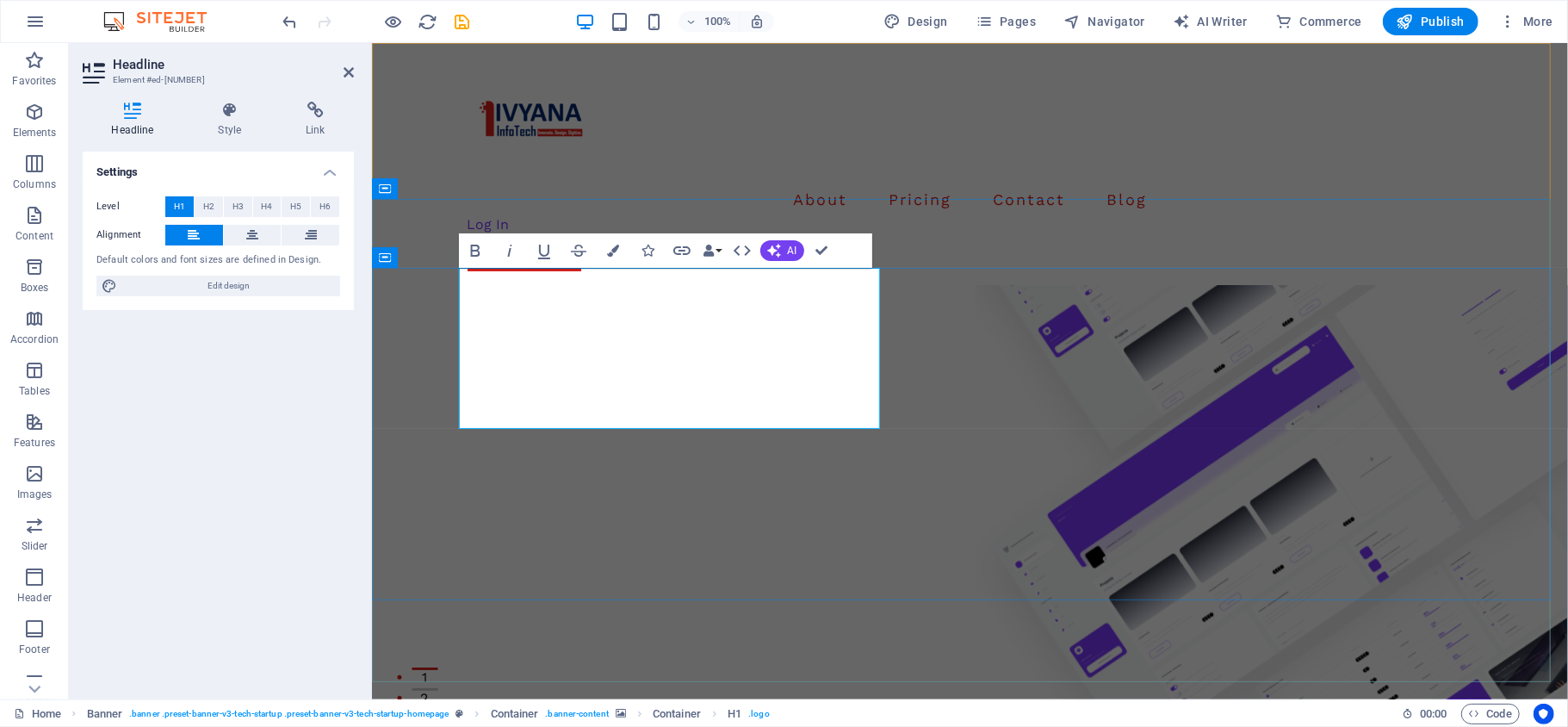 click on "Let your  business grow super fast  and secure, with Techup." at bounding box center (970, 889) 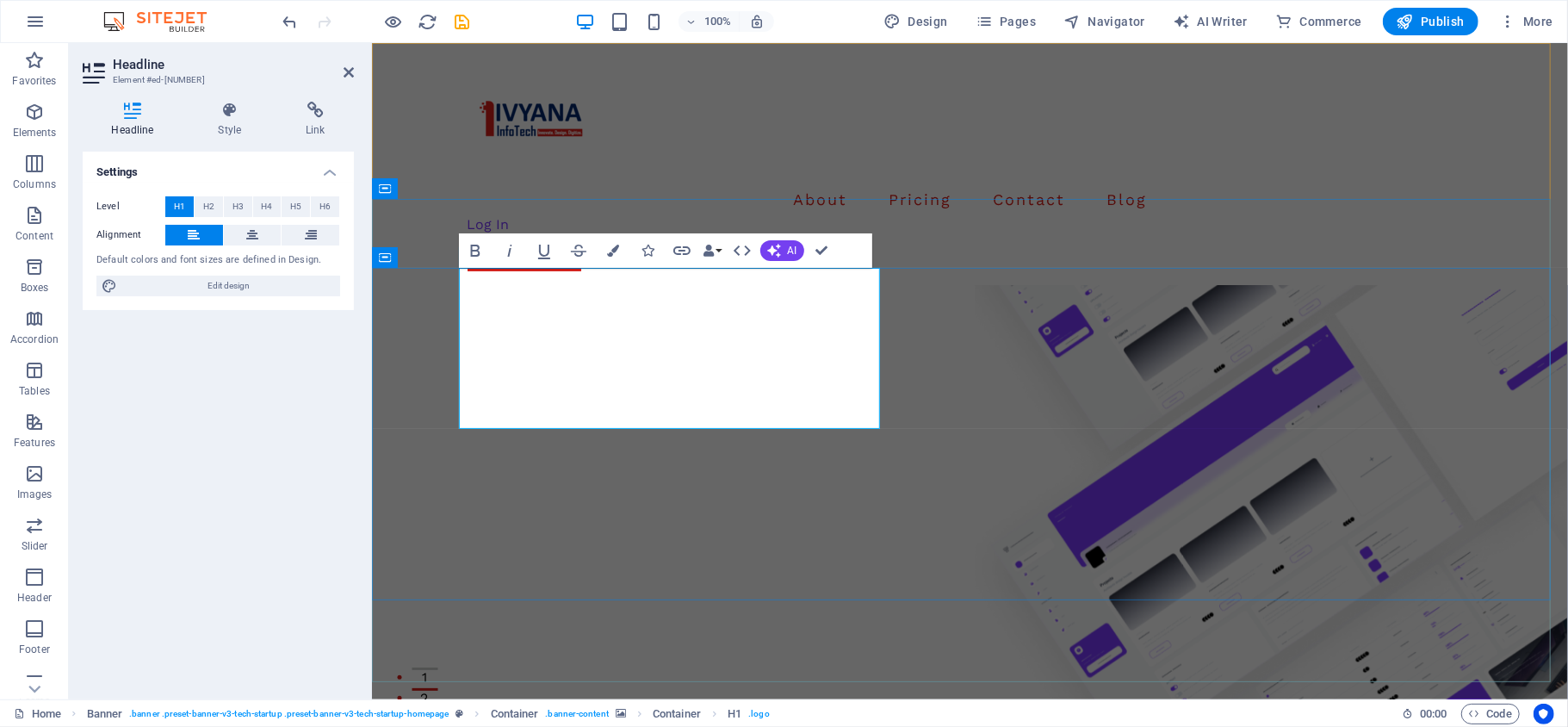 drag, startPoint x: 693, startPoint y: 401, endPoint x: 840, endPoint y: 407, distance: 147.1224 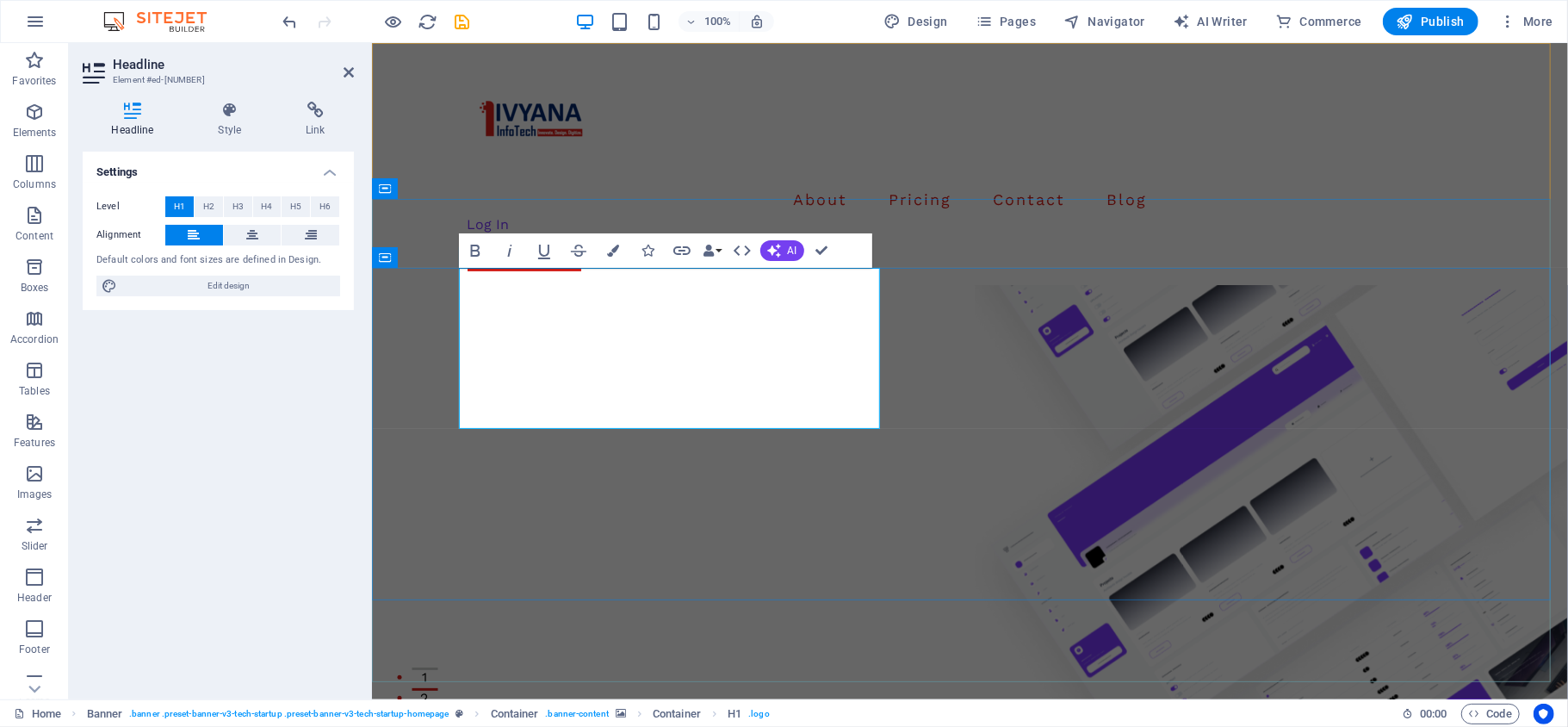 type 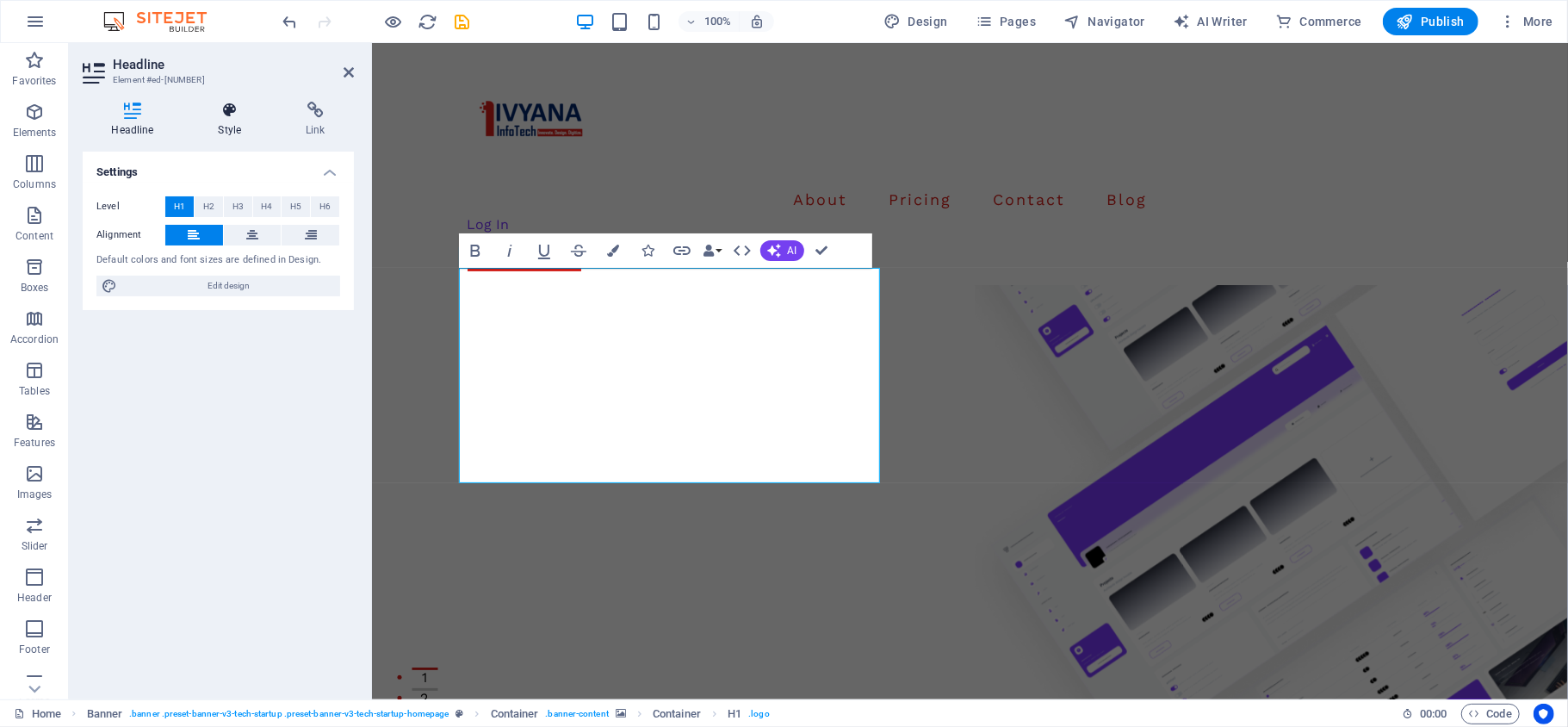 click on "Style" at bounding box center [233, 120] 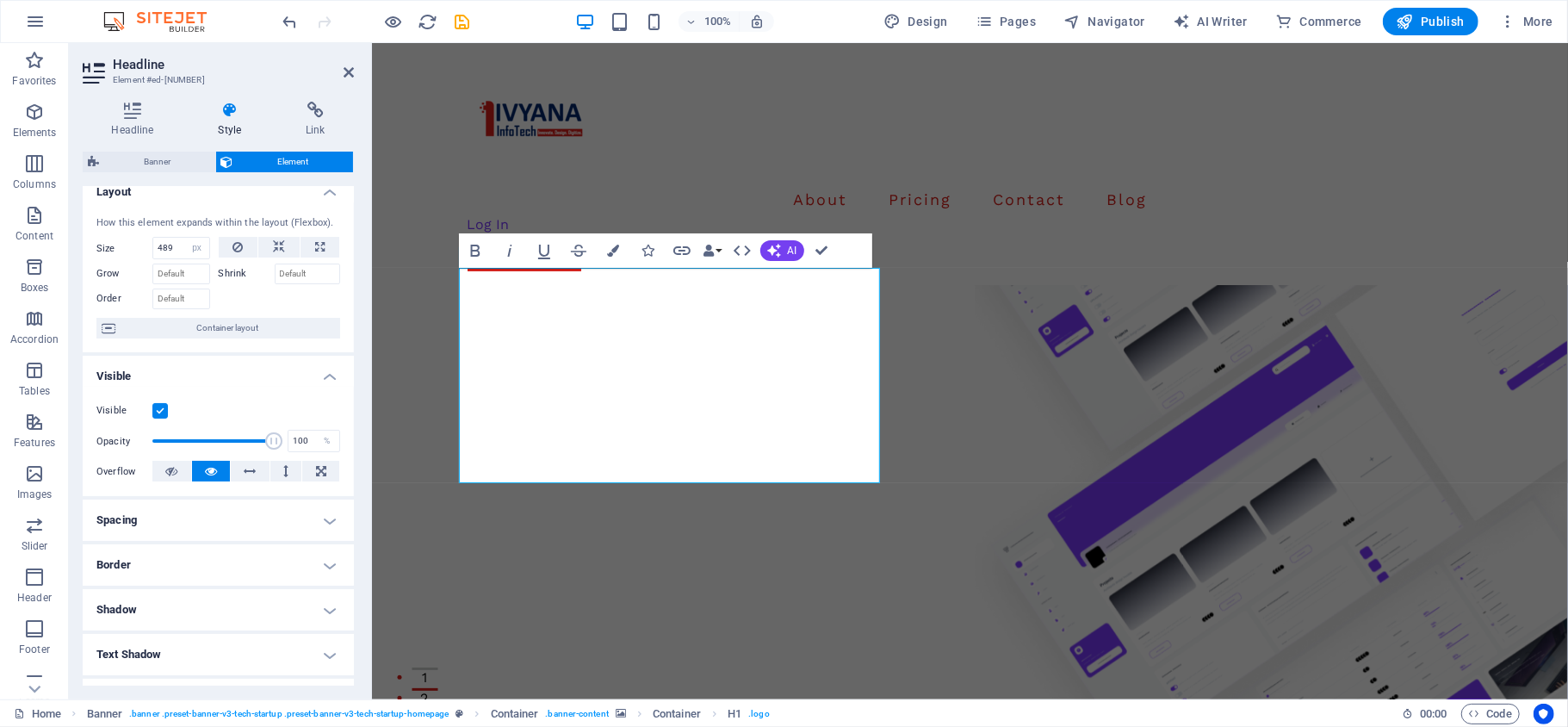 scroll, scrollTop: 0, scrollLeft: 0, axis: both 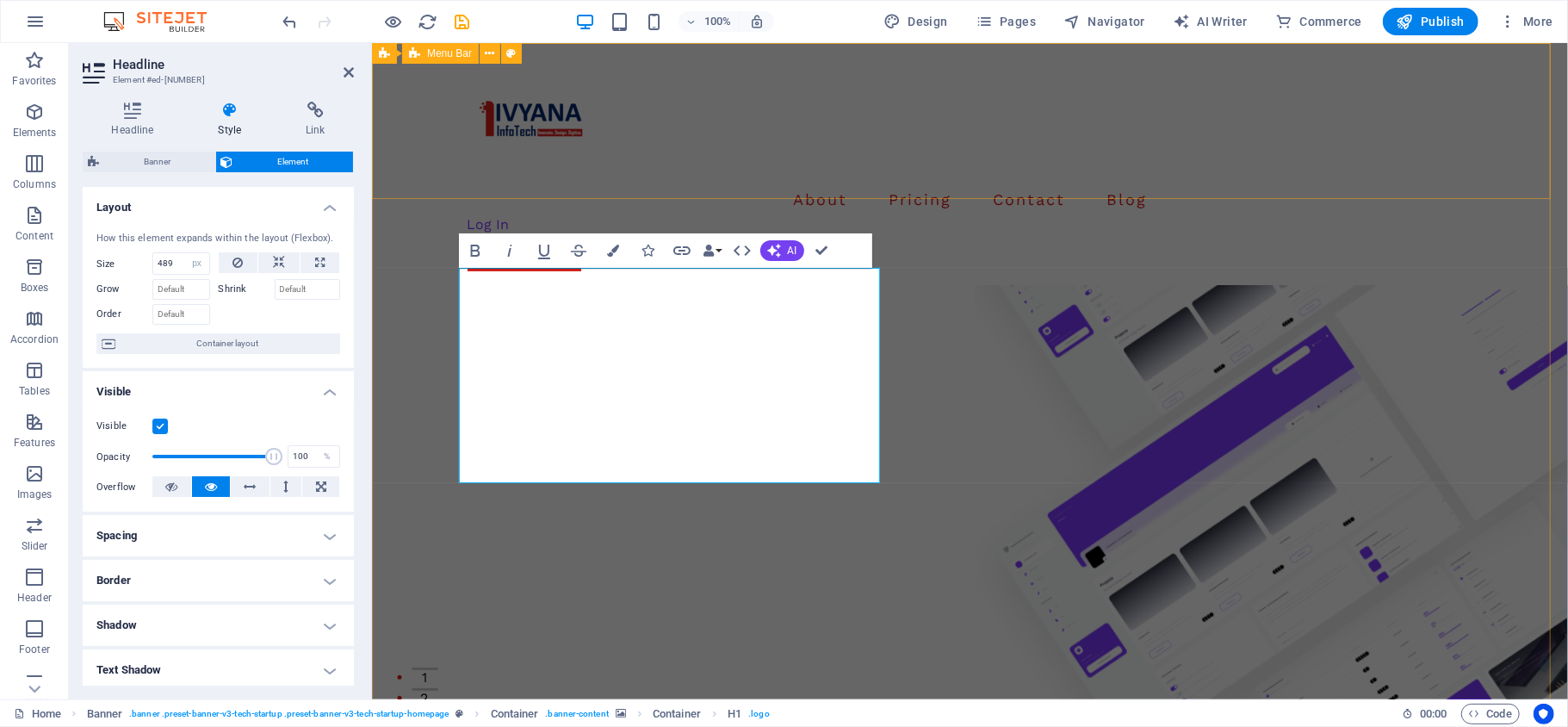 click on "About Pricing Contact Blog Log In Sign Up" at bounding box center [969, 163] 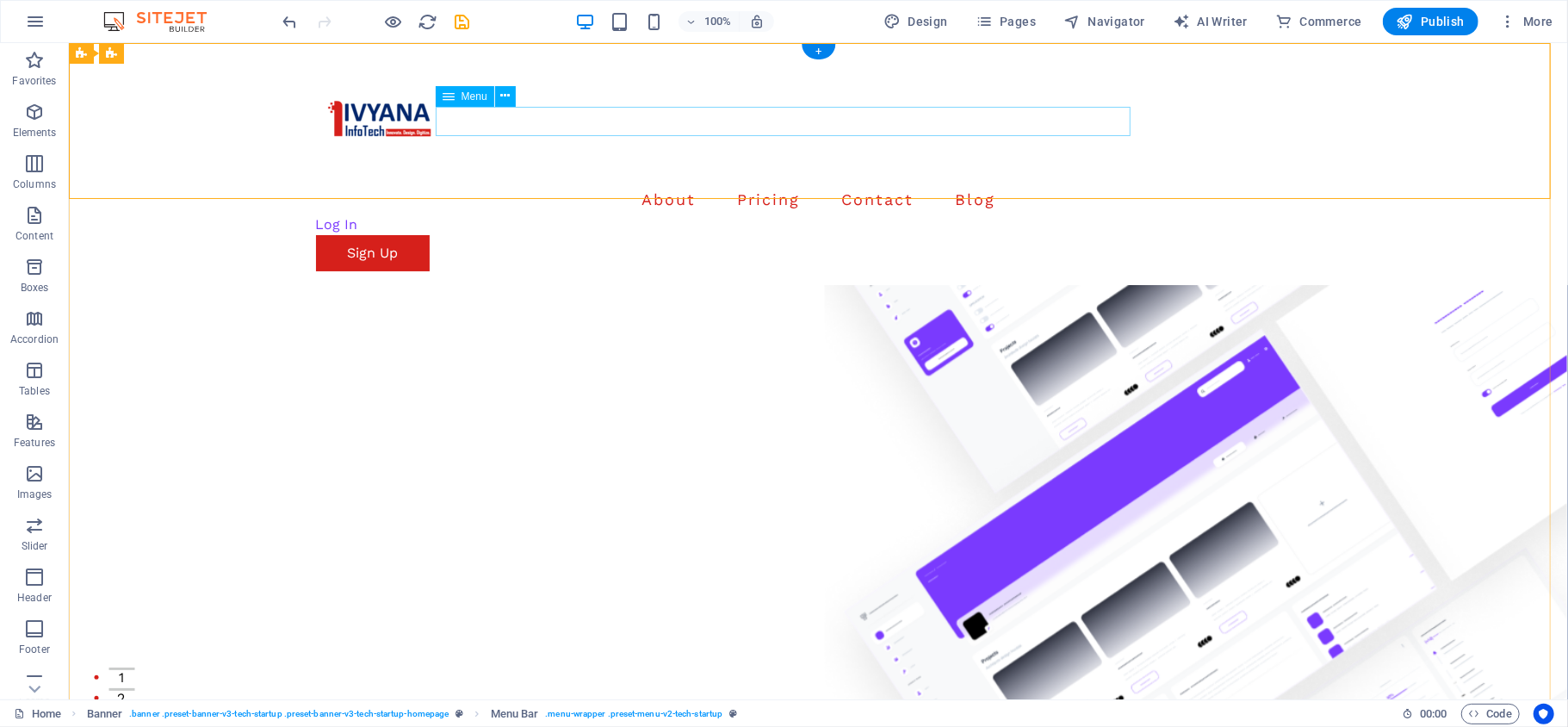 click on "About Pricing Contact Blog" at bounding box center [818, 199] 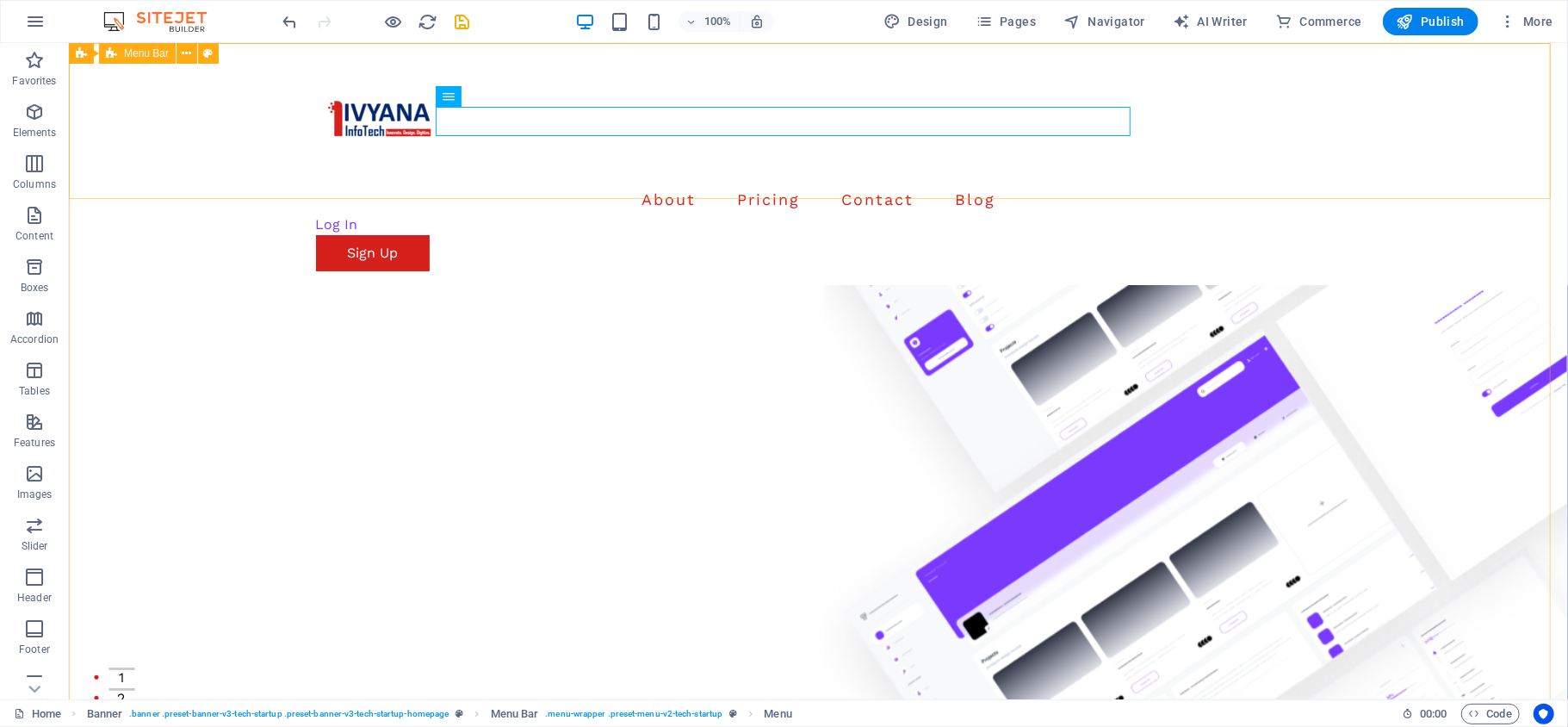 click on "Menu Bar" at bounding box center (146, 53) 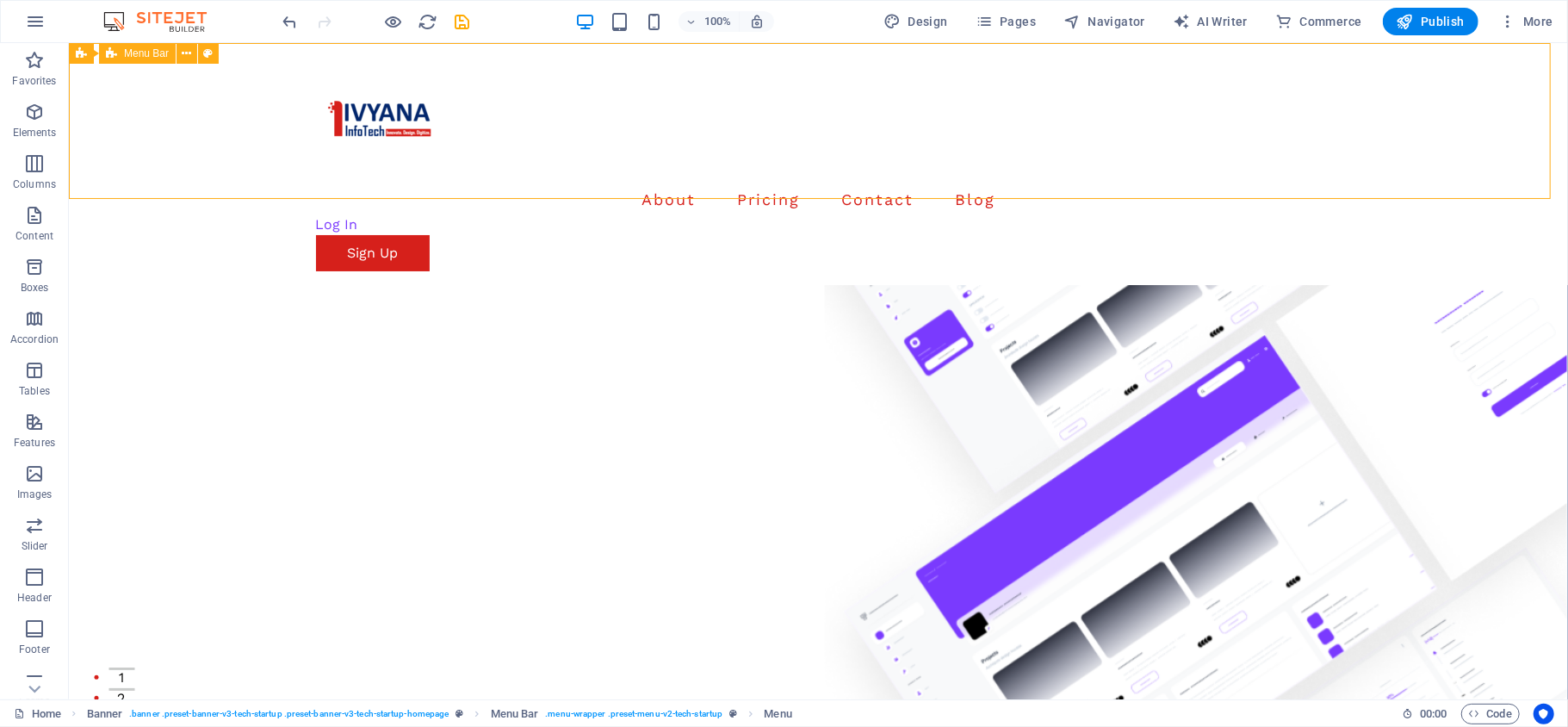click on "Menu Bar" at bounding box center [146, 53] 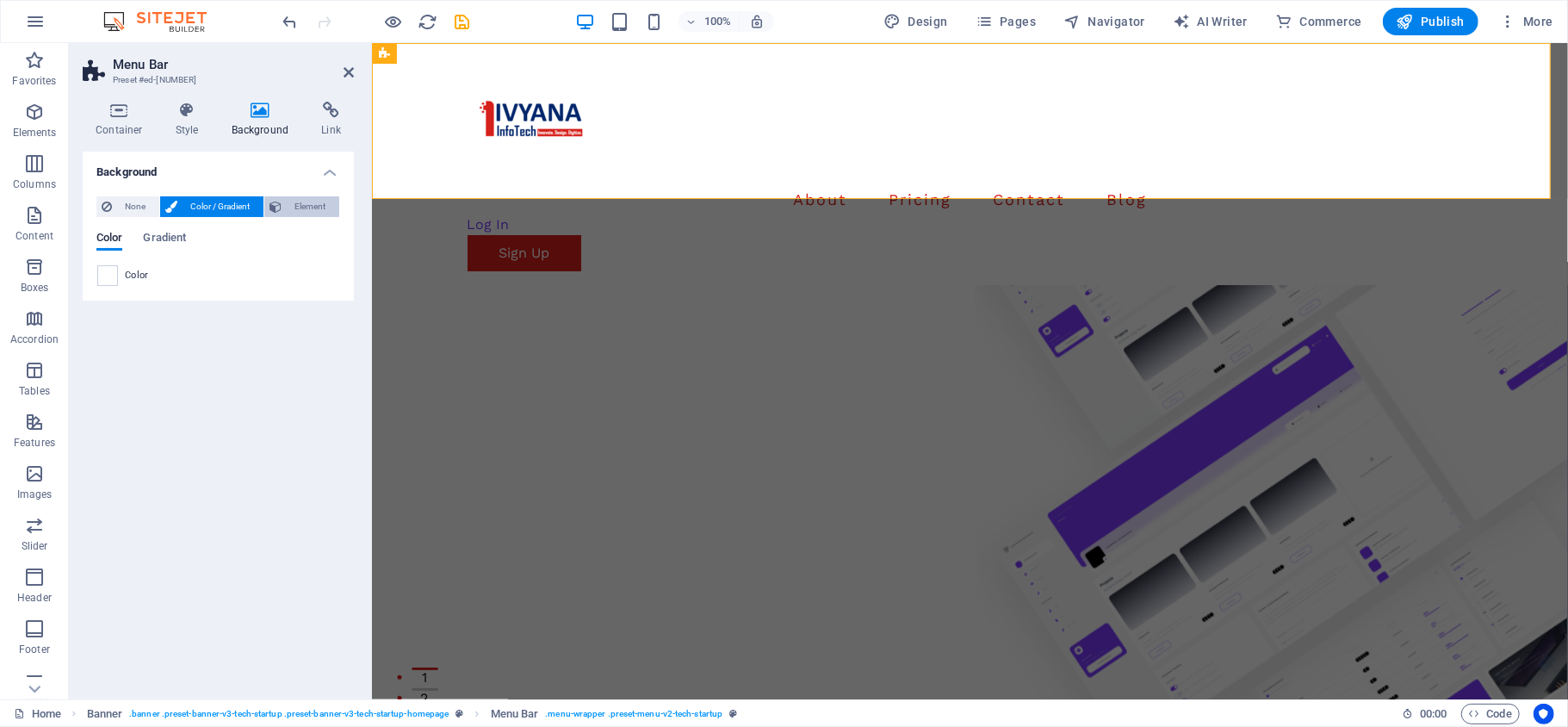 click on "Element" at bounding box center [310, 207] 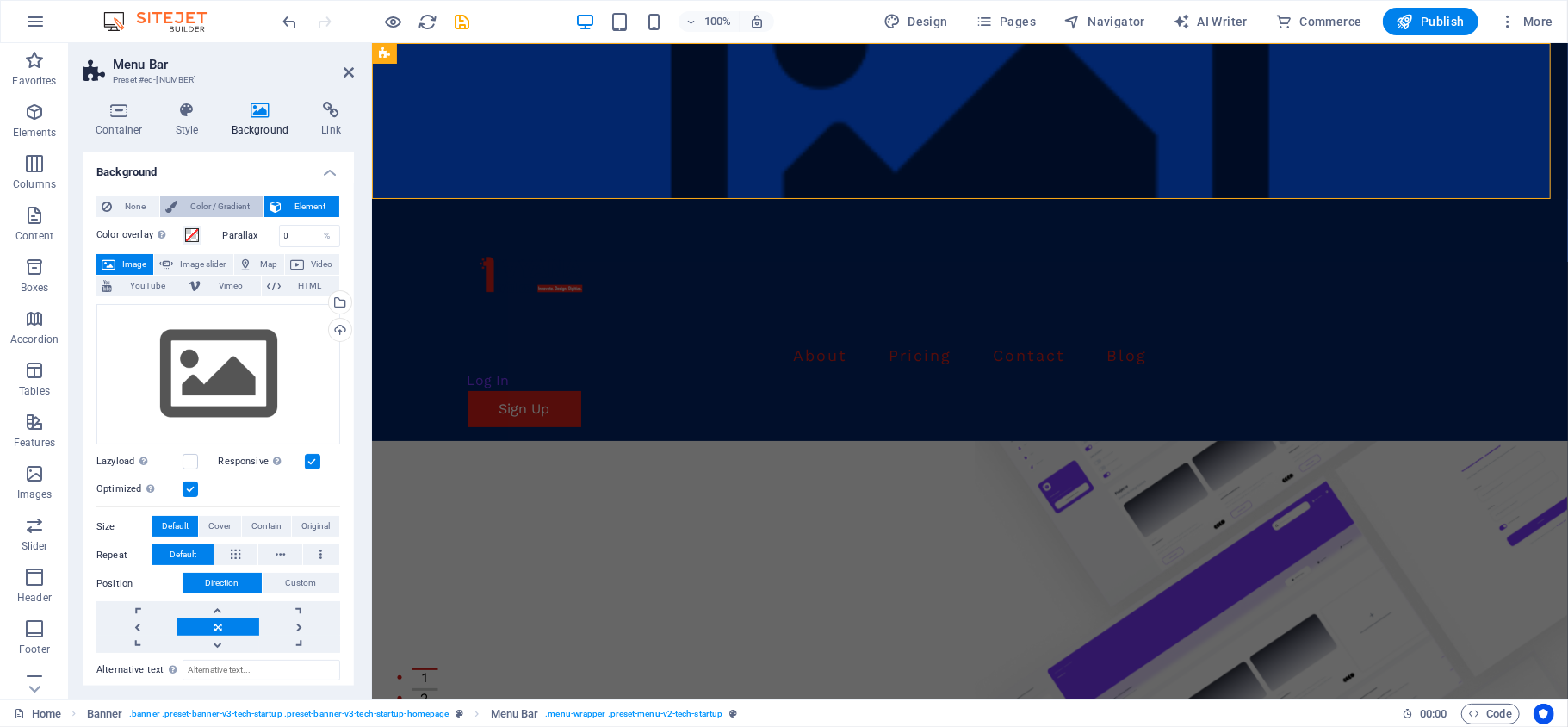 click on "Color / Gradient" at bounding box center (220, 207) 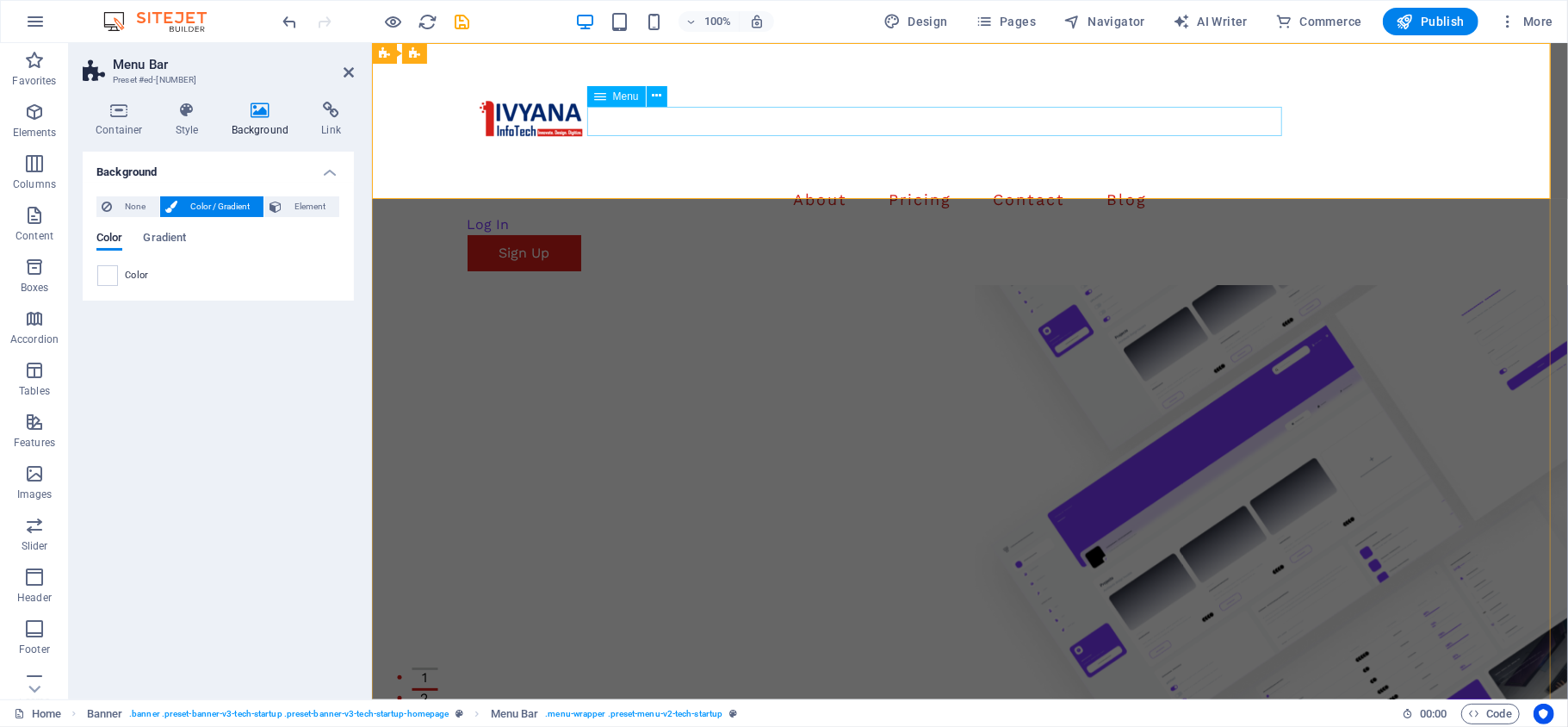 click on "About Pricing Contact Blog" at bounding box center [970, 199] 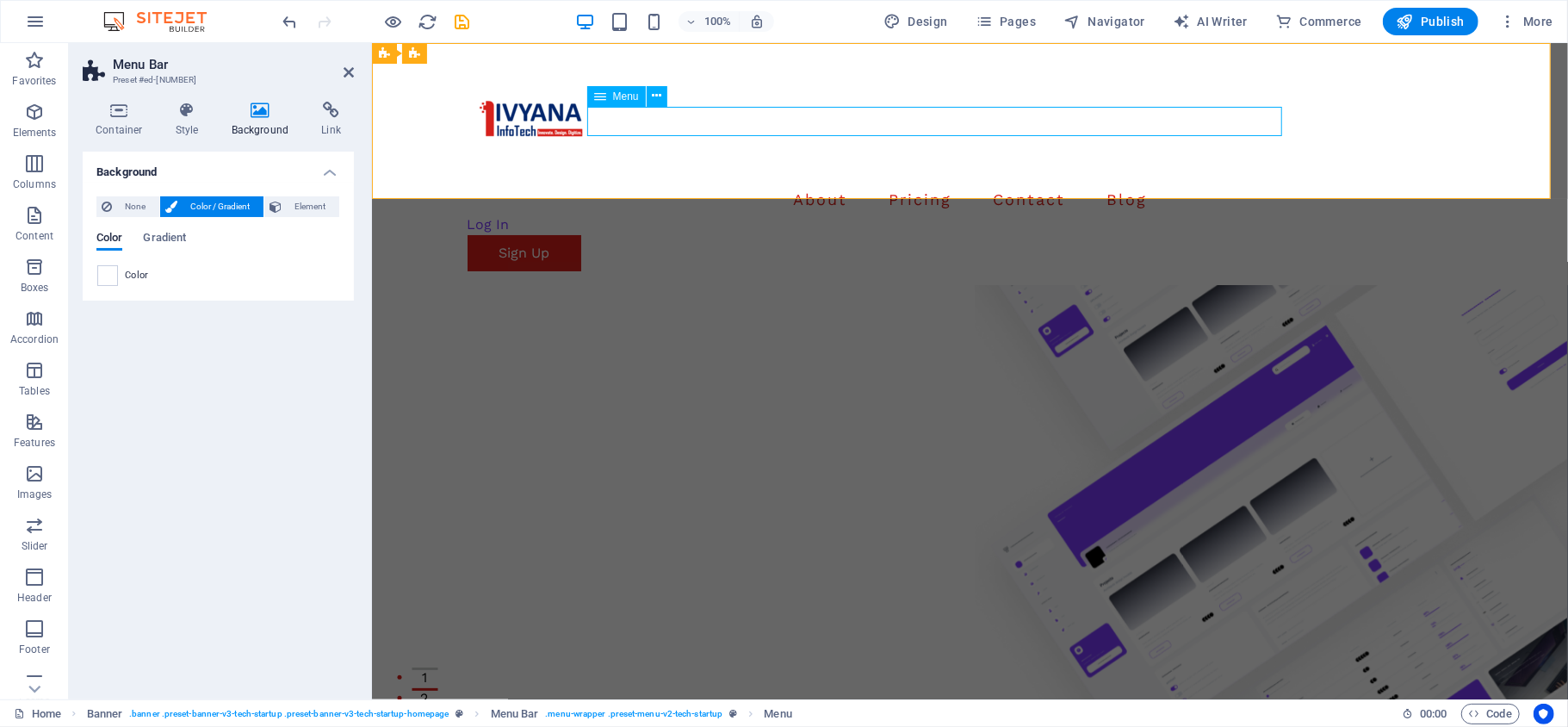 click on "About Pricing Contact Blog" at bounding box center (970, 199) 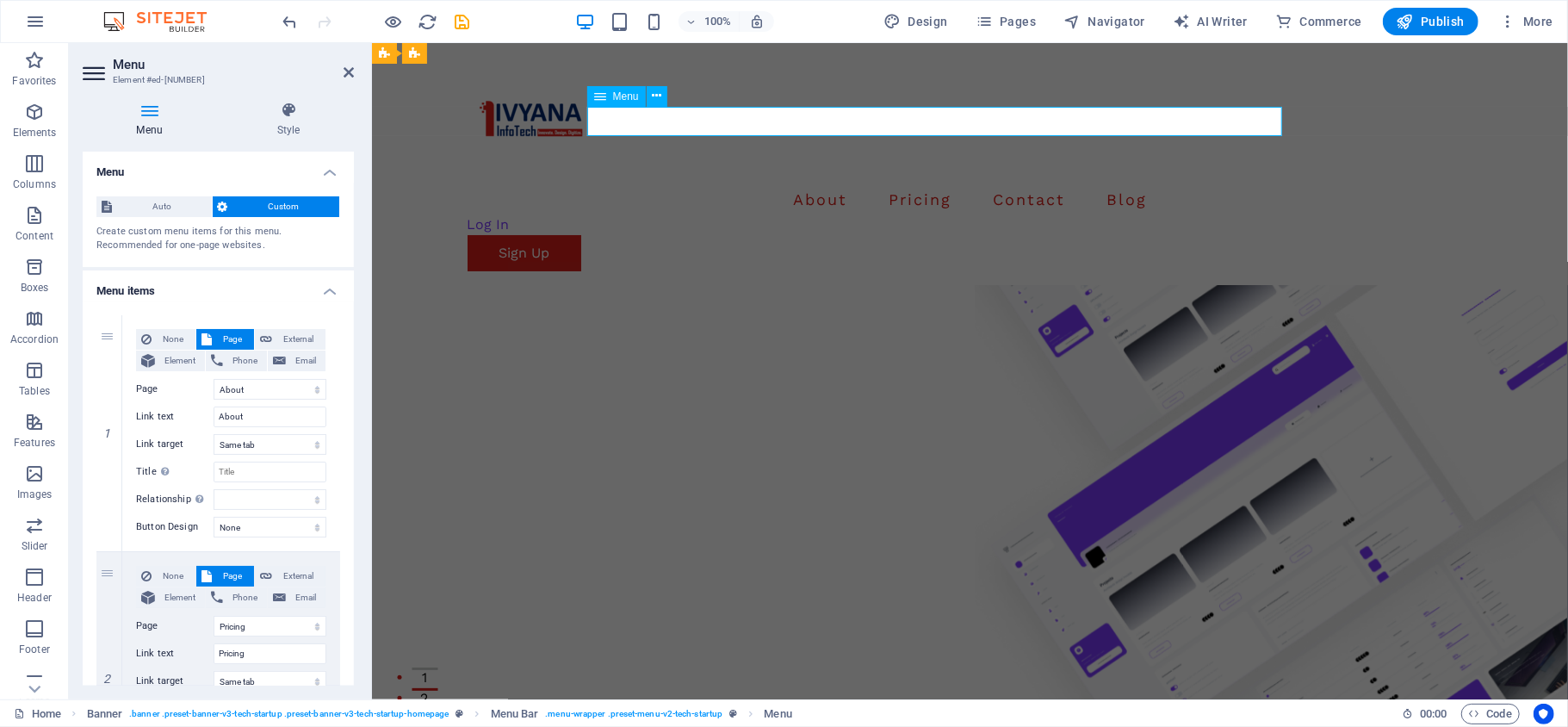 click on "About Pricing Contact Blog" at bounding box center [970, 199] 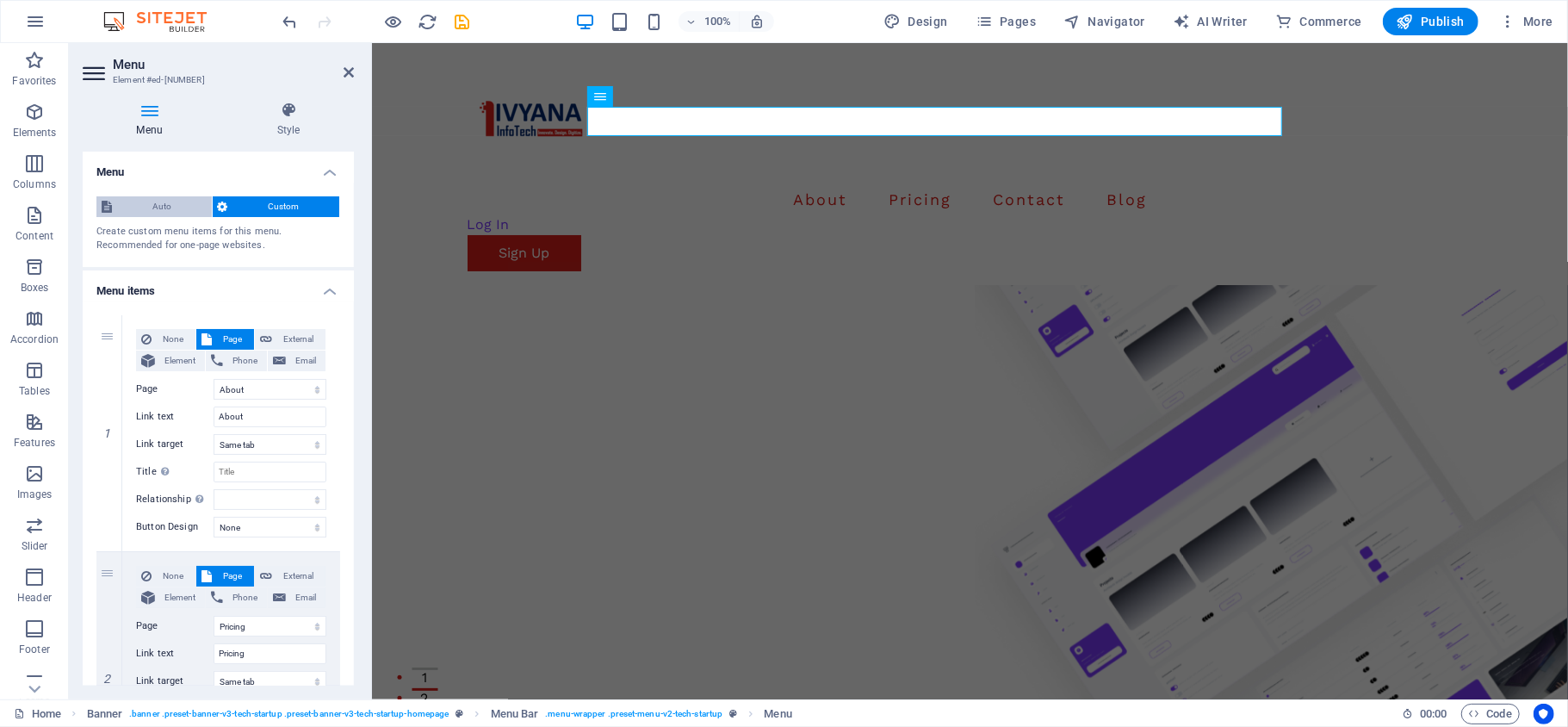 click on "Auto" at bounding box center (162, 207) 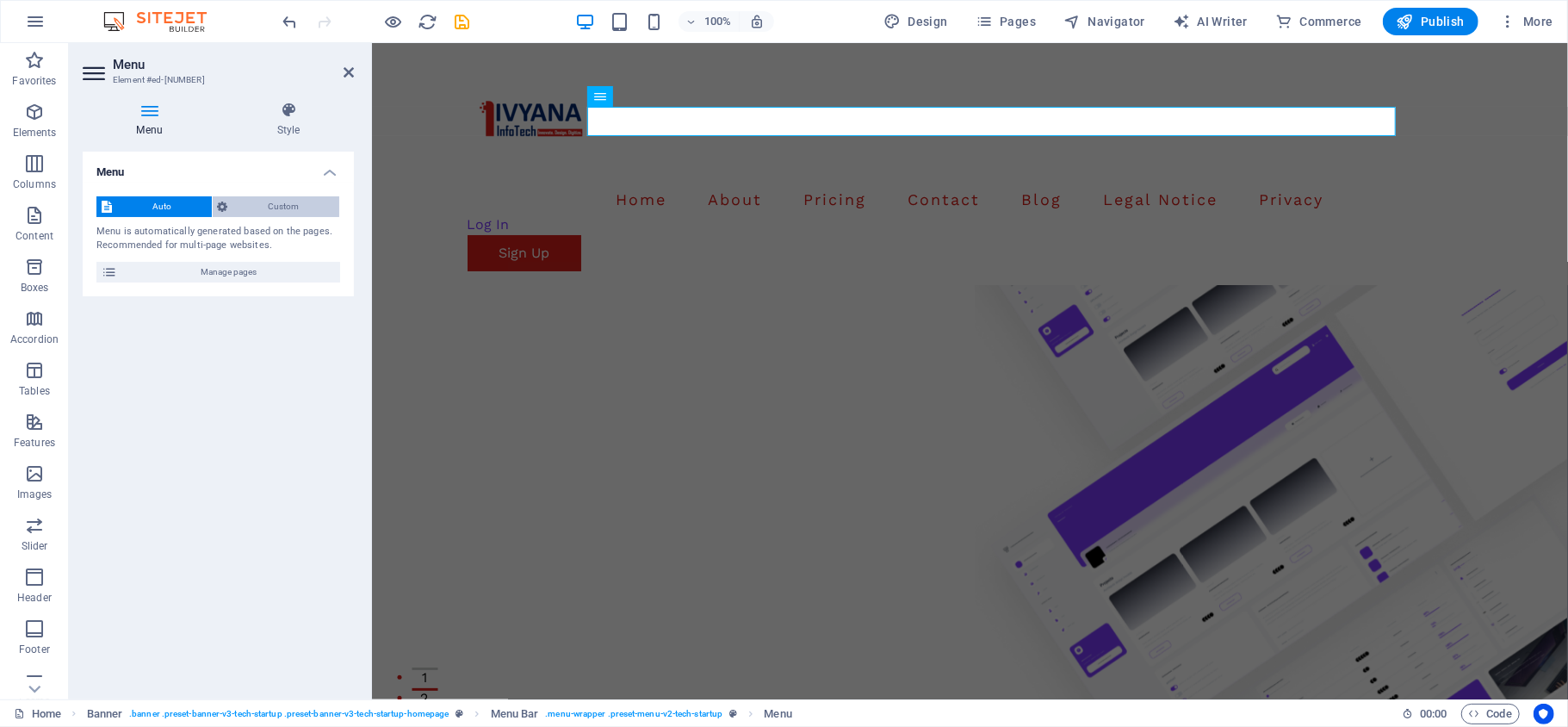 click on "Custom" at bounding box center (284, 207) 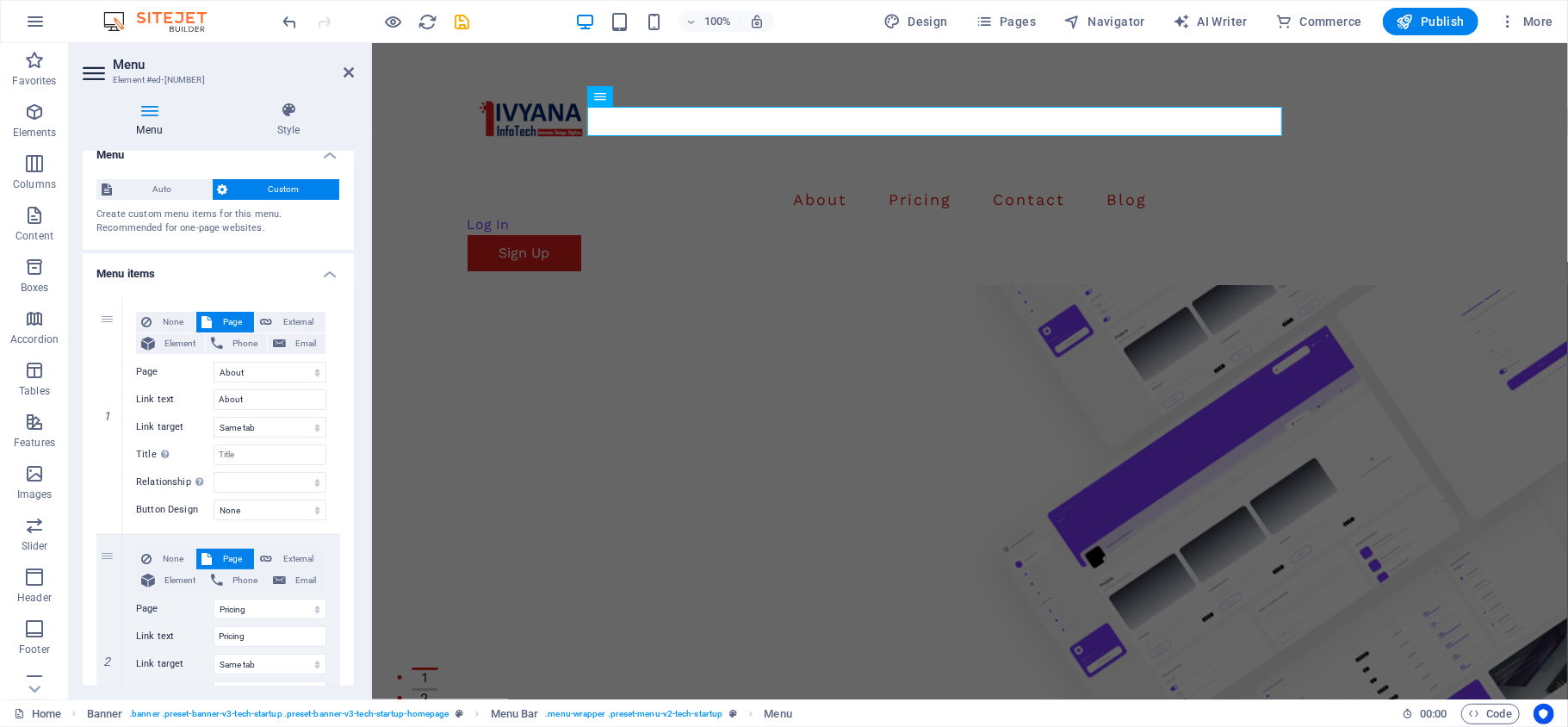 scroll, scrollTop: 0, scrollLeft: 0, axis: both 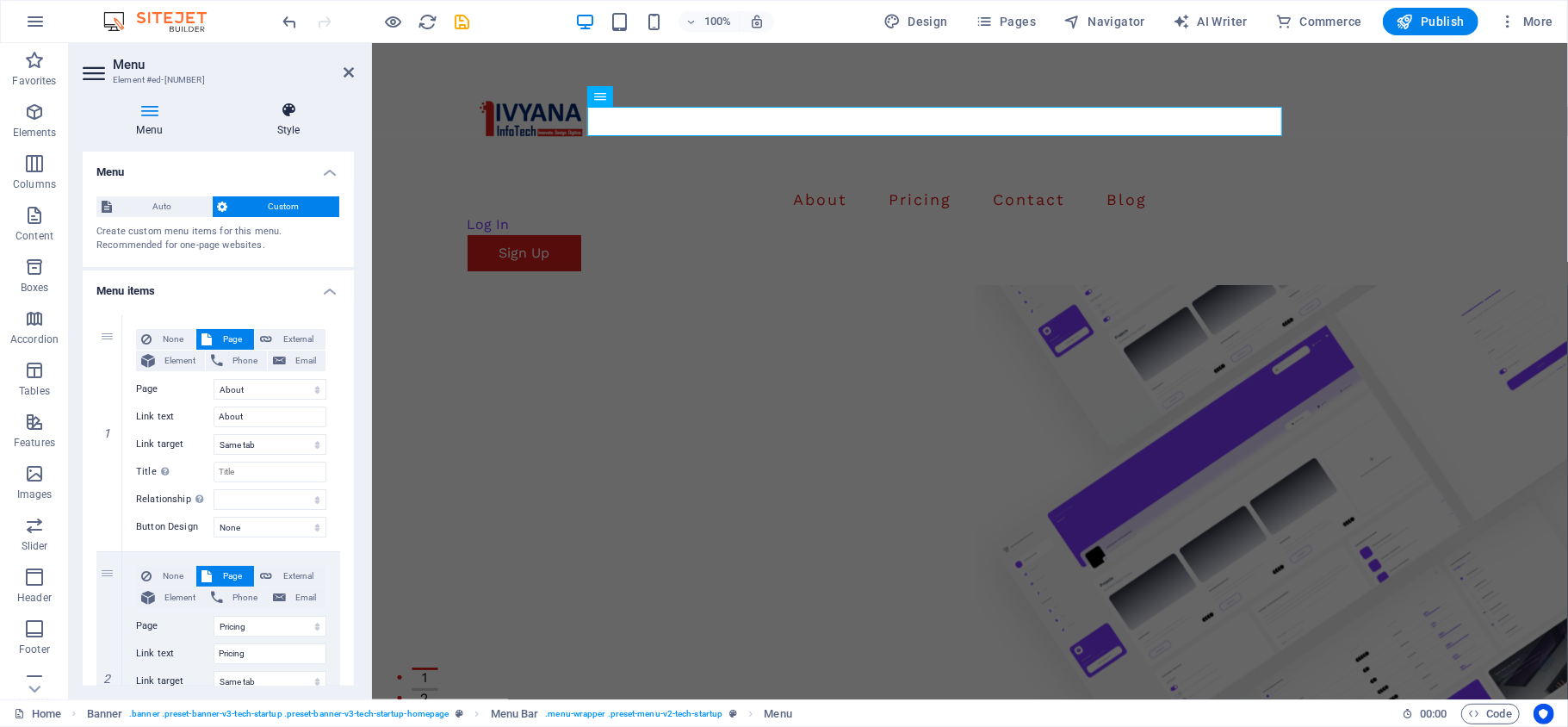 click at bounding box center [288, 110] 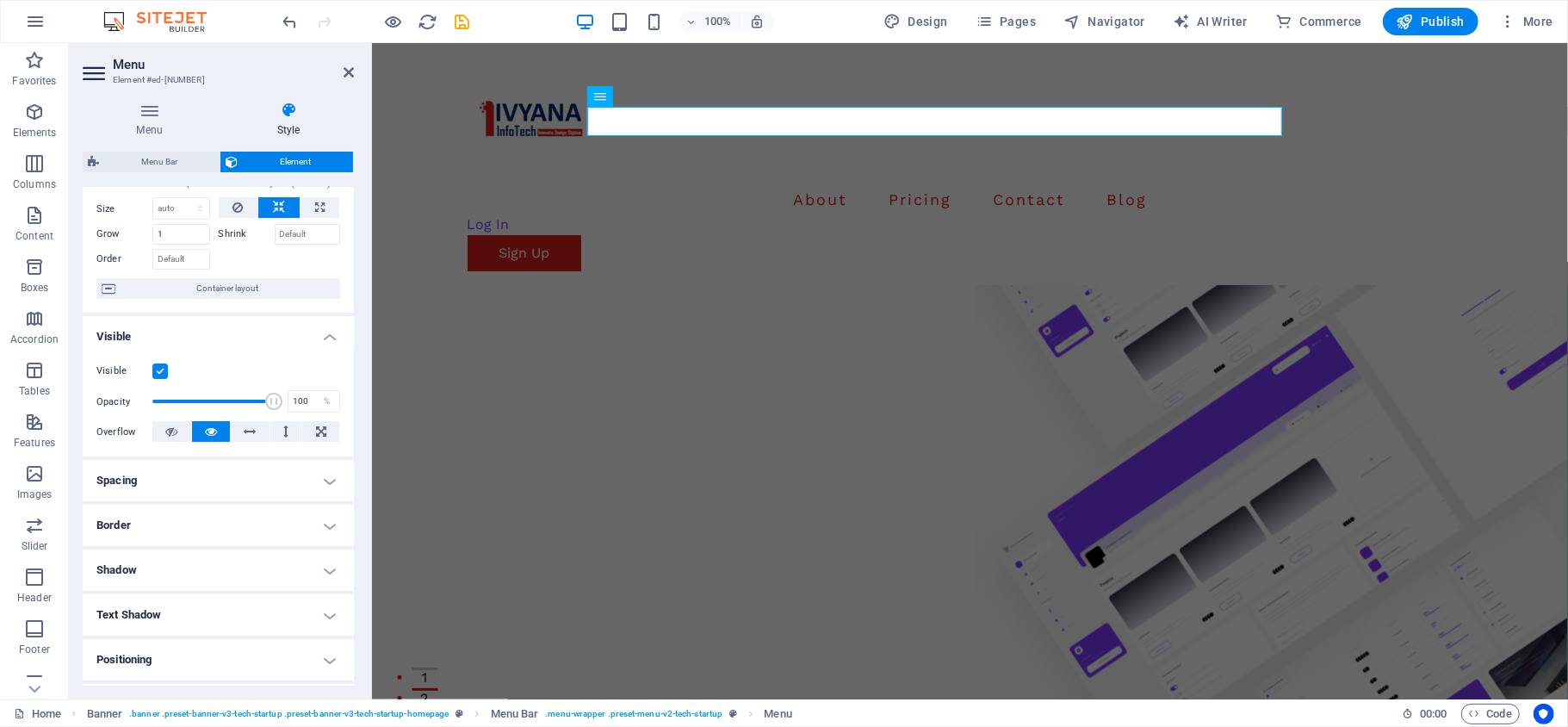 scroll, scrollTop: 0, scrollLeft: 0, axis: both 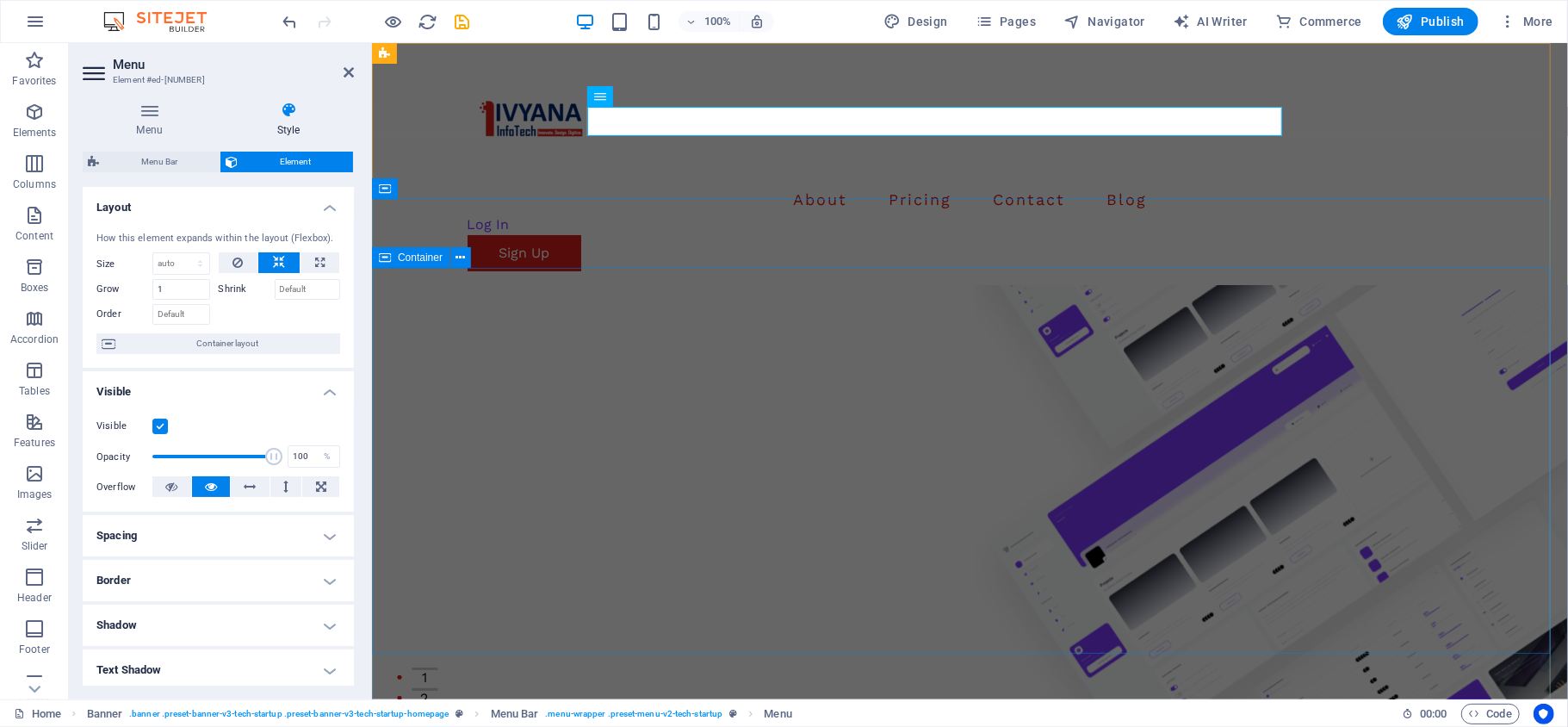 click on "Let your  business grow super fast  and secure, with [COMPANY]. Quia sed quod fuga tempora. Officiis voluptas asperiores numquam. Velit occaecati et et blanditiis ab placeat qui. Caecati et et blanditiis ab placeat qui. Clandit iis ab placeat qui. Get Started Now" at bounding box center [969, 1008] 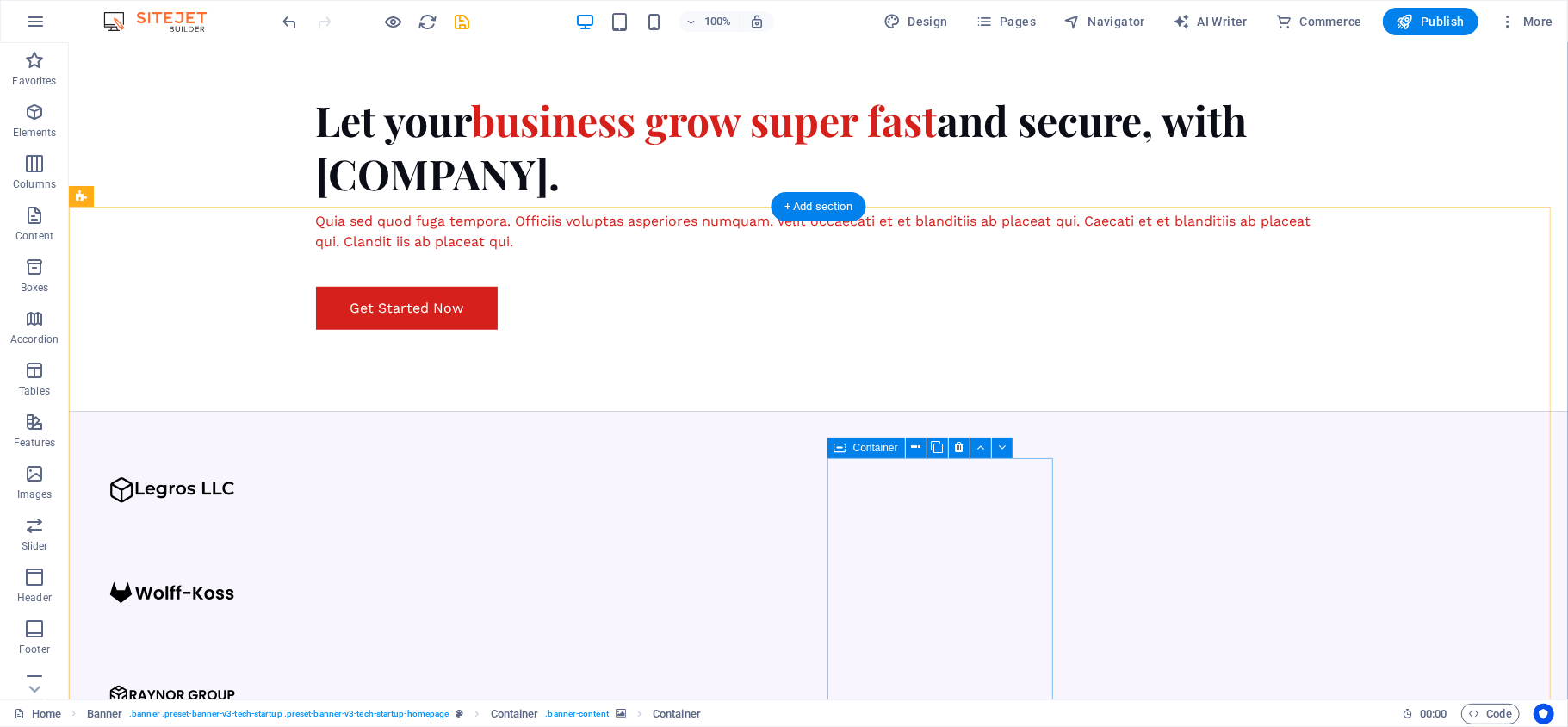 scroll, scrollTop: 804, scrollLeft: 0, axis: vertical 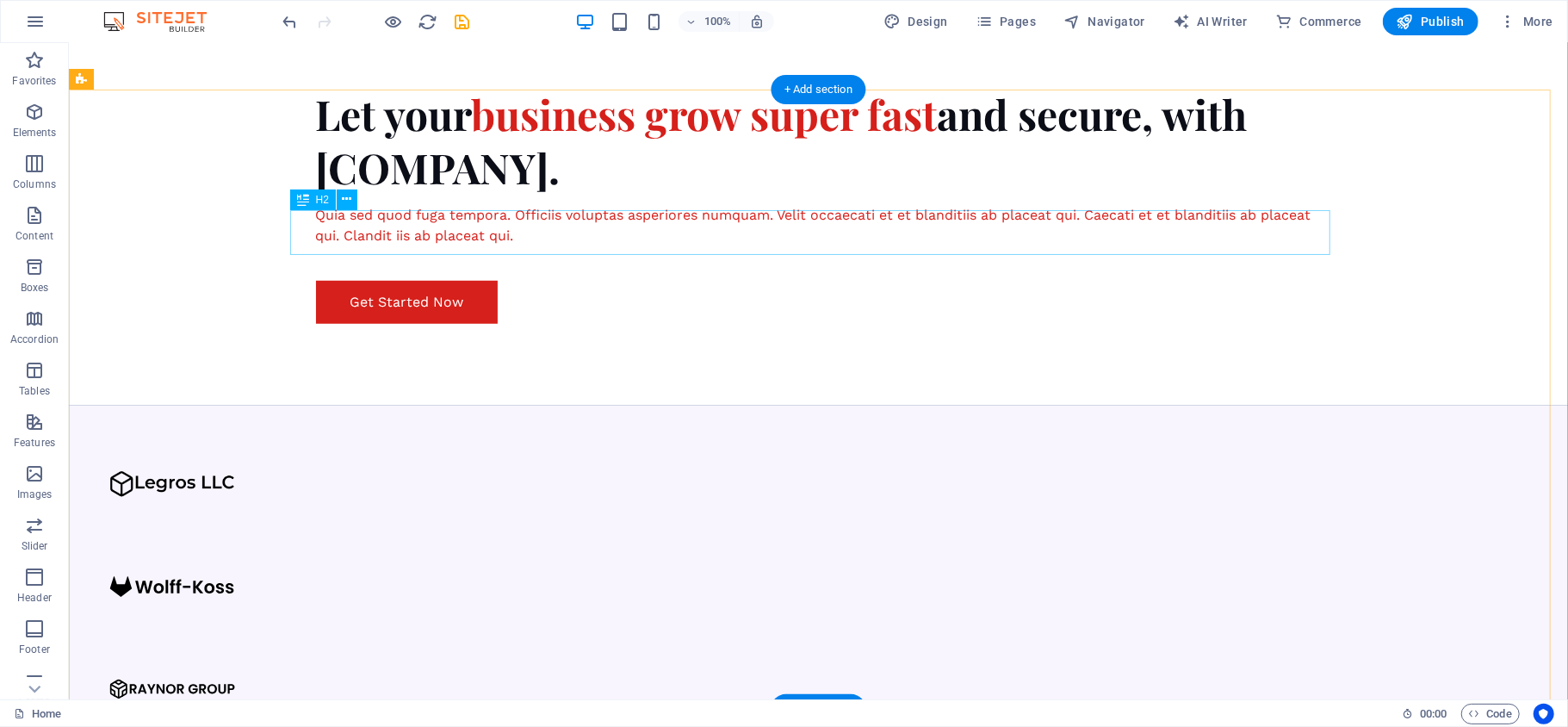 click on "Our Approach" at bounding box center [585, 1115] 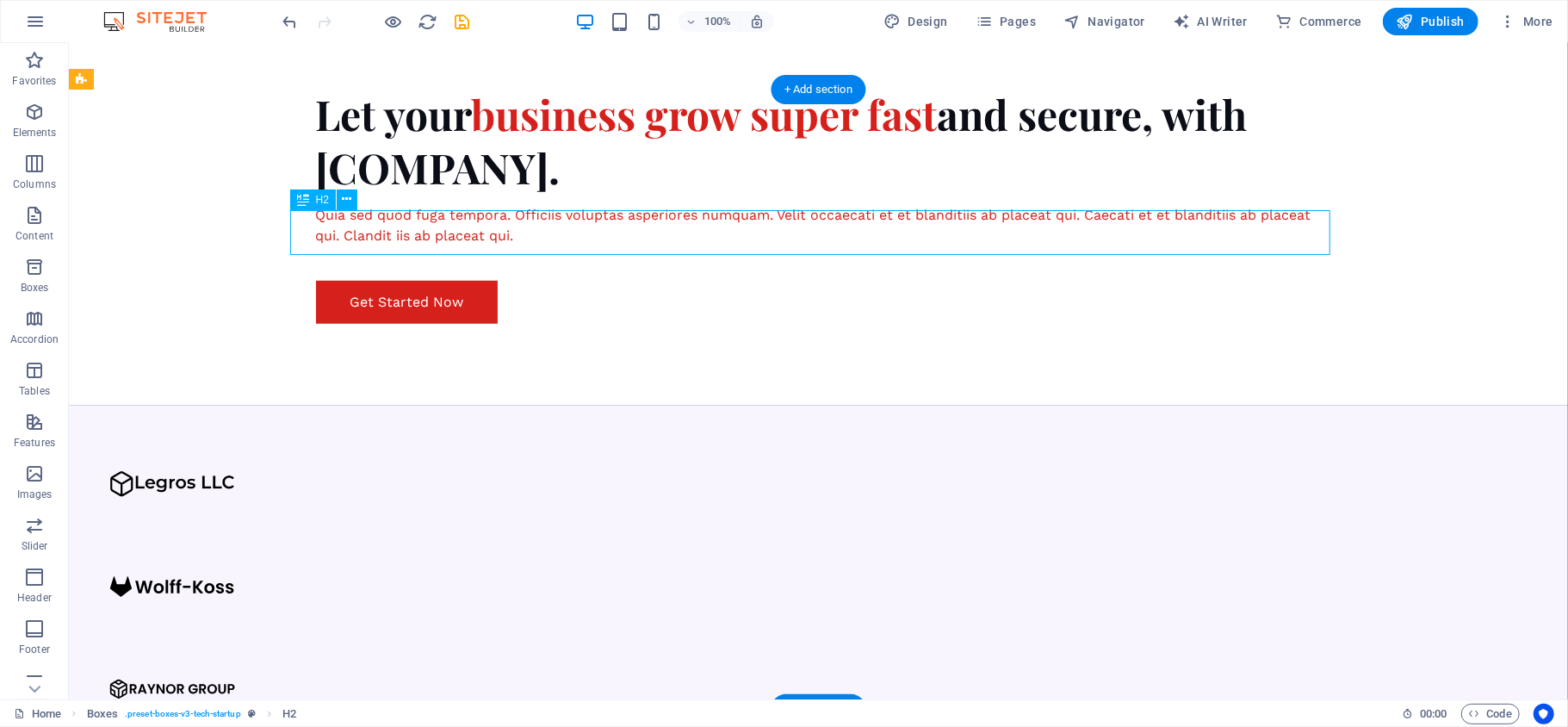 click on "Our Approach" at bounding box center [585, 1115] 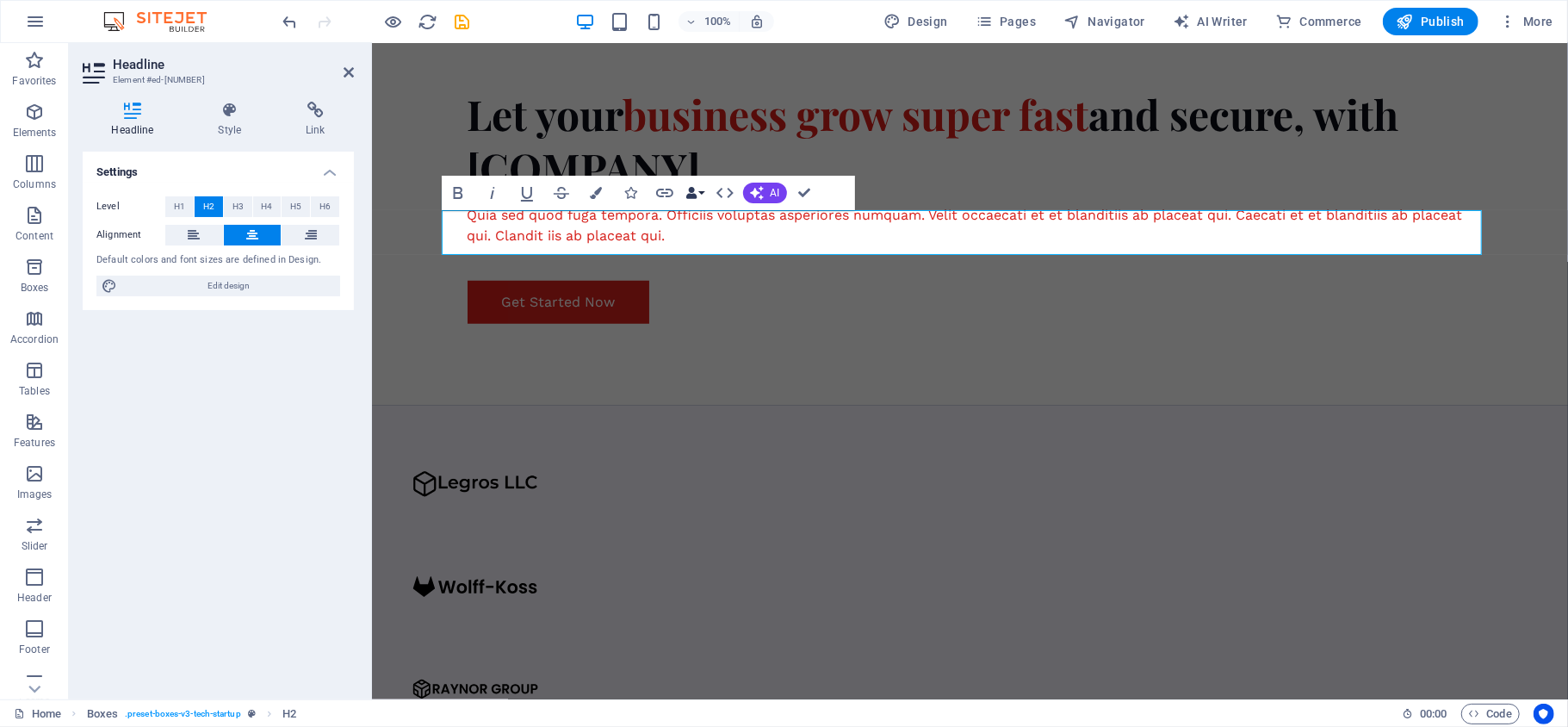 click at bounding box center (691, 193) 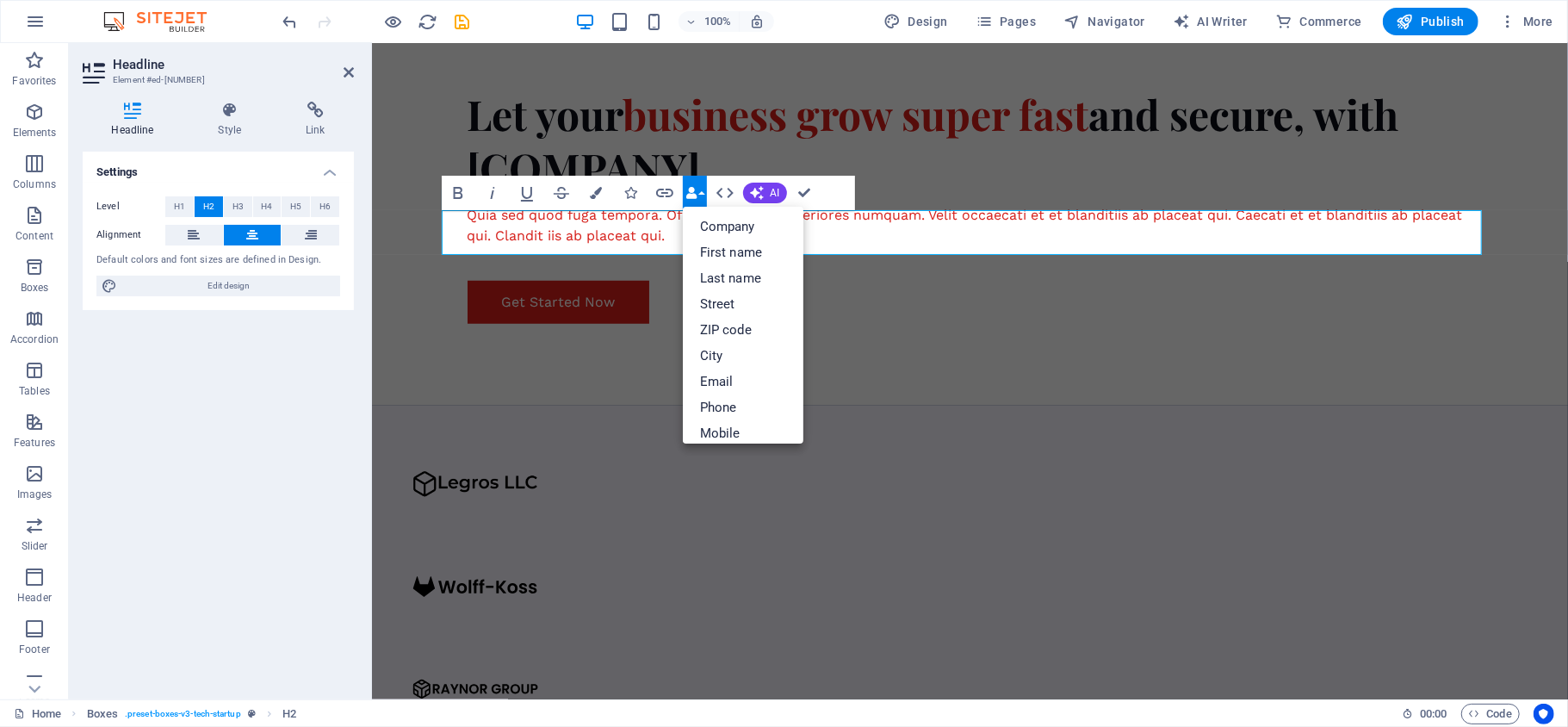 click at bounding box center [691, 193] 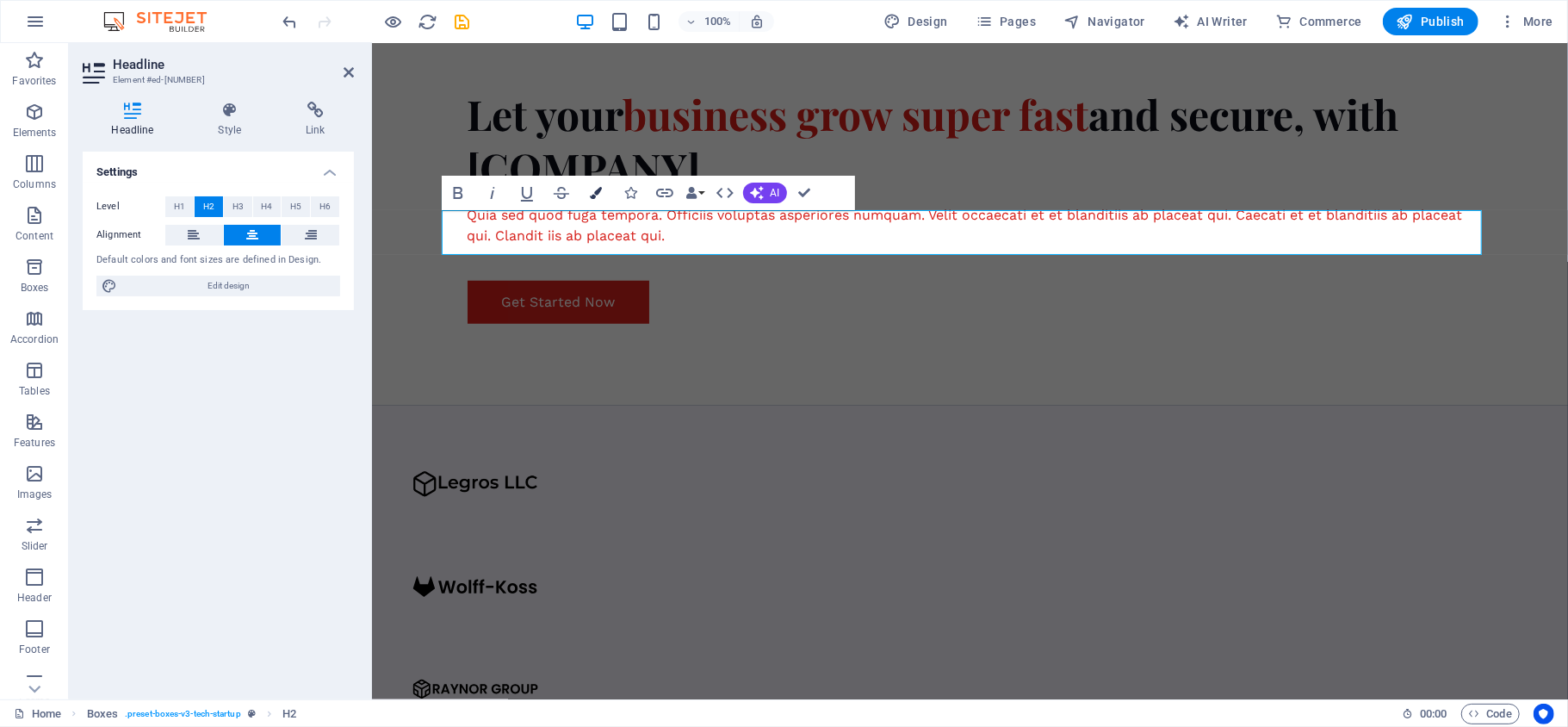 click on "Colors" at bounding box center (596, 193) 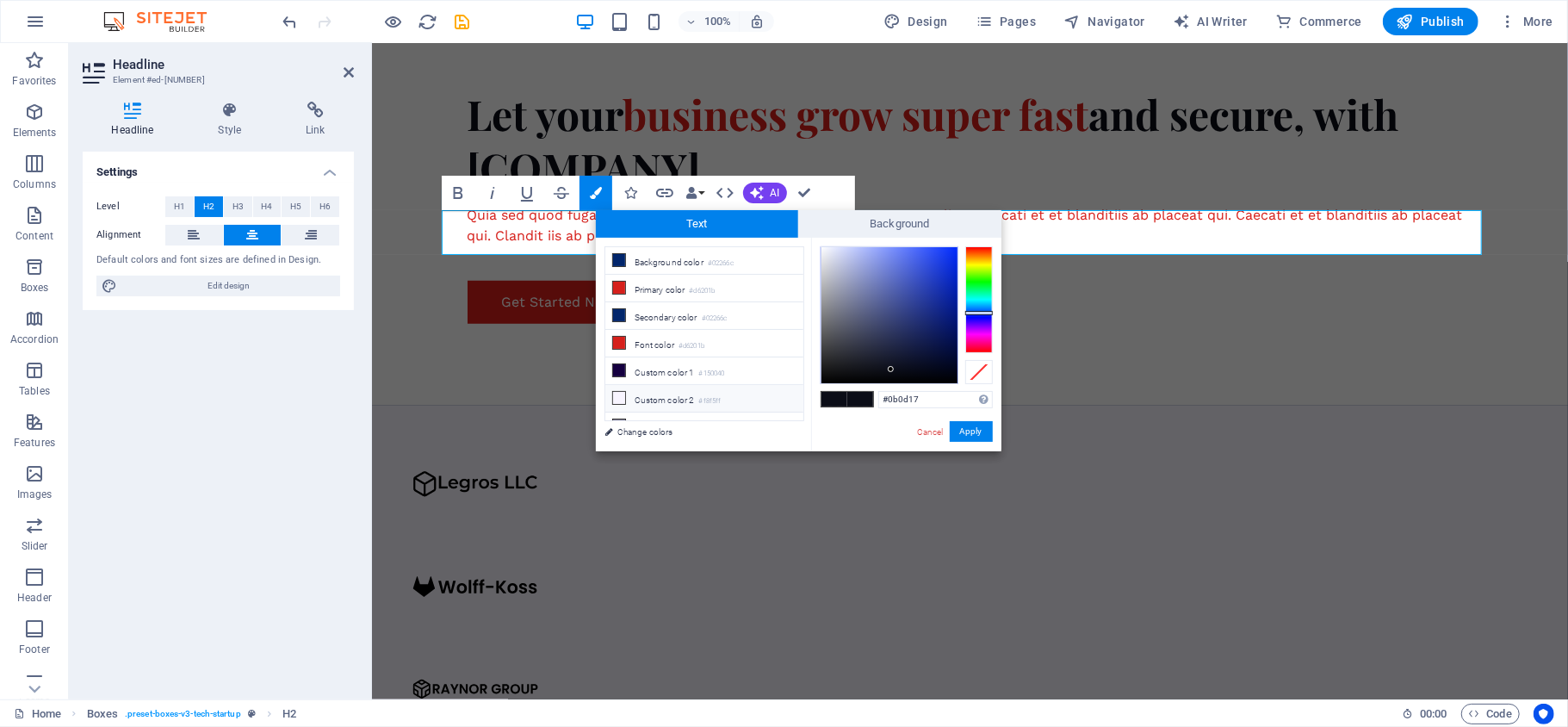 click at bounding box center [619, 398] 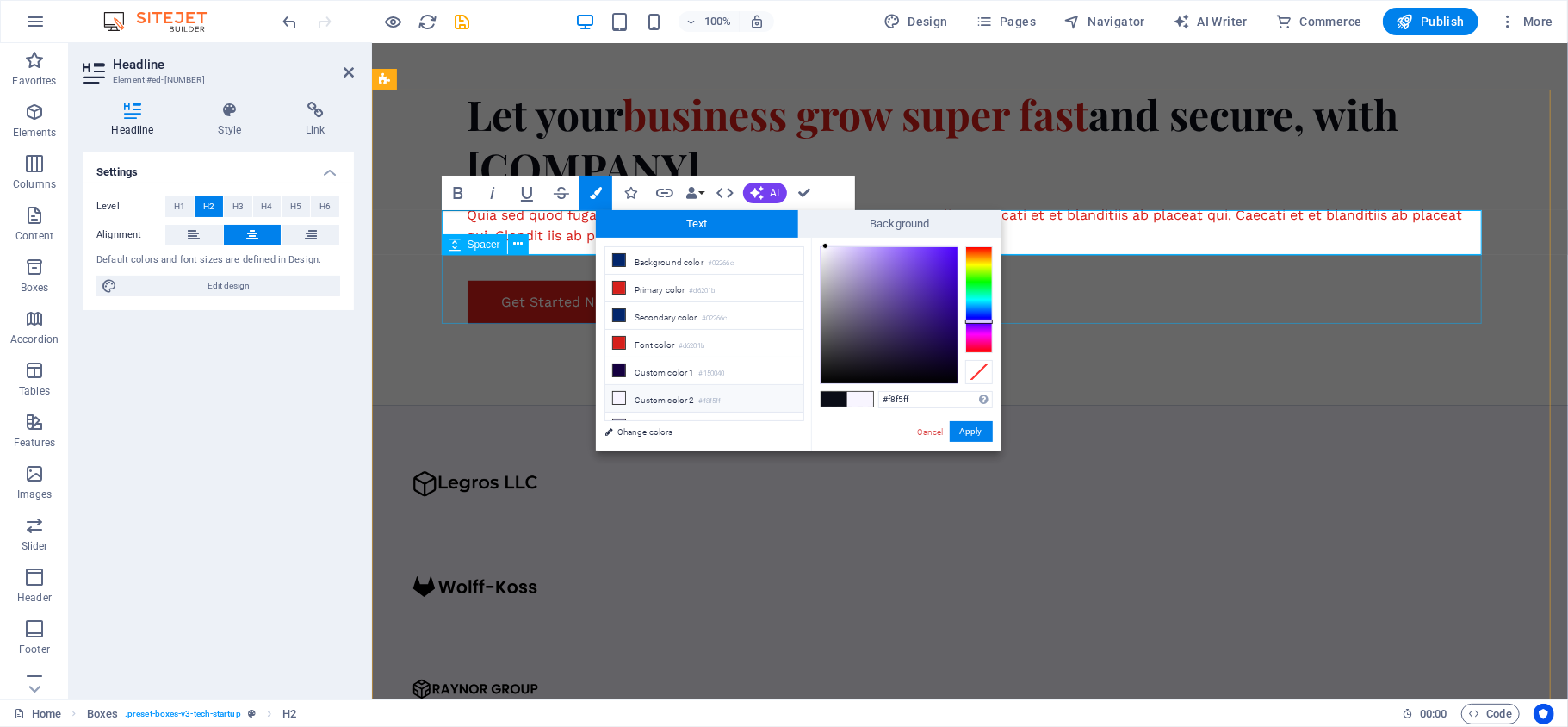 click at bounding box center [888, 1172] 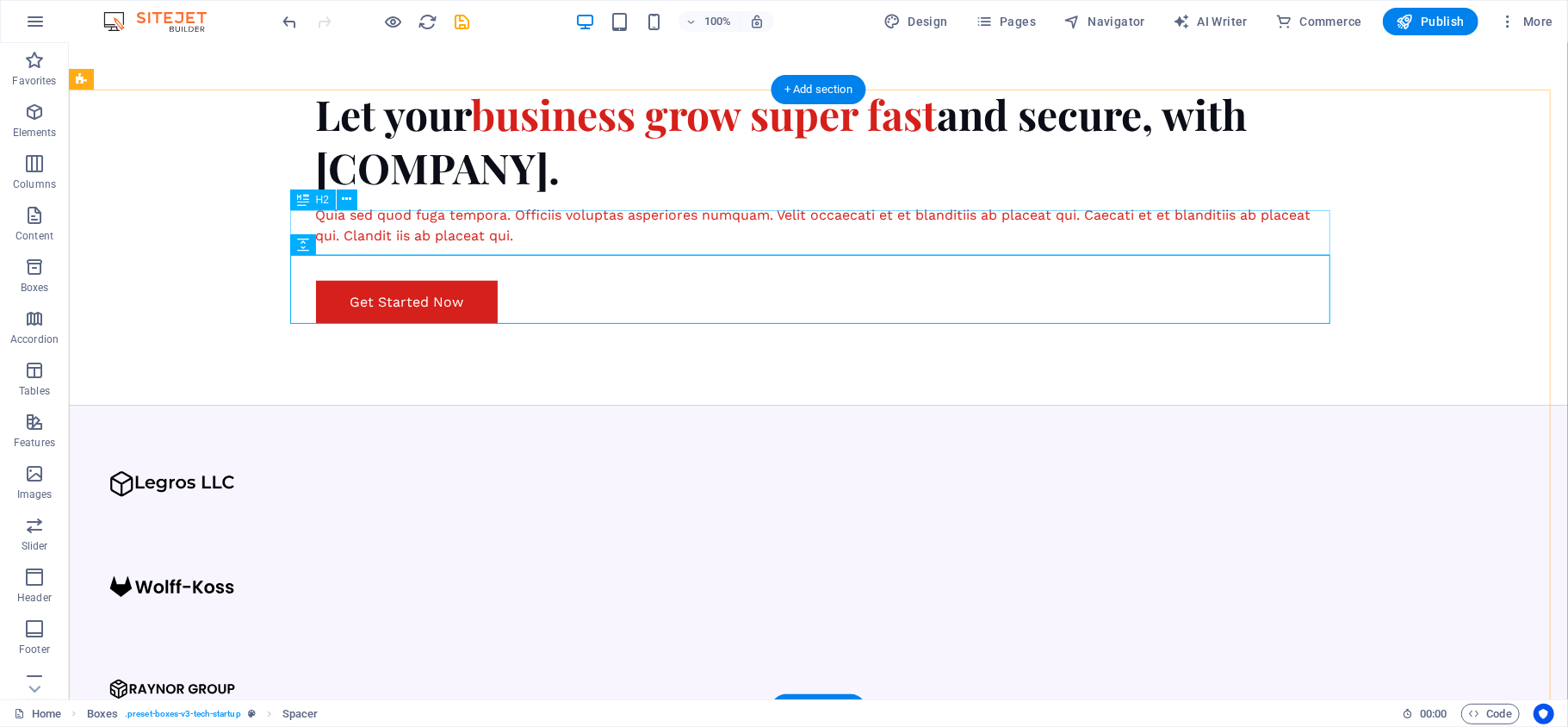 click on "Our Approach" at bounding box center (585, 1115) 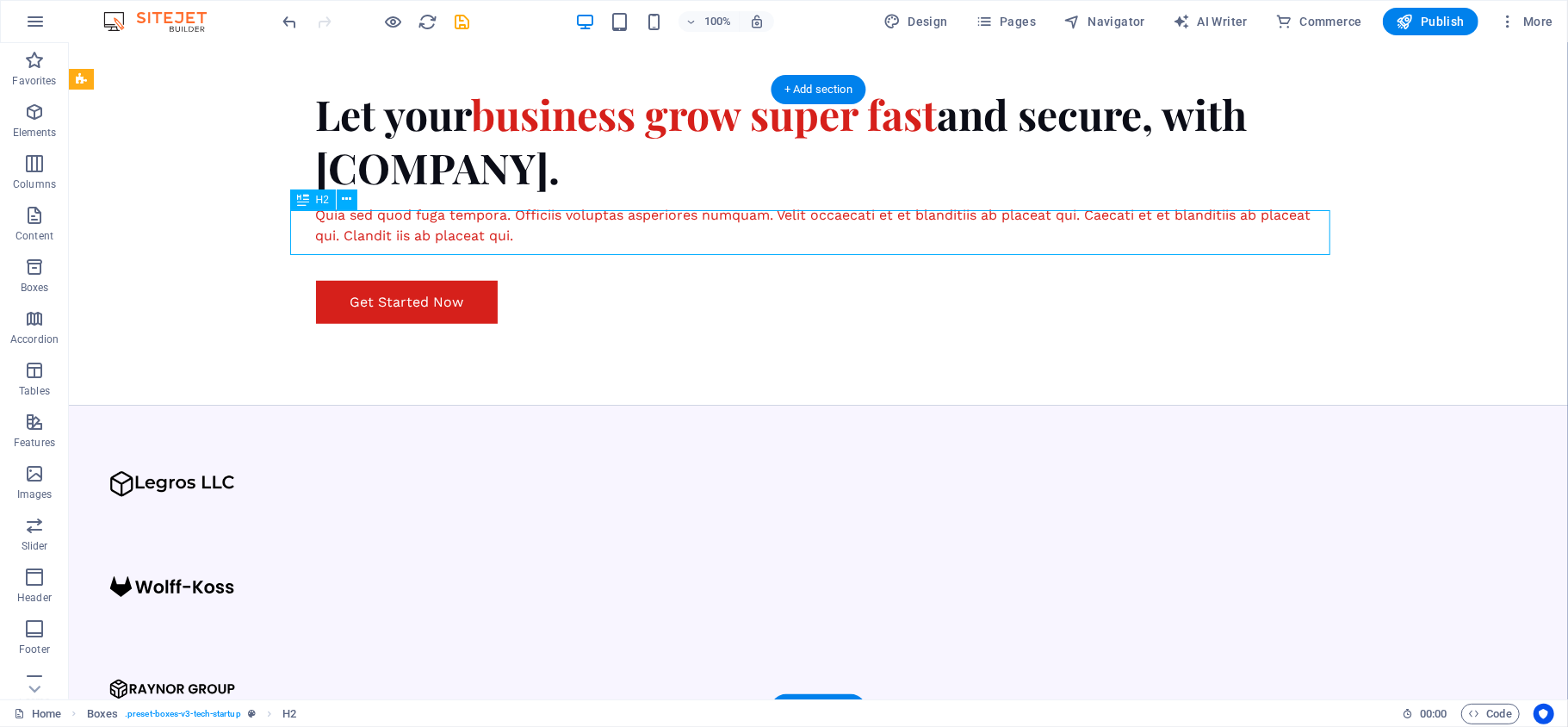 click on "Our Approach" at bounding box center (585, 1115) 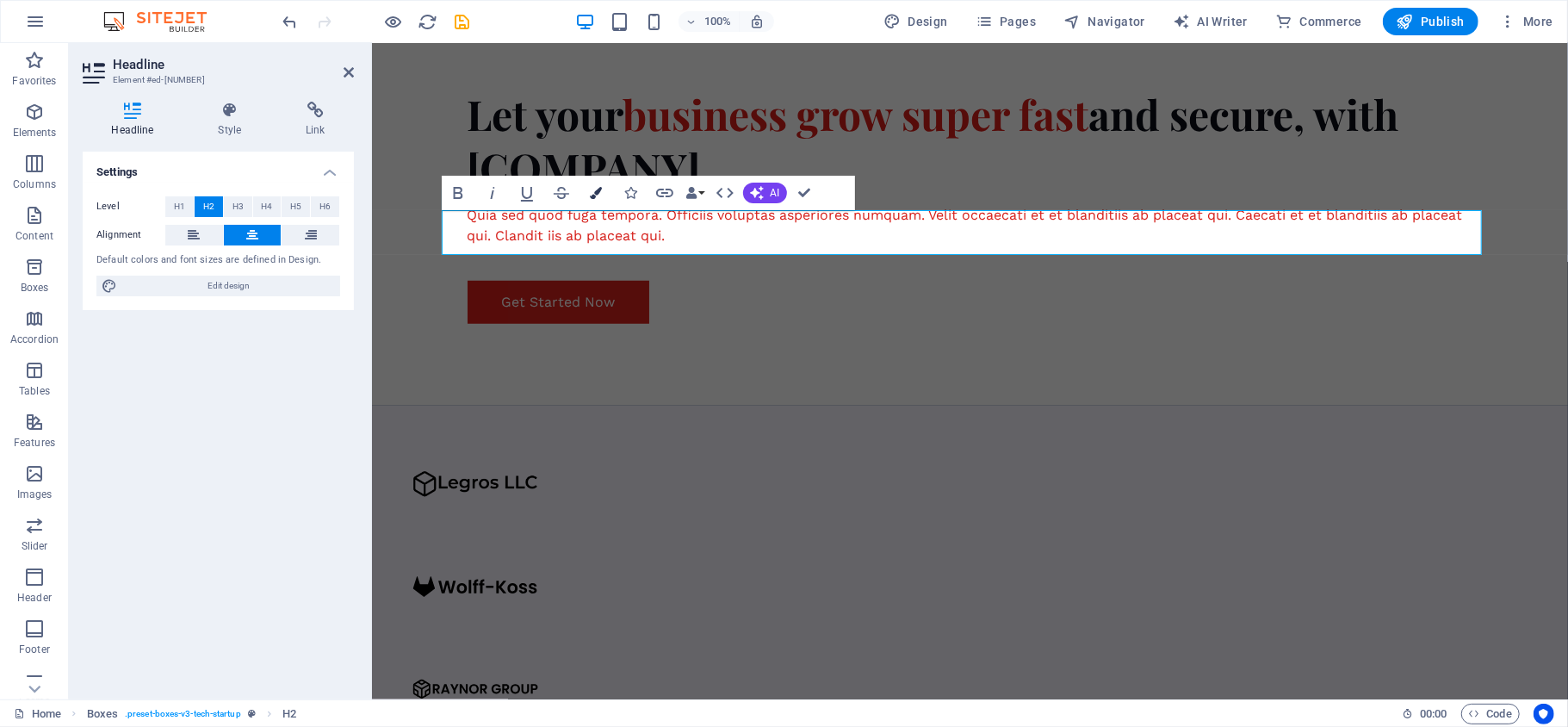 click on "Colors" at bounding box center [596, 193] 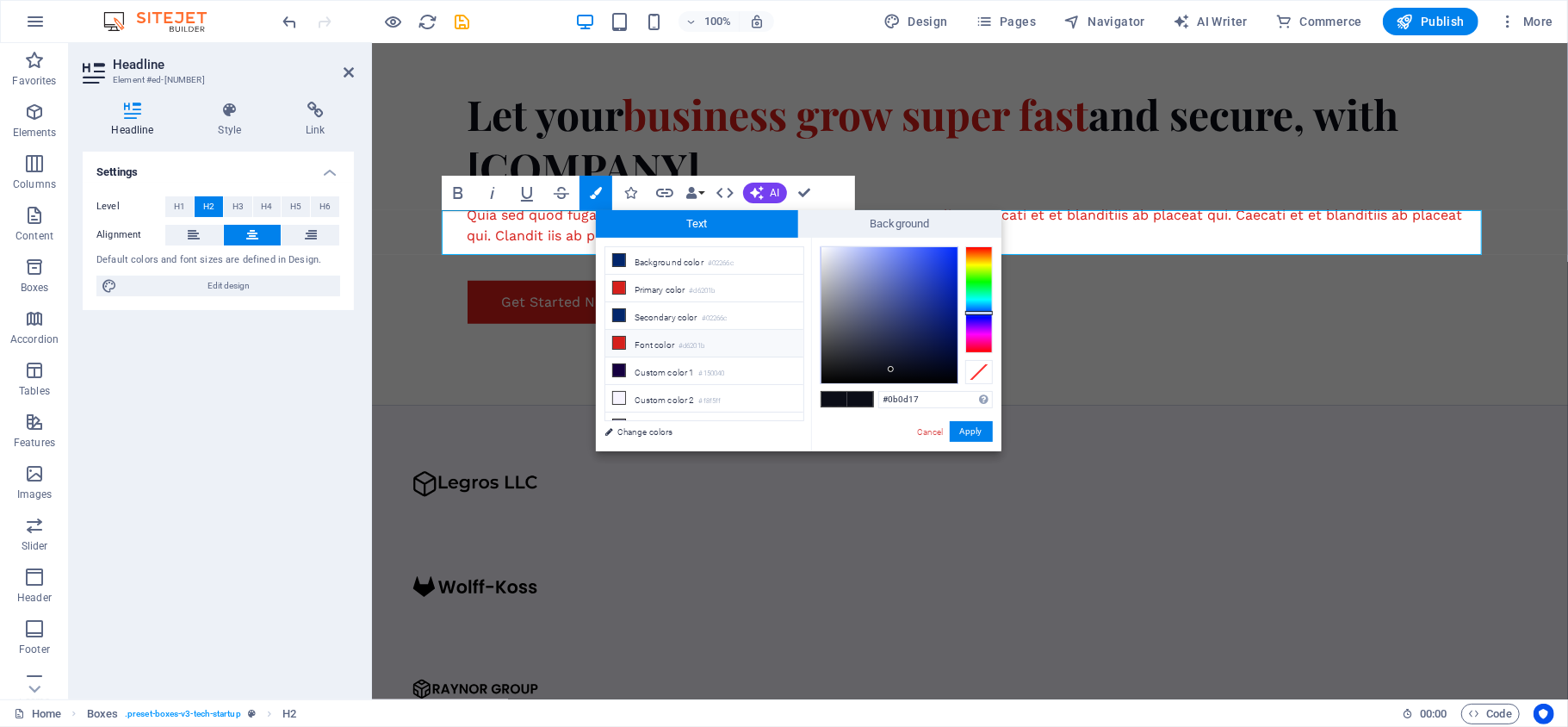 click at bounding box center [619, 343] 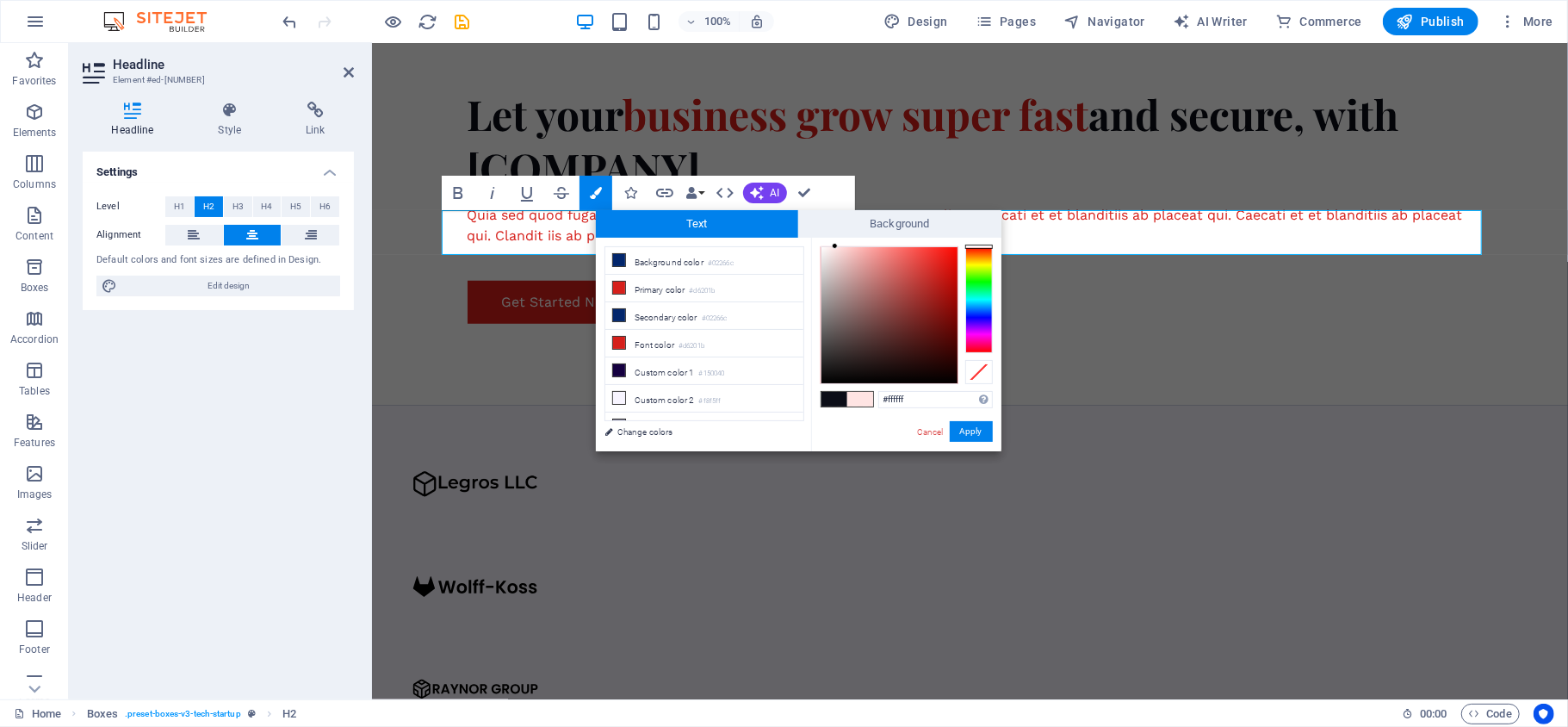drag, startPoint x: 889, startPoint y: 290, endPoint x: 796, endPoint y: 222, distance: 115.20851 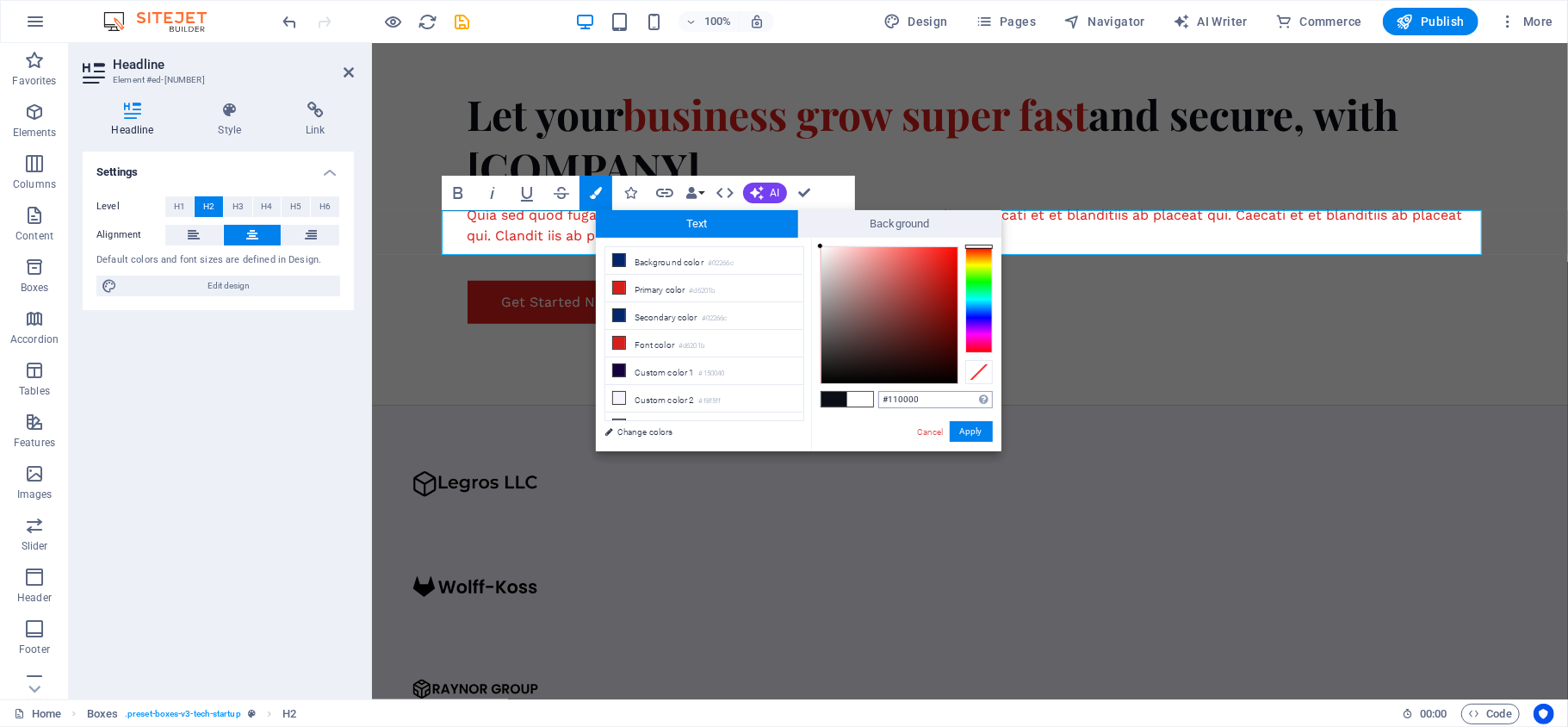 type on "#000000" 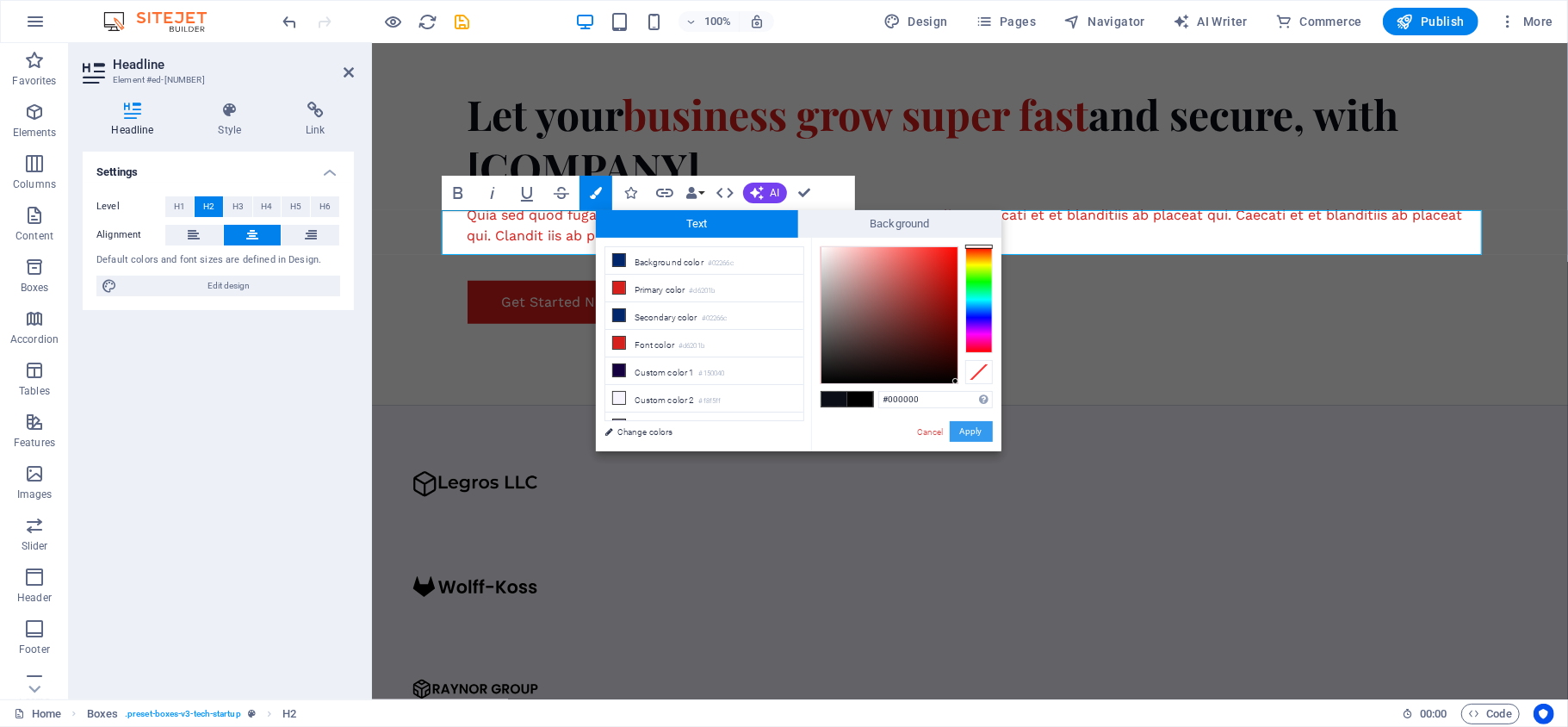 click on "Apply" at bounding box center (971, 432) 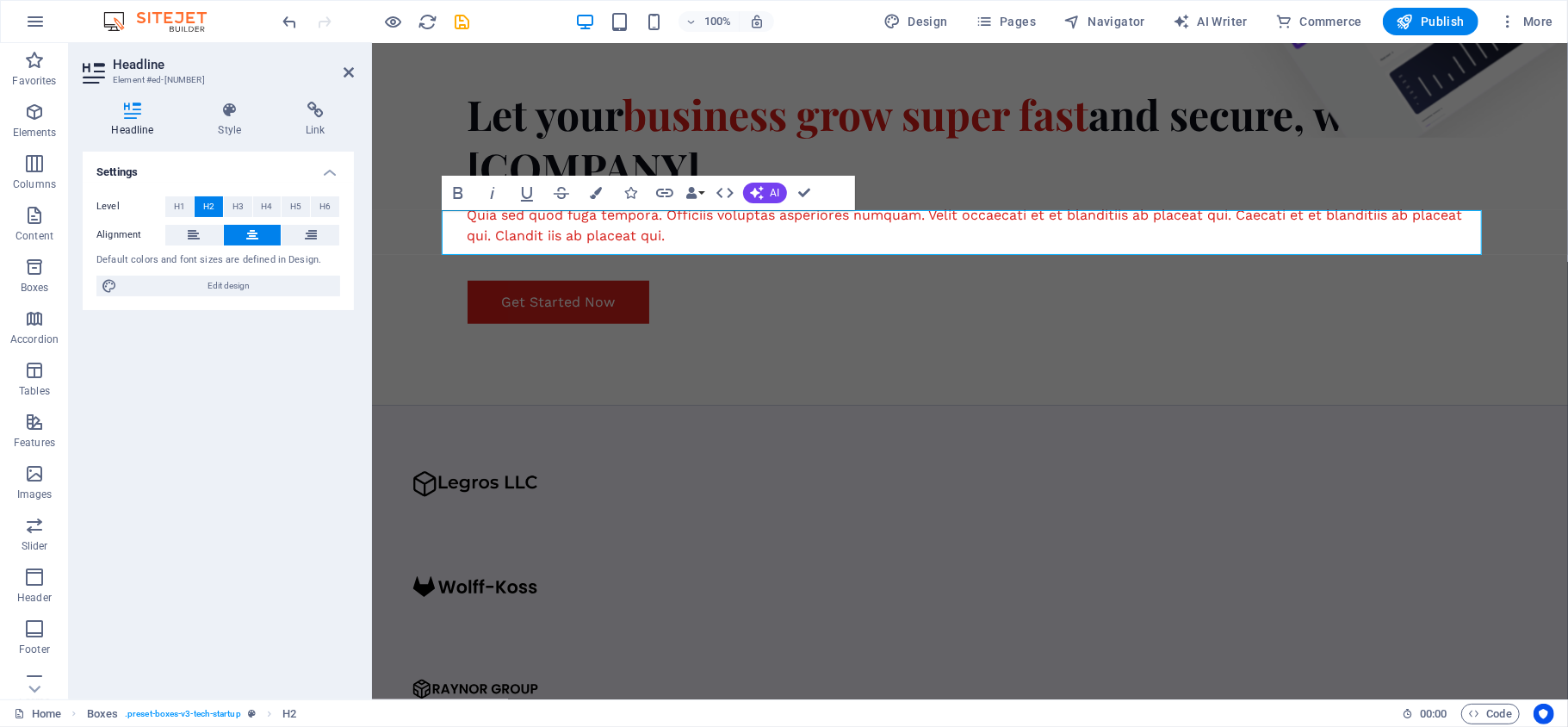 click on "Company [FIRST] [LAST] [STREET] [ZIP] [CITY] [EMAIL] [PHONE] [PHONE] [PHONE] Custom field 1 Custom field 2 Custom field 3 Custom field 4 Custom field 5 Custom field 6 HTML AI Improve Make shorter Make longer Fix spelling & grammar Translate to English Generate text Confirm (Ctrl+⏎)" at bounding box center [970, 371] 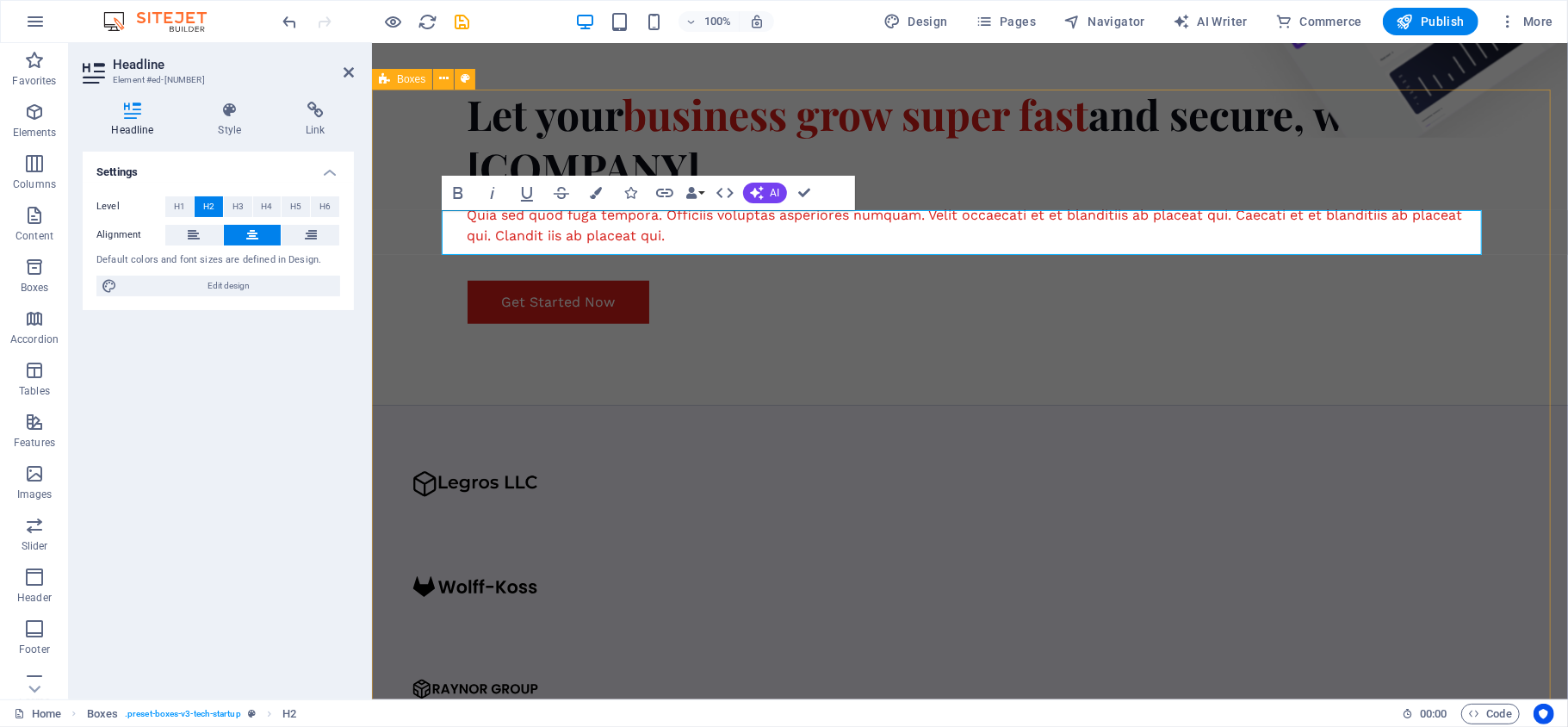 click on "Our Approach Cloud Services Molestiae eum conse qu atur beatae fugiat opt io nobis eaque assumenda. Velit consequatur volup  Learn more    Innovative Tech Molestiae eum conse qu atur beatae fugiat opt io nobis eaque assumenda. Velit consequatur volup  Learn more    Manage Data Molestiae eum conse qu atur beatae fugiat opt io nobis eaque assumenda. Velit consequatur volup  Learn more    Support Clients Molestiae eum conse qu atur beatae fugiat opt io nobis eaque assumenda. Velit consequatur volup  Learn more   " at bounding box center [969, 1755] 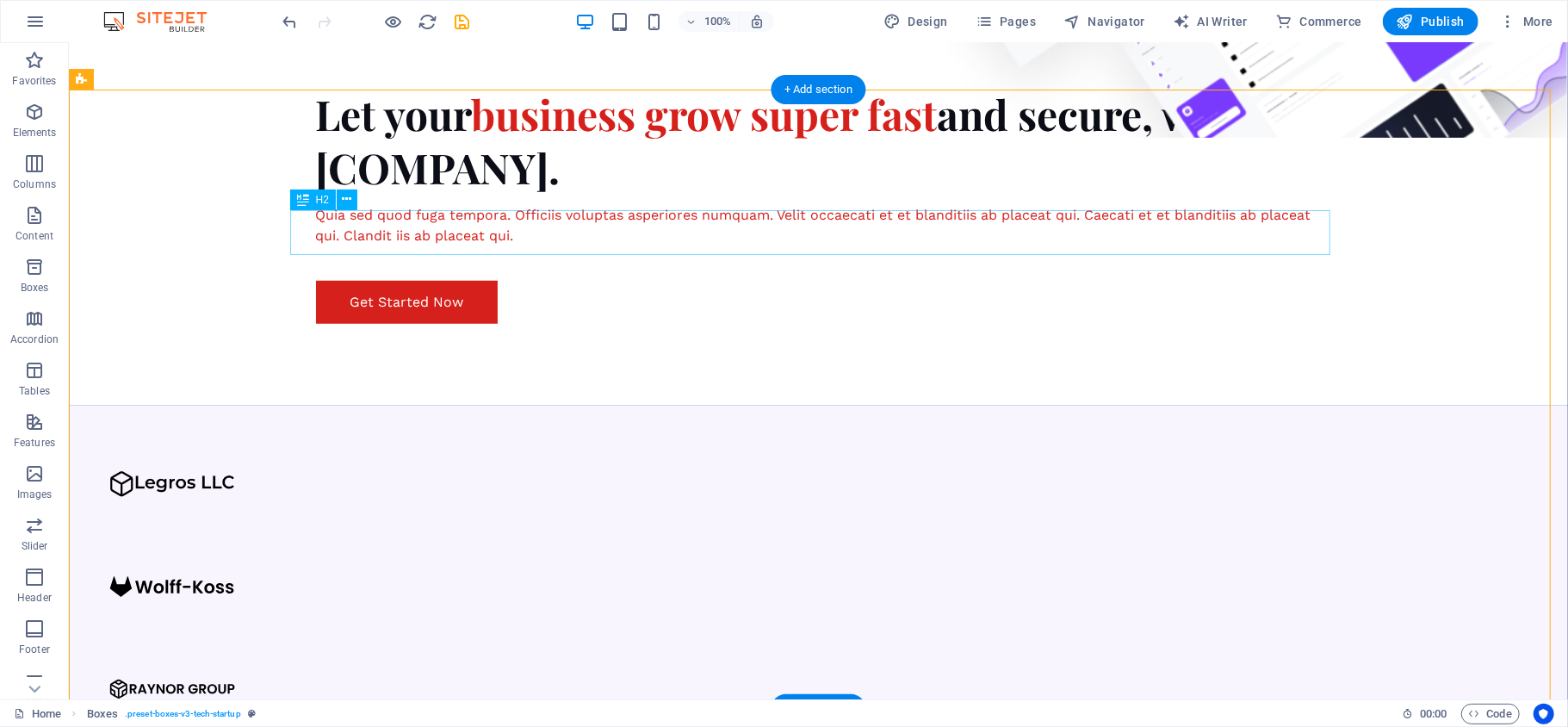 click on "Our Approach" at bounding box center [585, 1115] 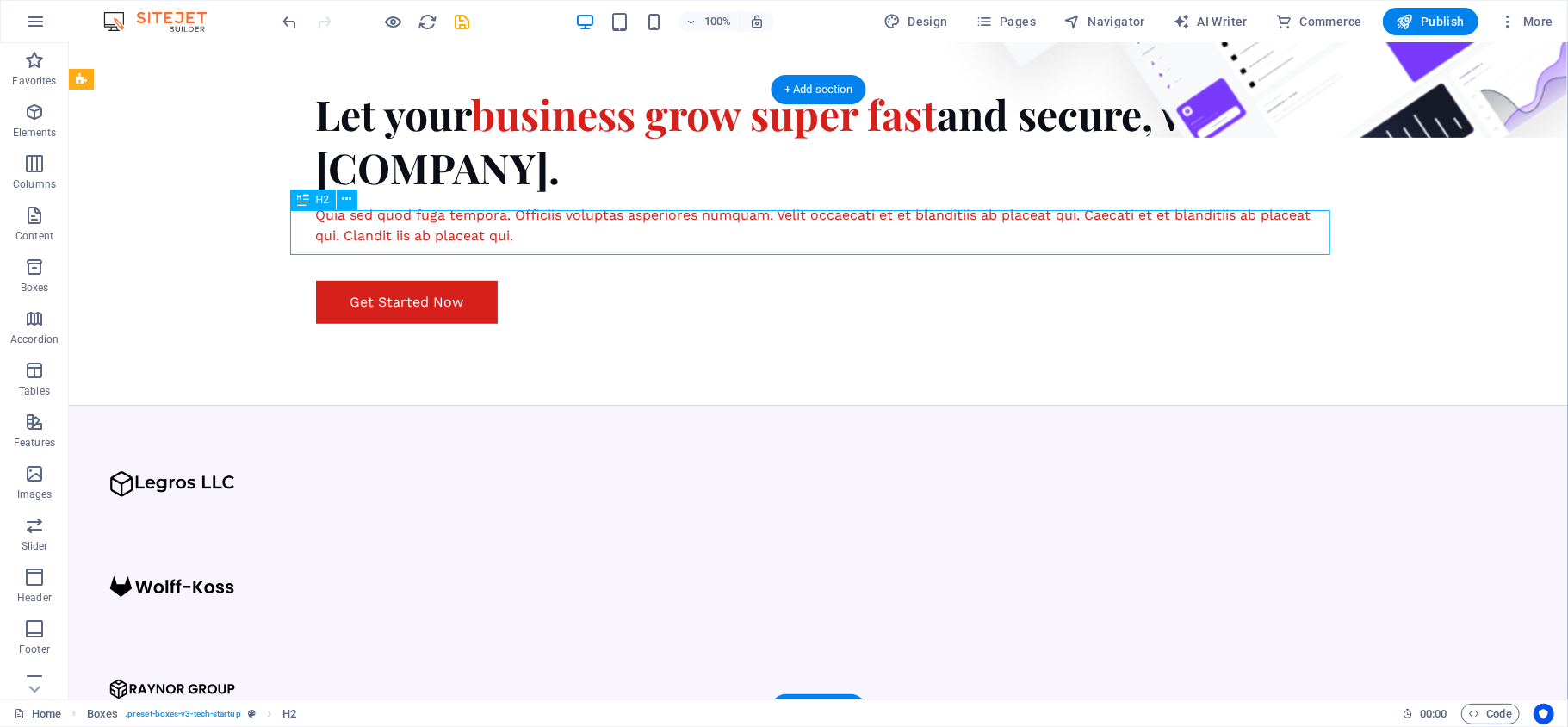 click on "Our Approach" at bounding box center (585, 1115) 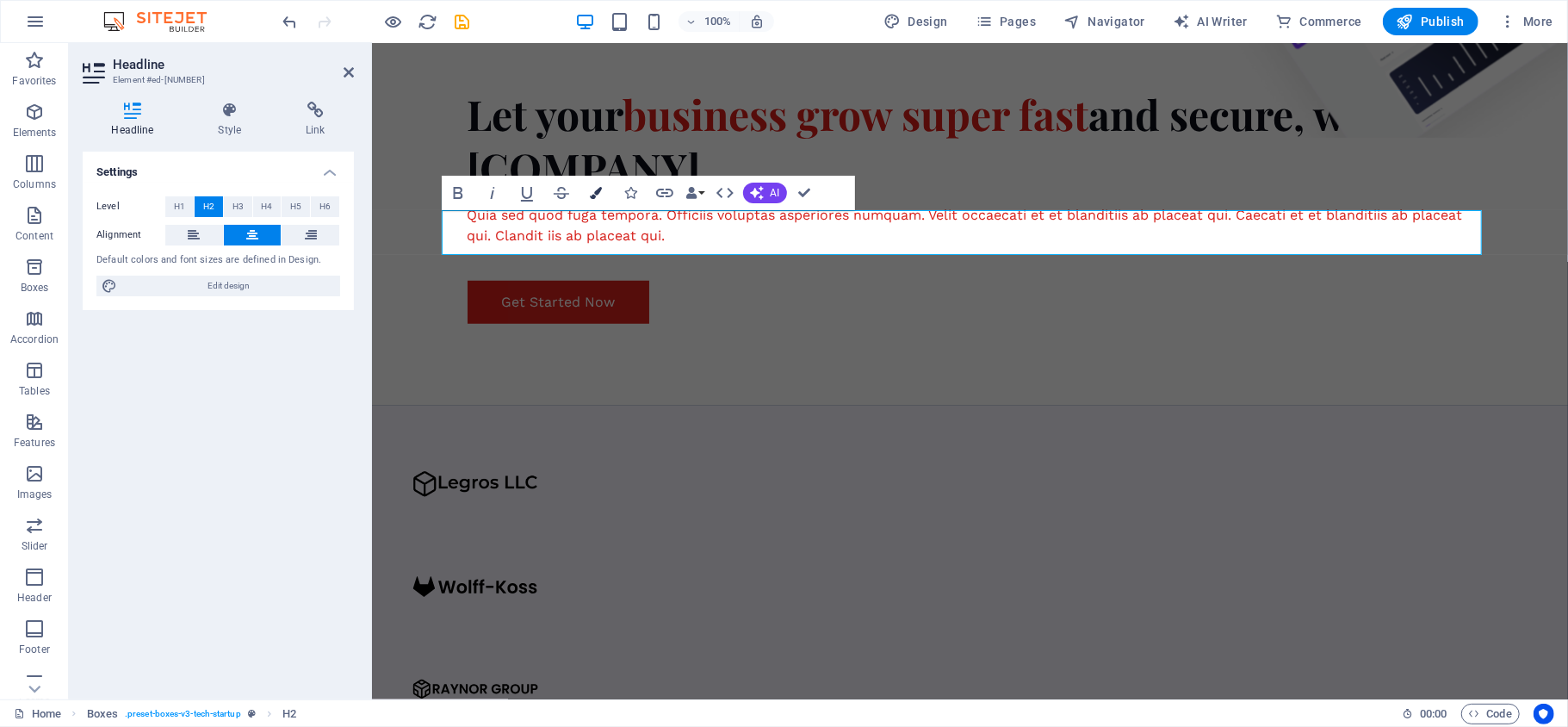 click on "Colors" at bounding box center (596, 193) 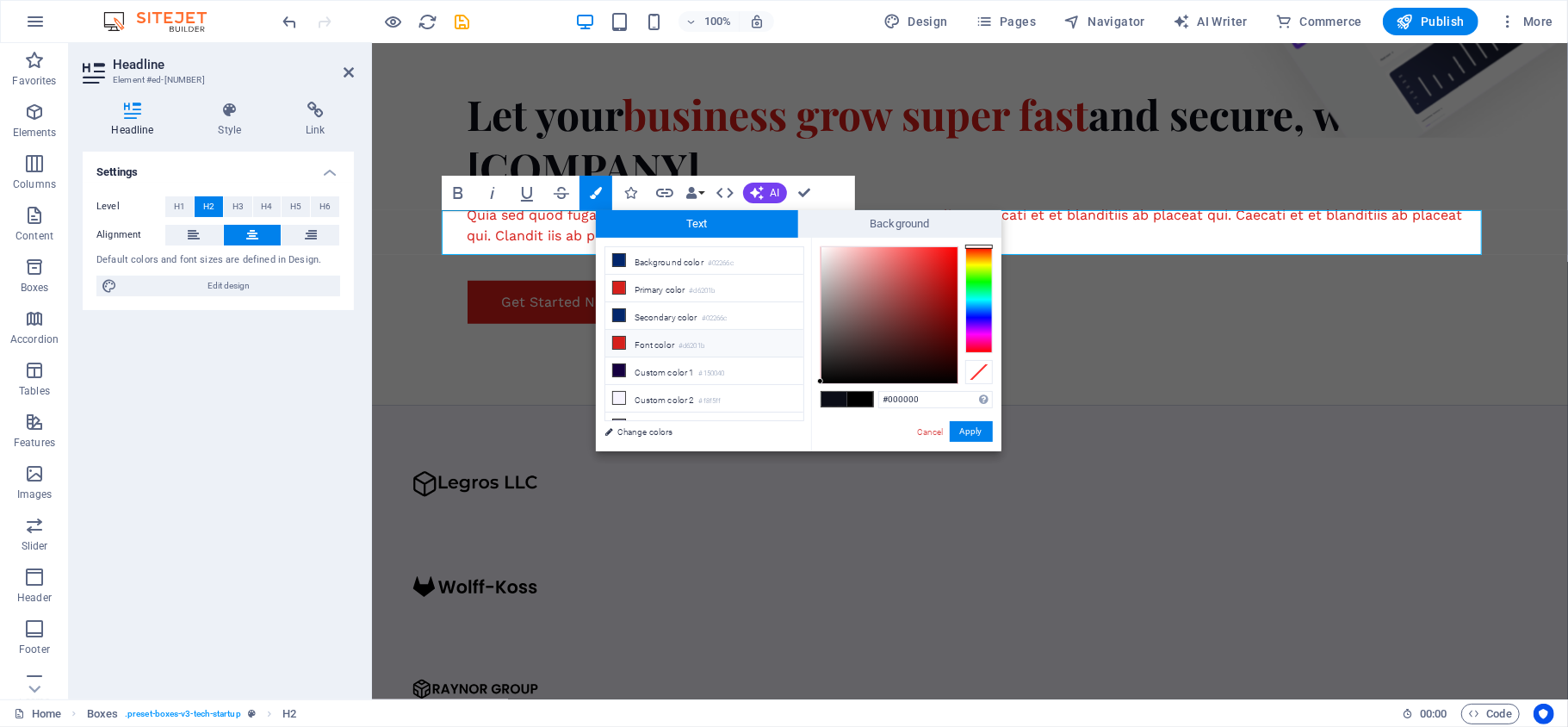 click on "Font color #d6201b" at bounding box center (704, 344) 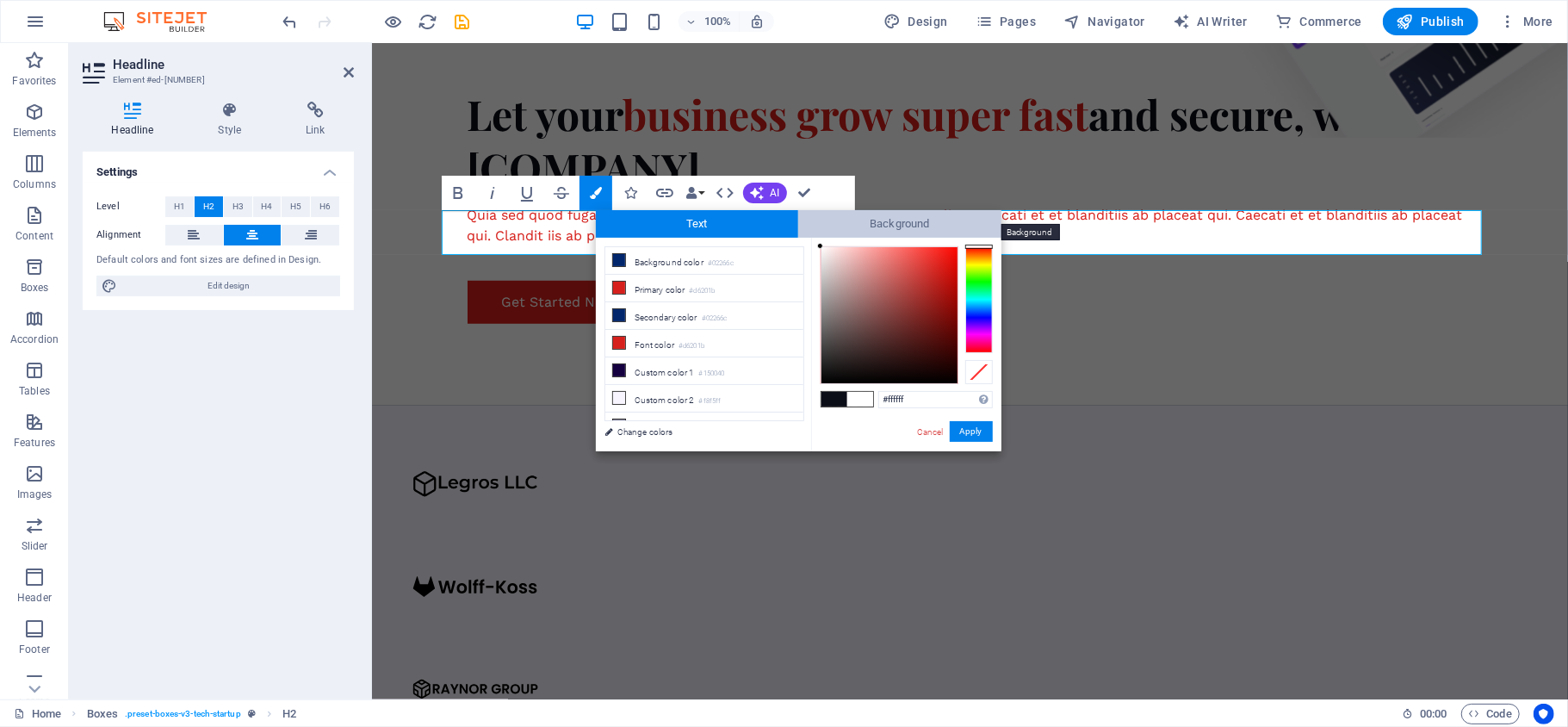 drag, startPoint x: 879, startPoint y: 286, endPoint x: 813, endPoint y: 233, distance: 84.64632 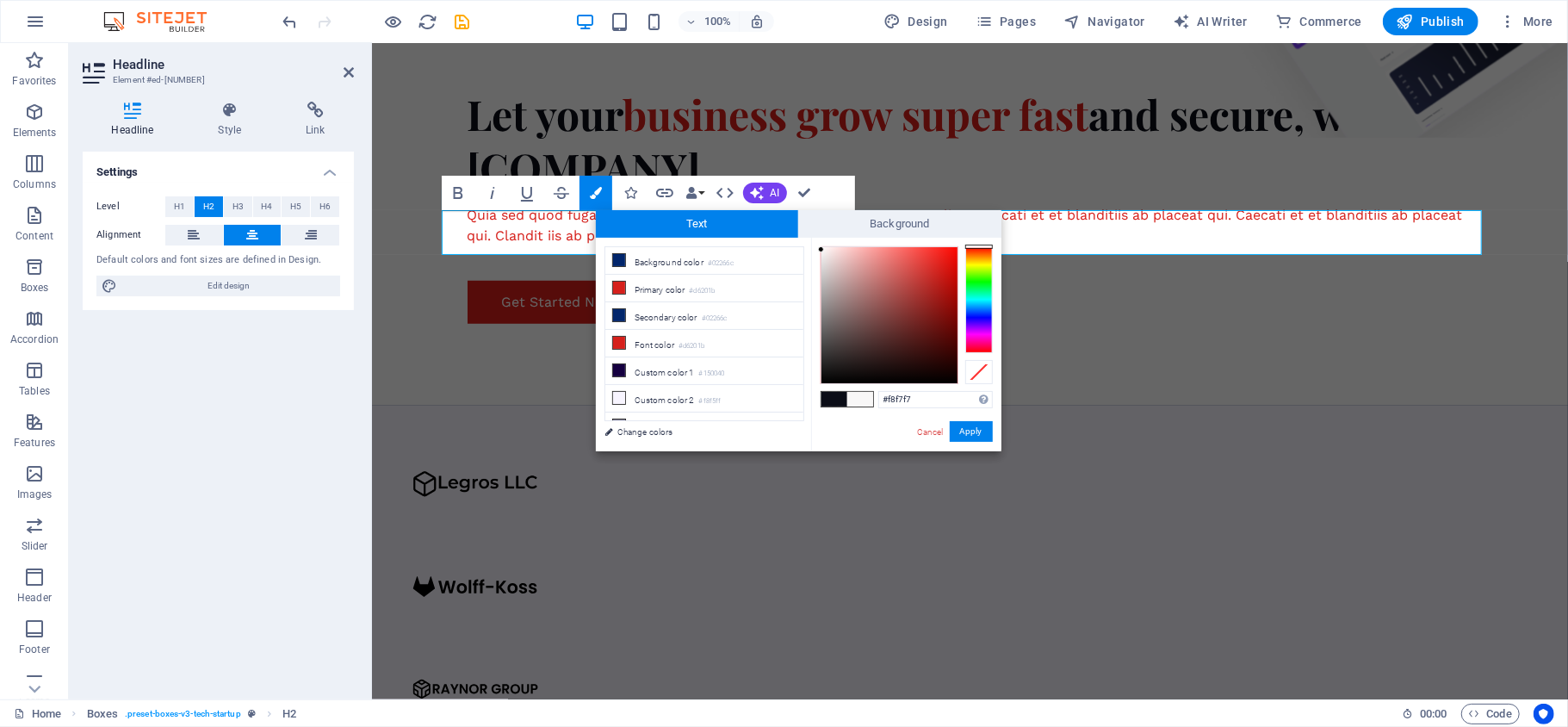 type on "#fffdfd" 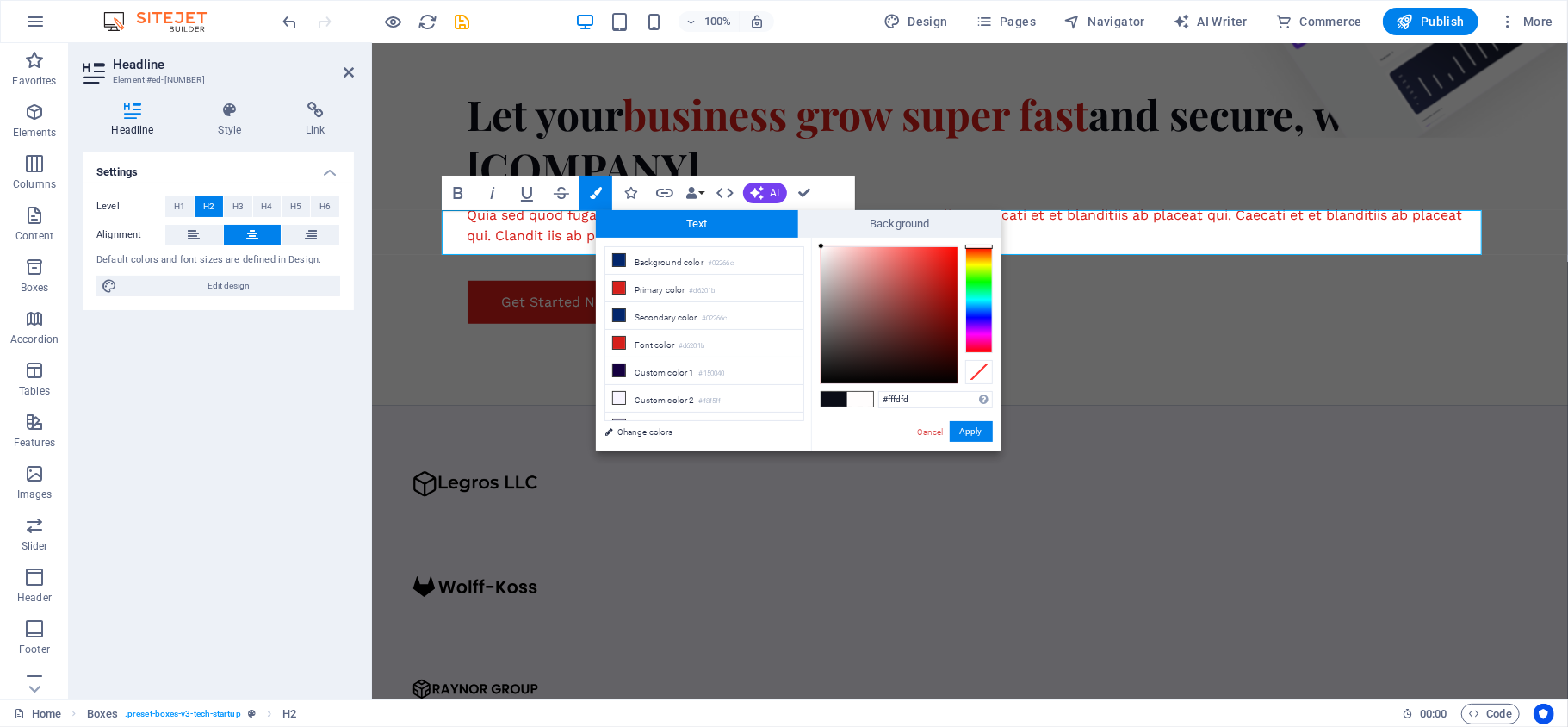 drag, startPoint x: 837, startPoint y: 272, endPoint x: 821, endPoint y: 242, distance: 34 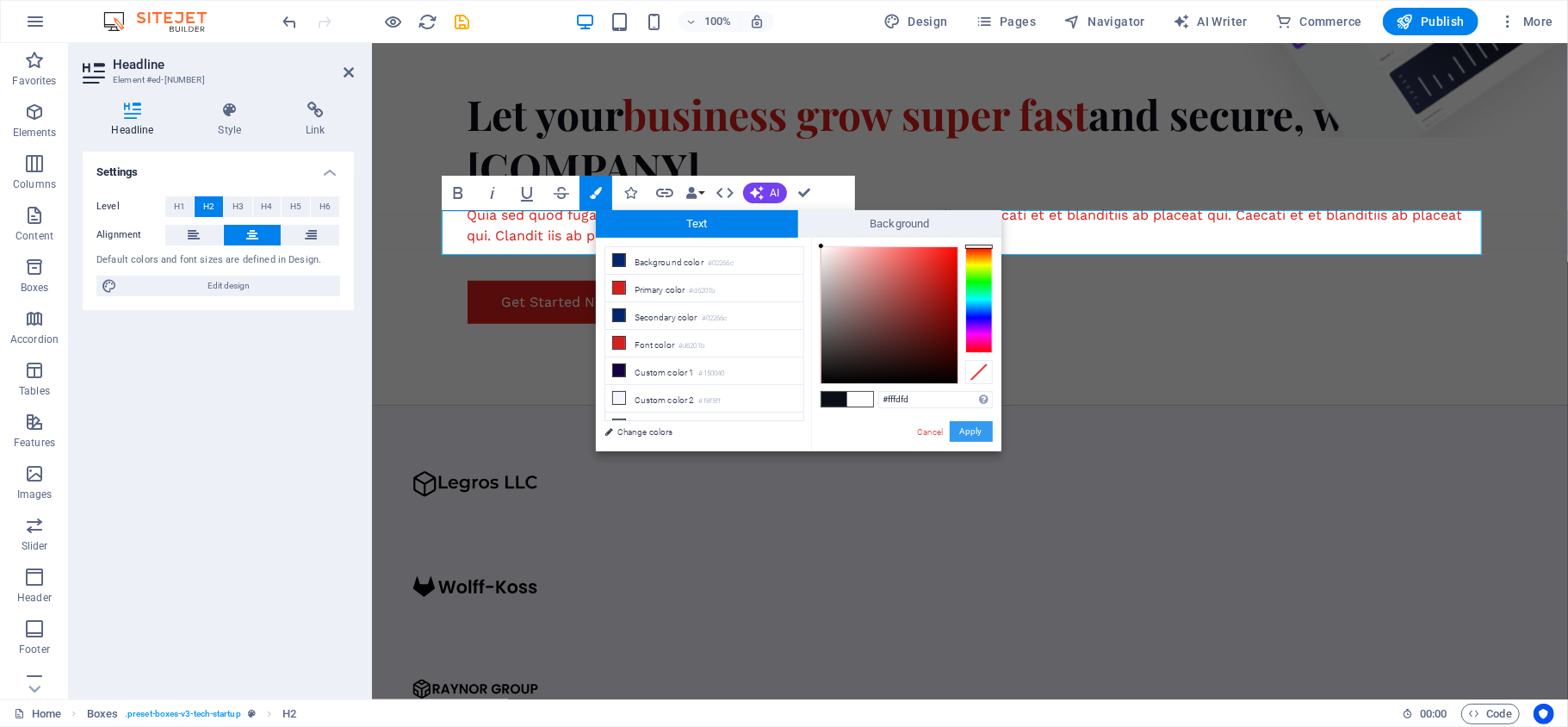 click on "Apply" at bounding box center [971, 432] 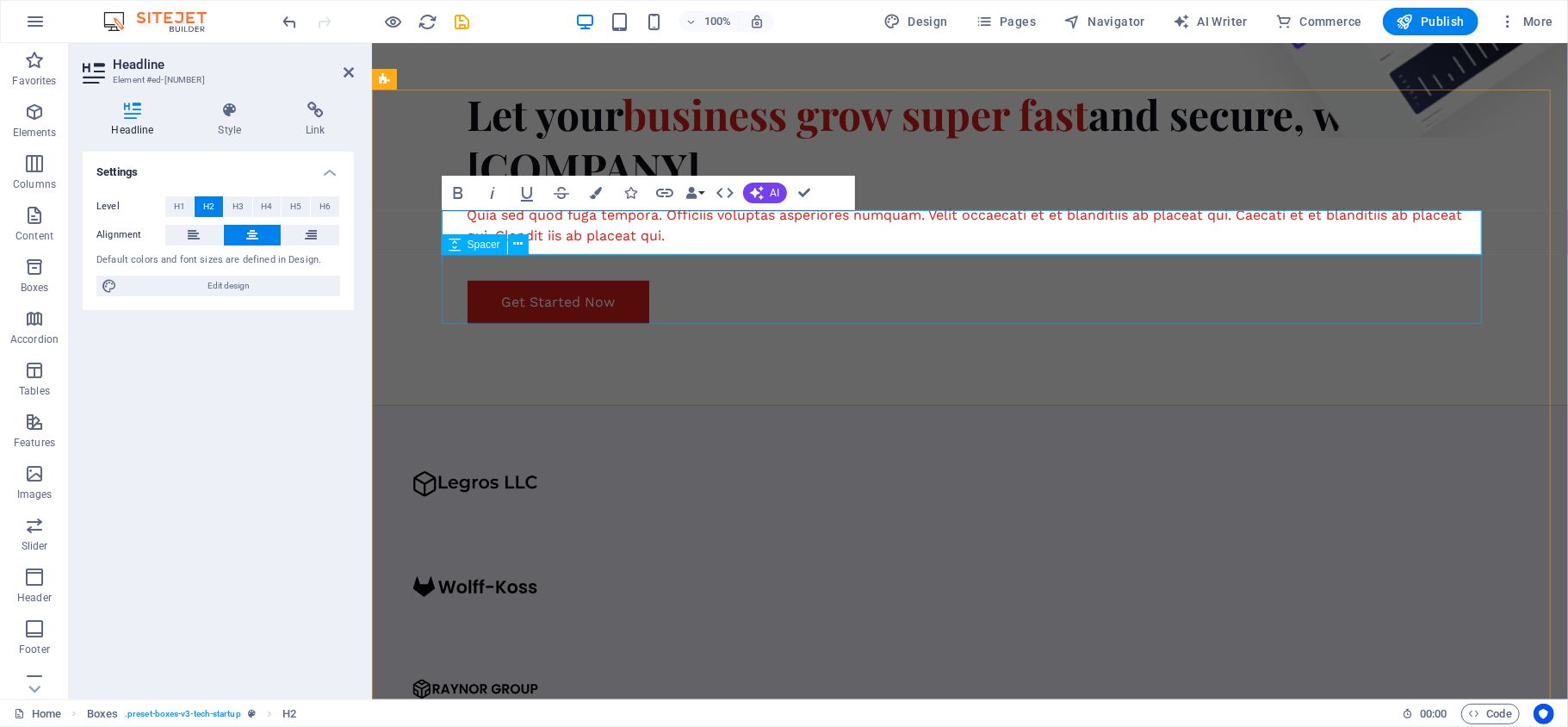 click on "Our Approach" at bounding box center (888, 1115) 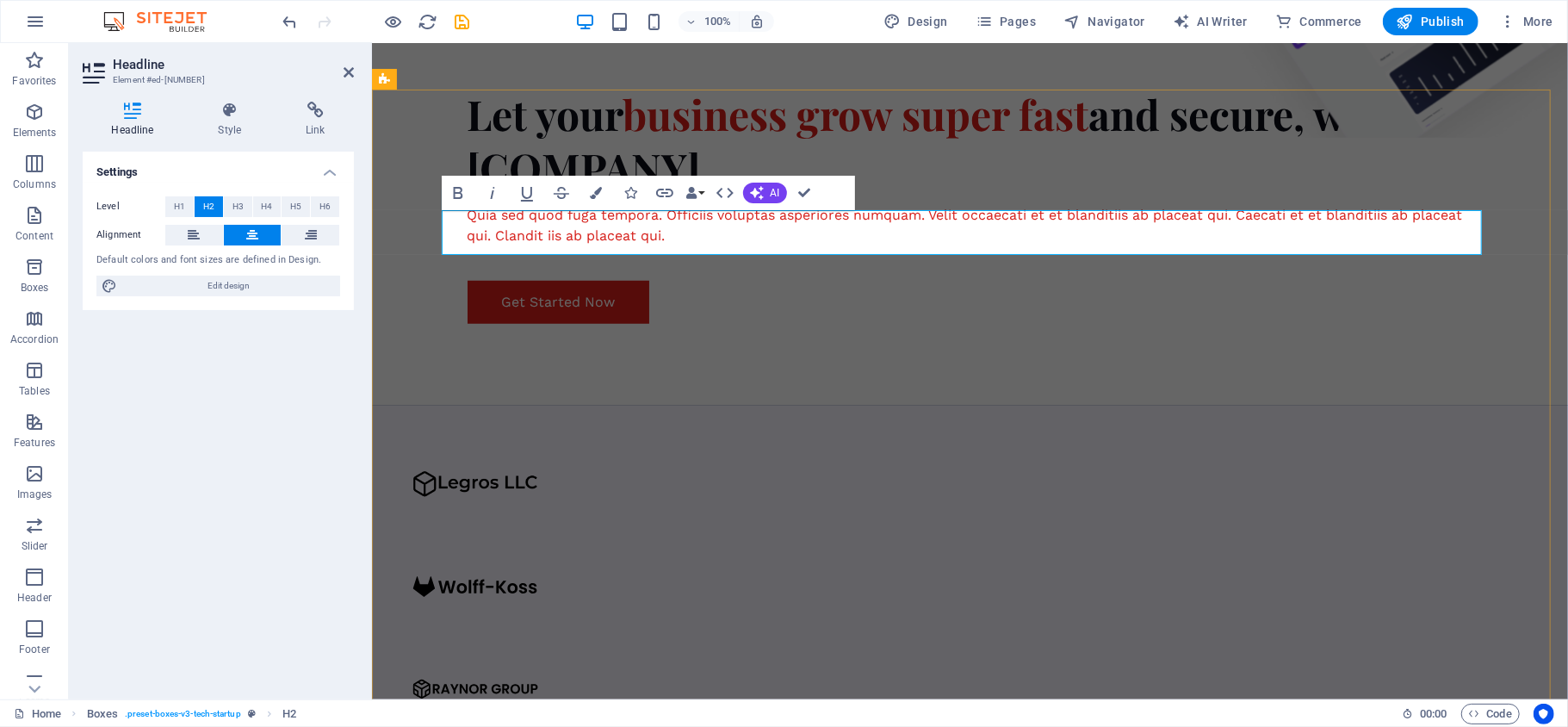 click on "Our Approach" at bounding box center (888, 1115) 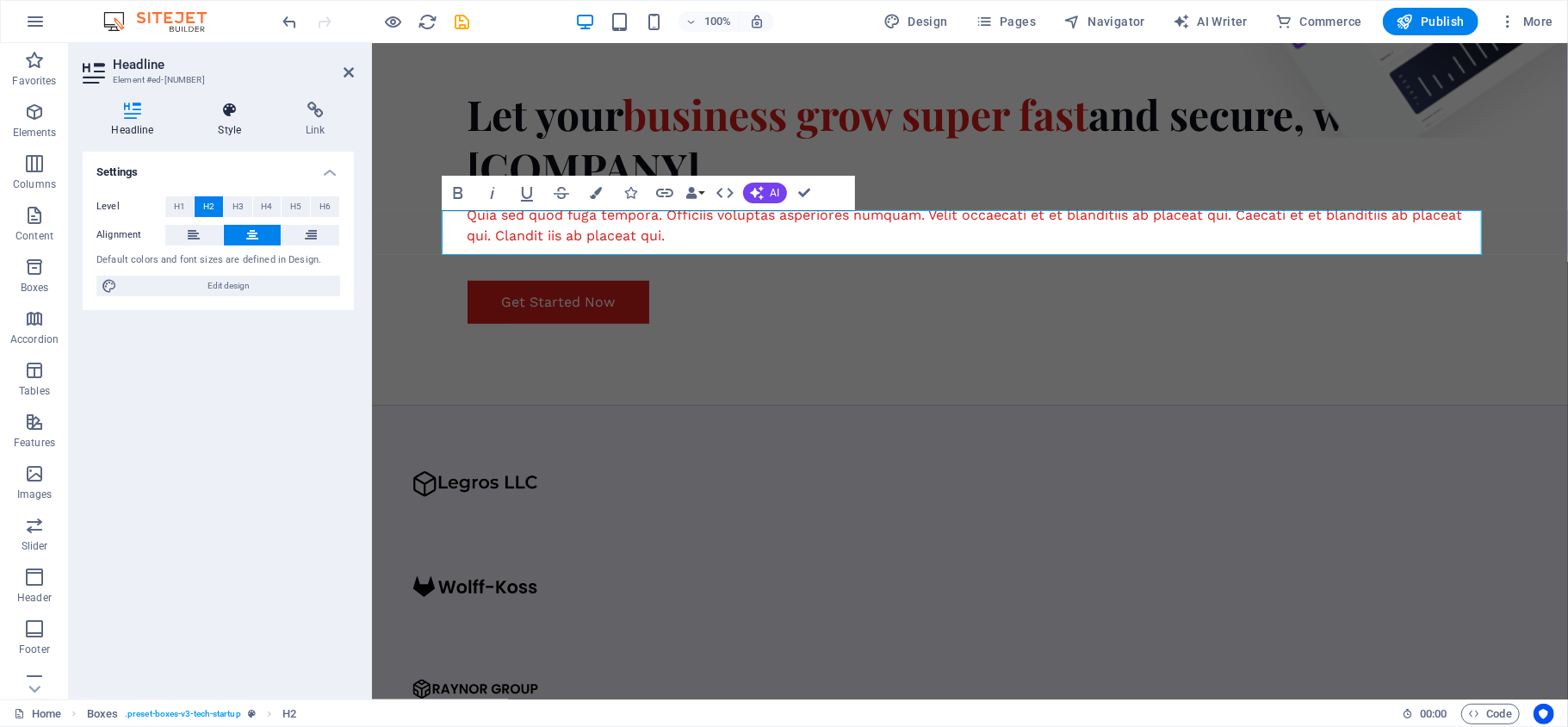 click at bounding box center (230, 110) 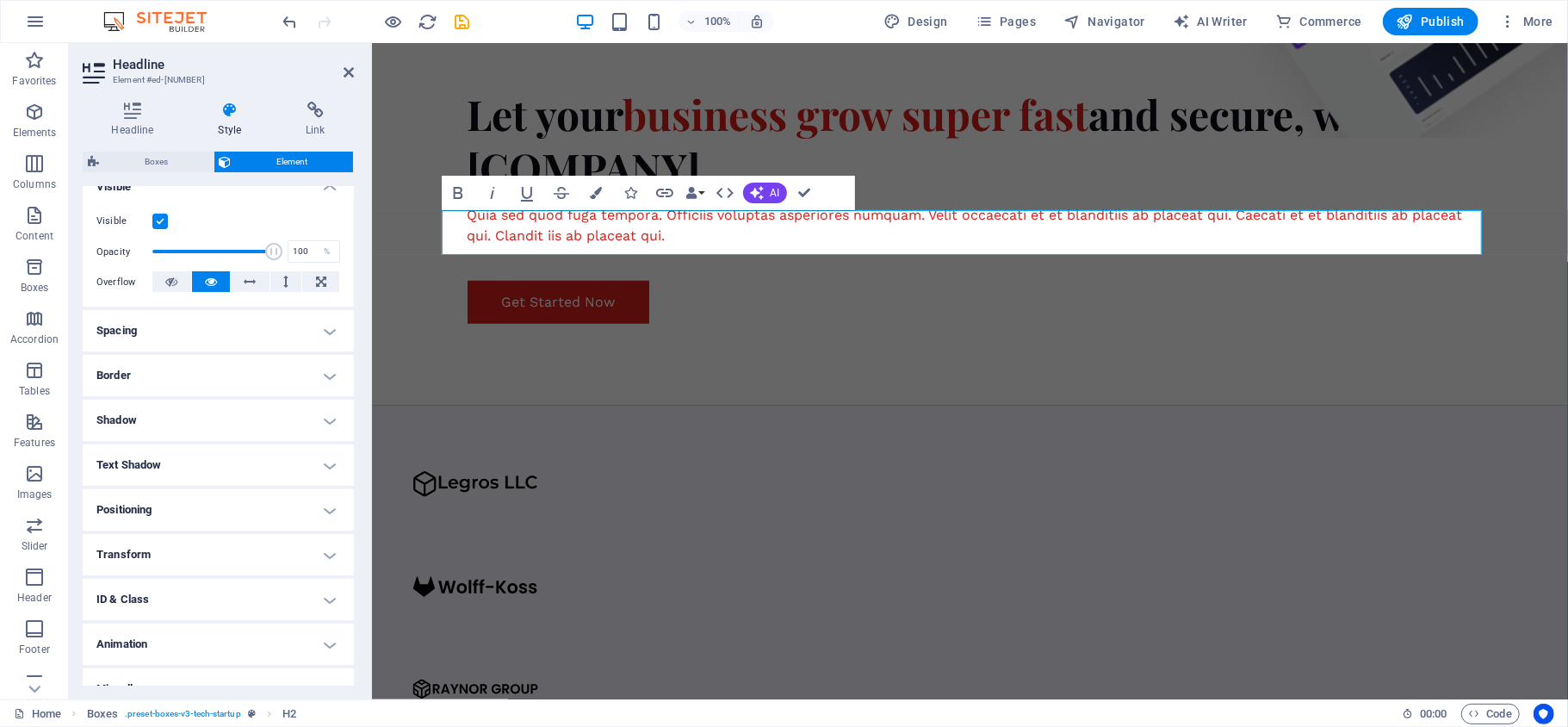 scroll, scrollTop: 229, scrollLeft: 0, axis: vertical 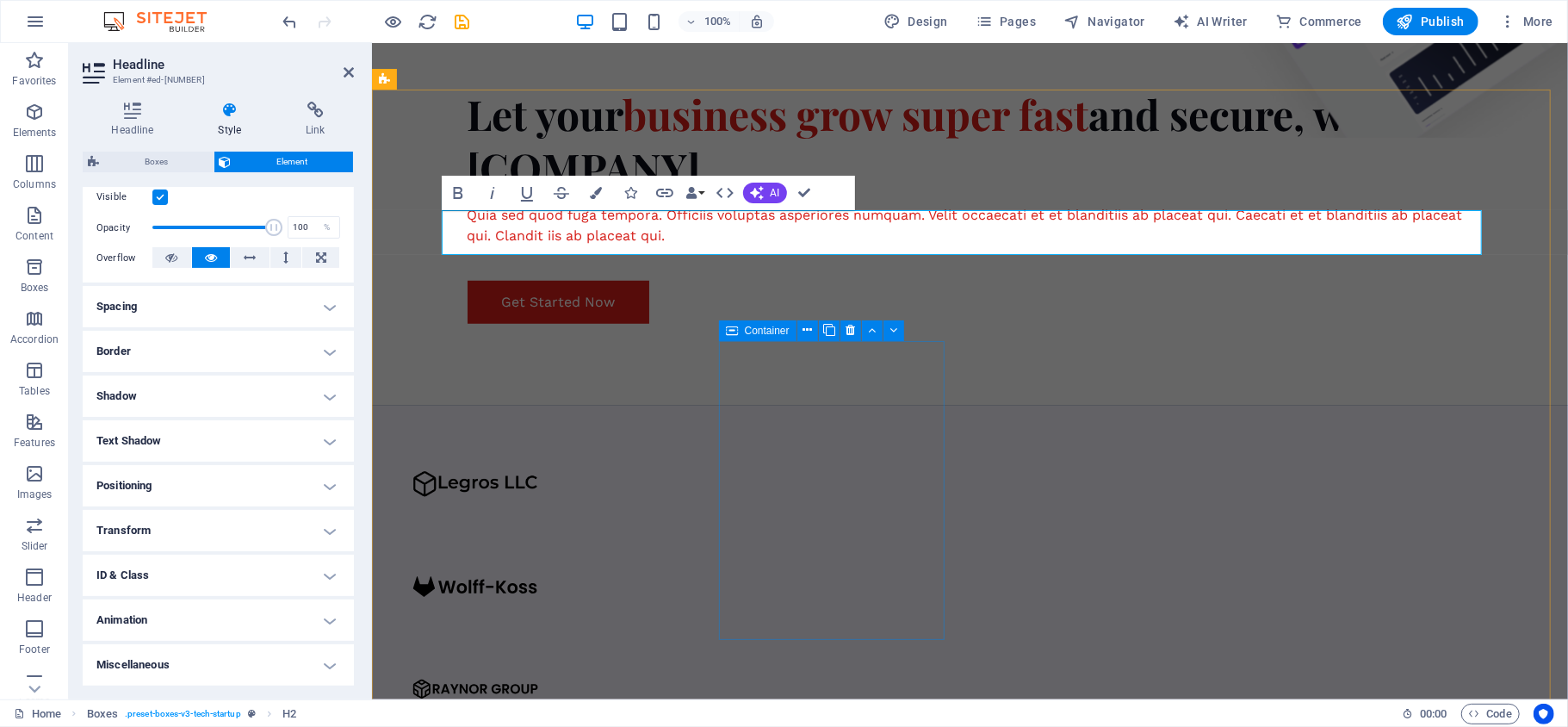 click on "Container" at bounding box center [817, 331] 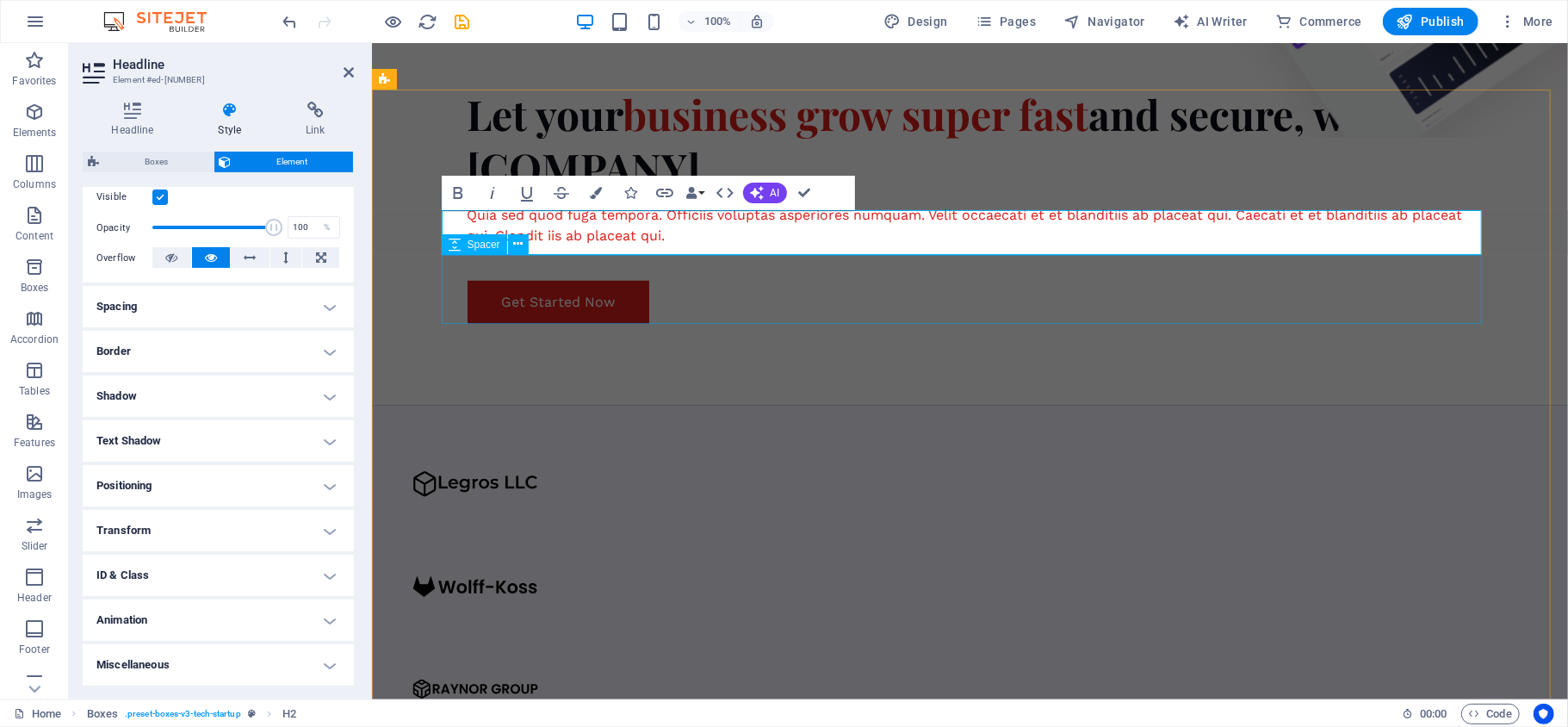 click on "Our Approach Cloud Services Molestiae eum conse qu atur beatae fugiat opt io nobis eaque assumenda. Velit consequatur volup  Learn more    Innovative Tech Molestiae eum conse qu atur beatae fugiat opt io nobis eaque assumenda. Velit consequatur volup  Learn more    Manage Data Molestiae eum conse qu atur beatae fugiat opt io nobis eaque assumenda. Velit consequatur volup  Learn more    Support Clients Molestiae eum conse qu atur beatae fugiat opt io nobis eaque assumenda. Velit consequatur volup  Learn more   " at bounding box center (969, 1755) 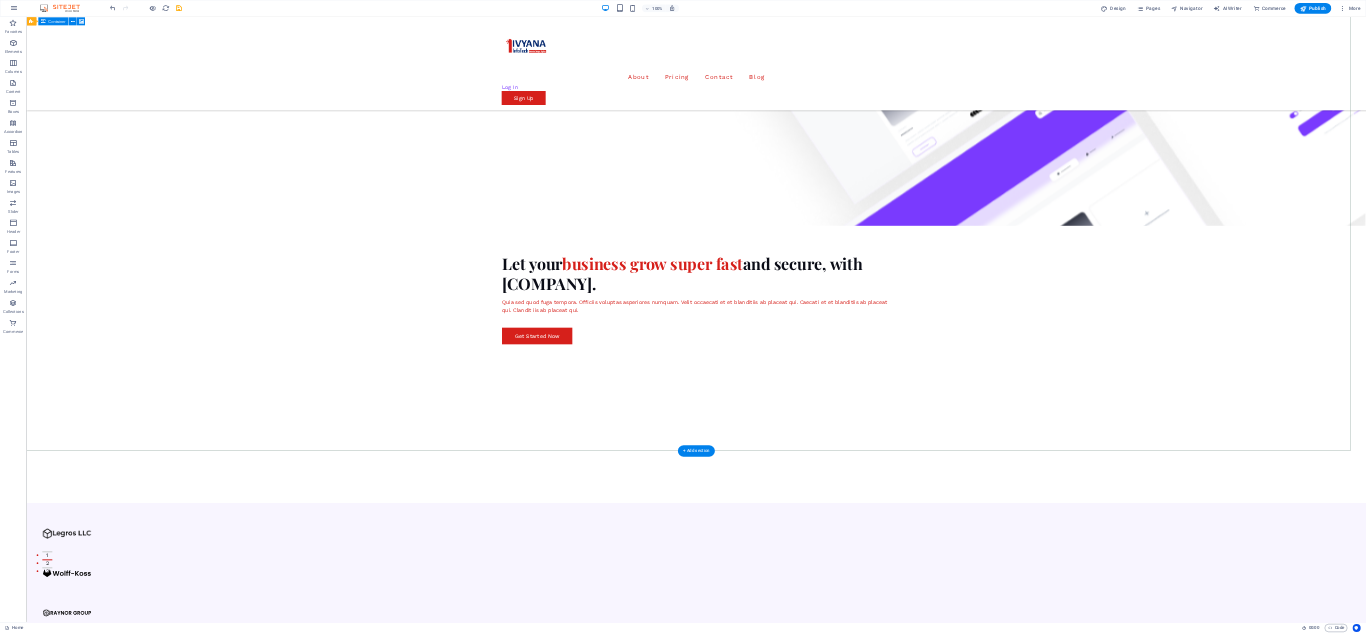 scroll, scrollTop: 0, scrollLeft: 0, axis: both 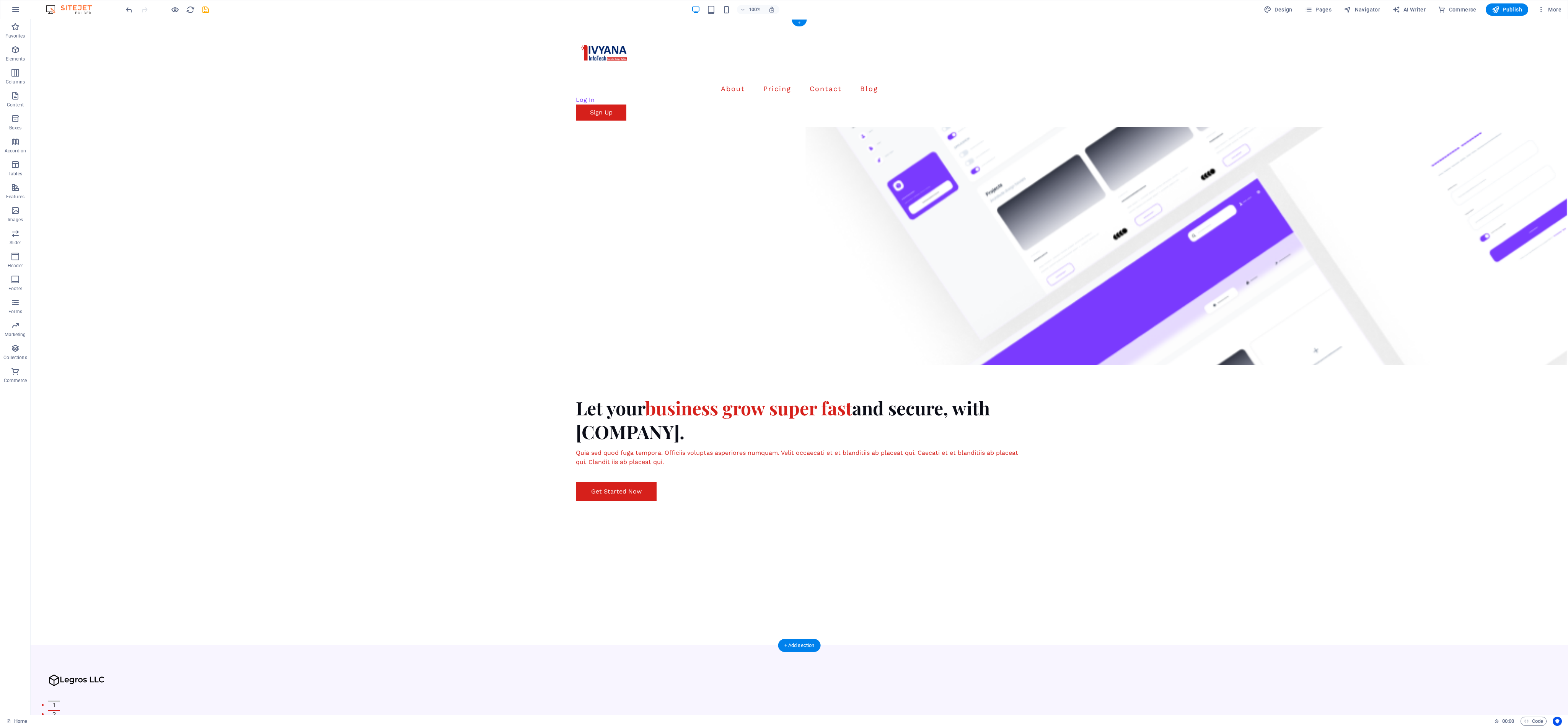 click at bounding box center [799, 246] 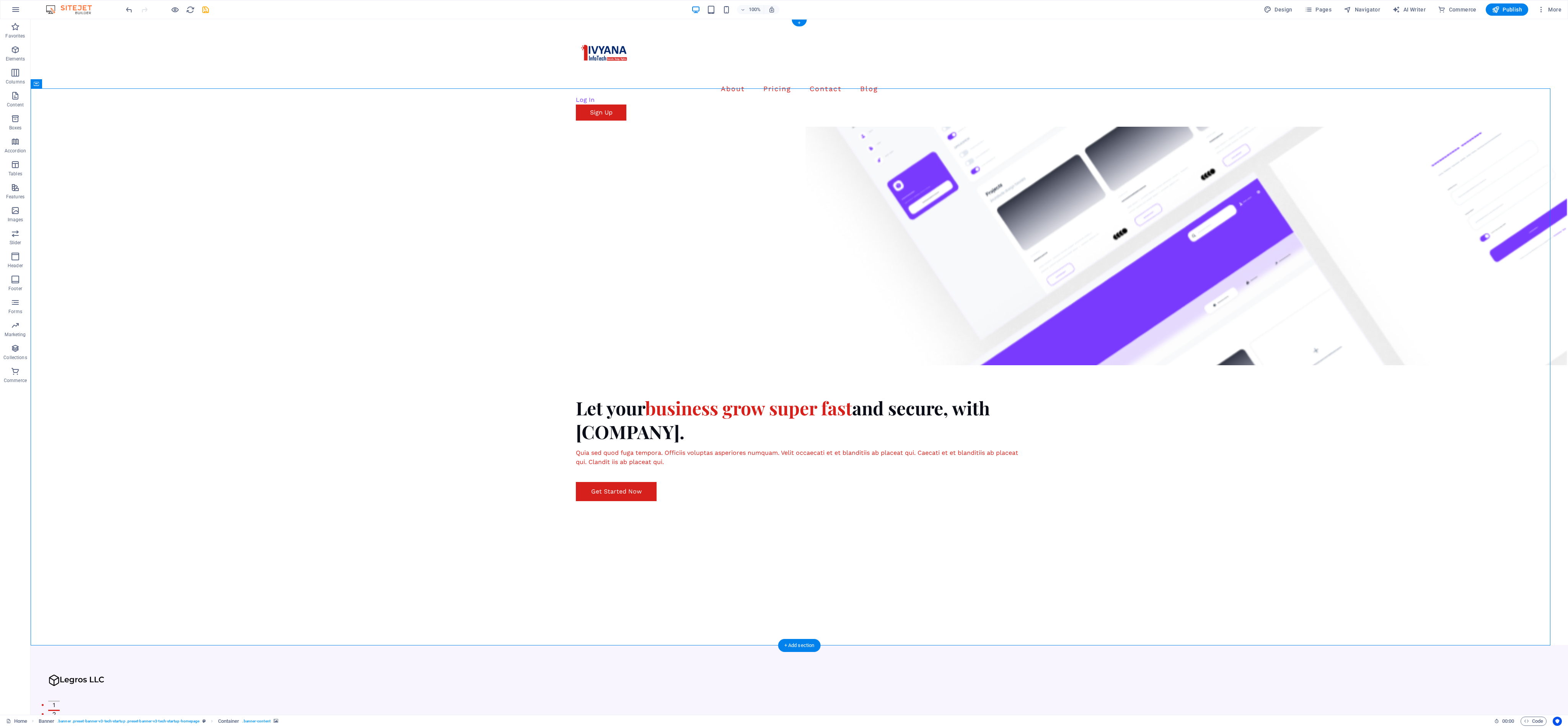 click at bounding box center [799, 246] 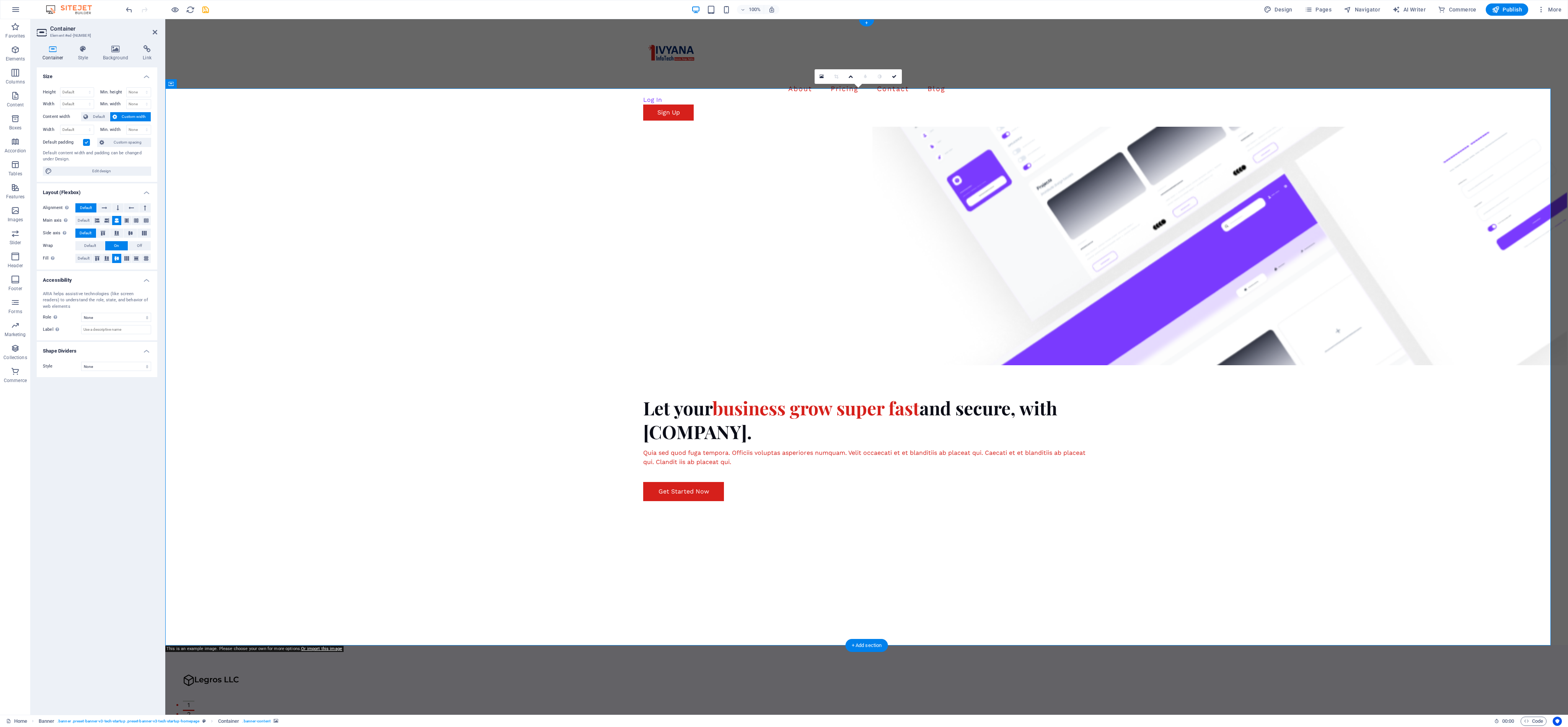 click at bounding box center (867, 246) 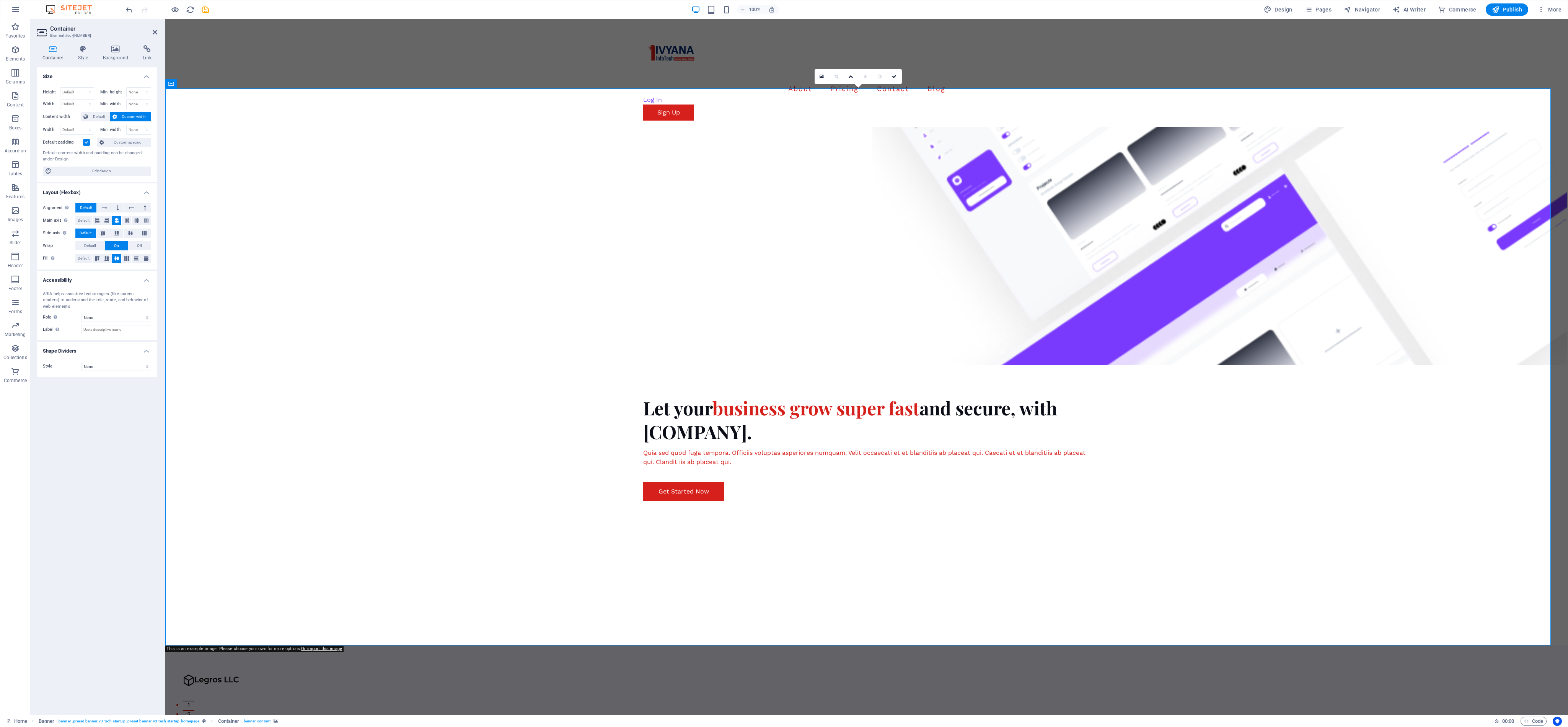 click at bounding box center (867, 246) 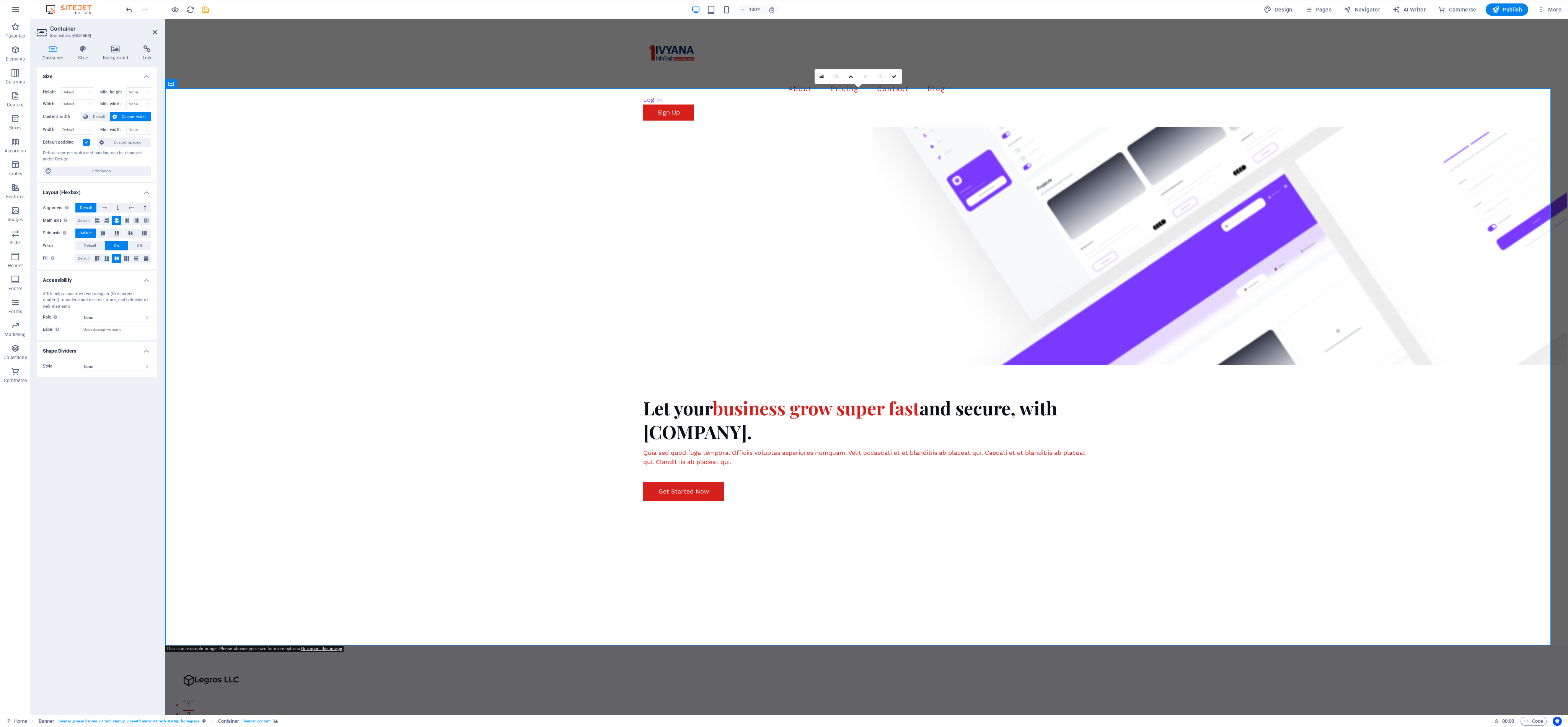 click on "About Pricing Contact Blog Log In Sign Up" at bounding box center [867, 73] 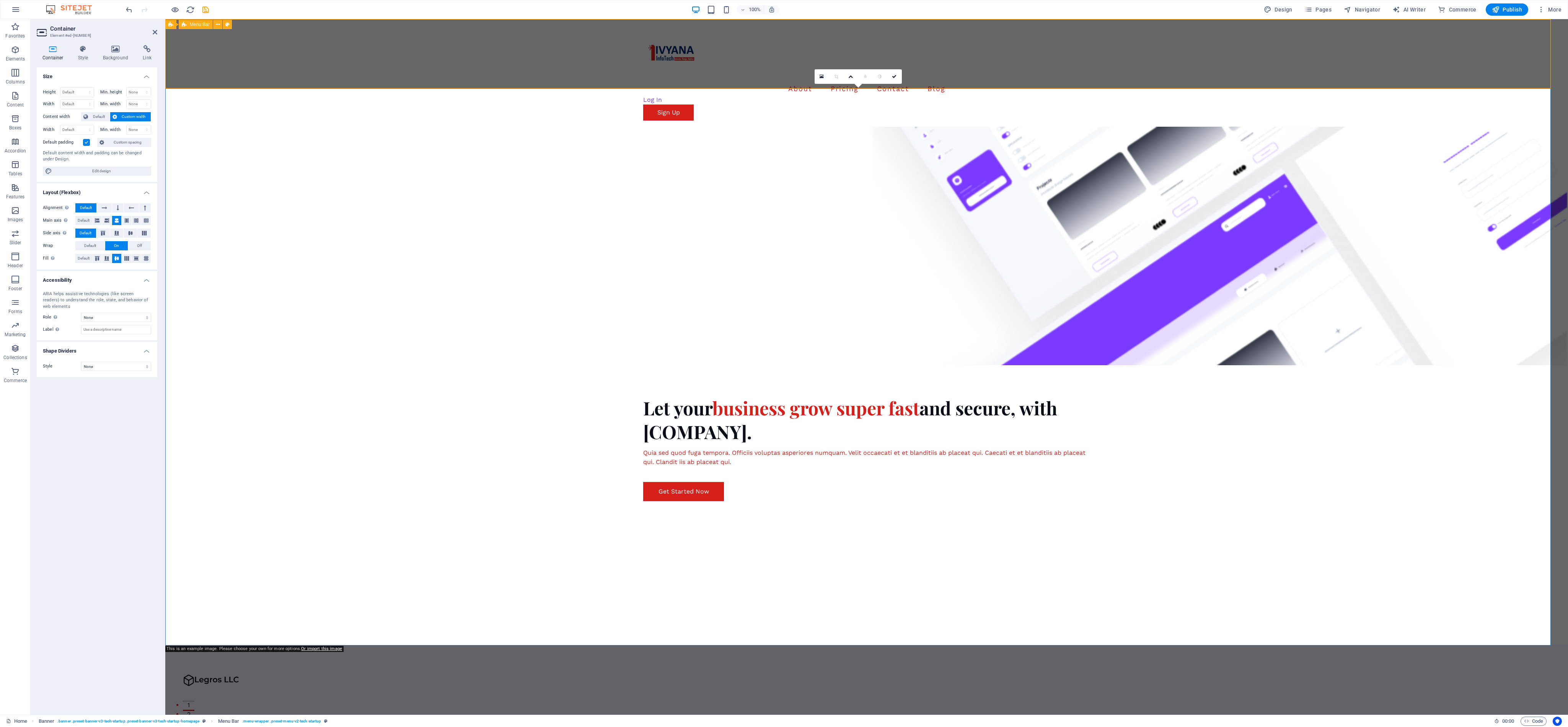 click on "About Pricing Contact Blog Log In Sign Up" at bounding box center (867, 73) 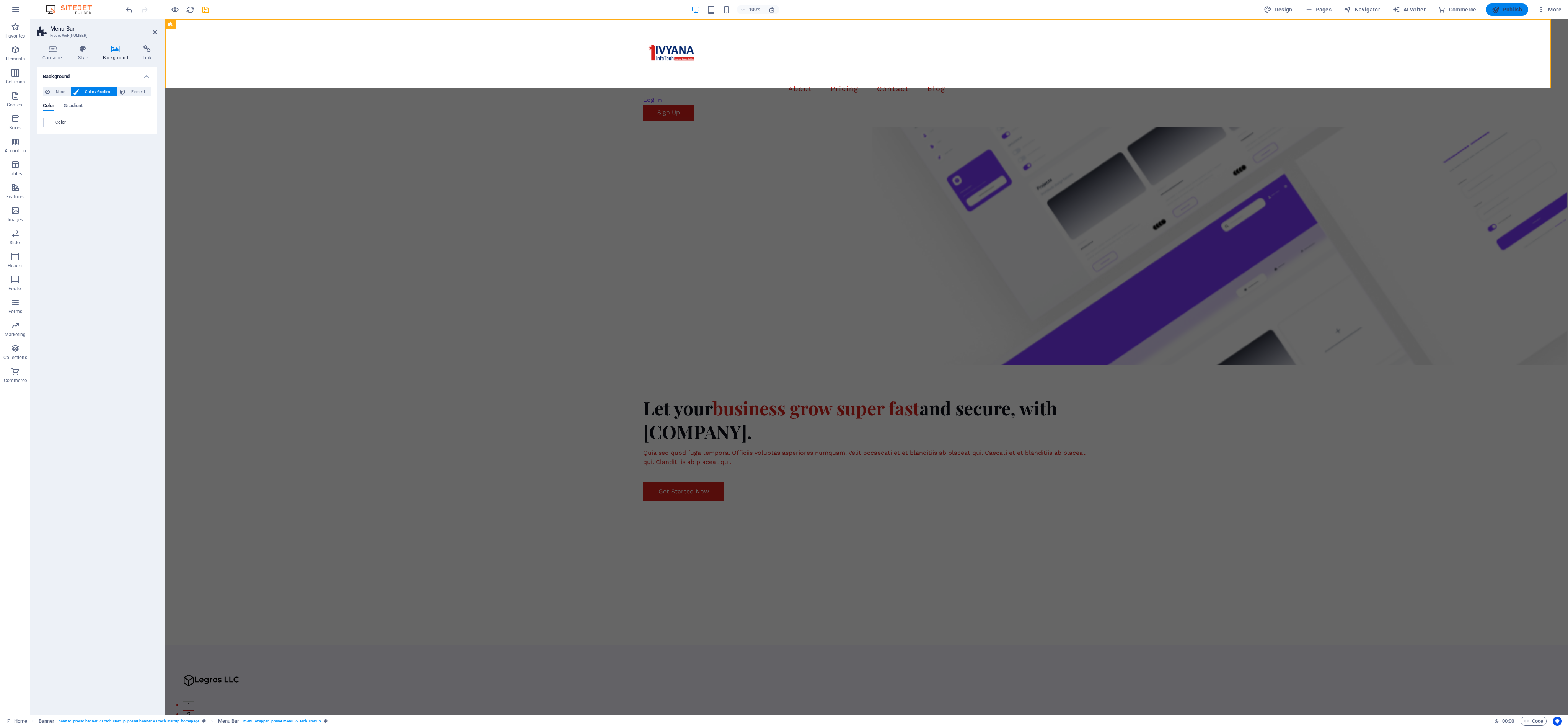 click on "Publish" at bounding box center (1507, 10) 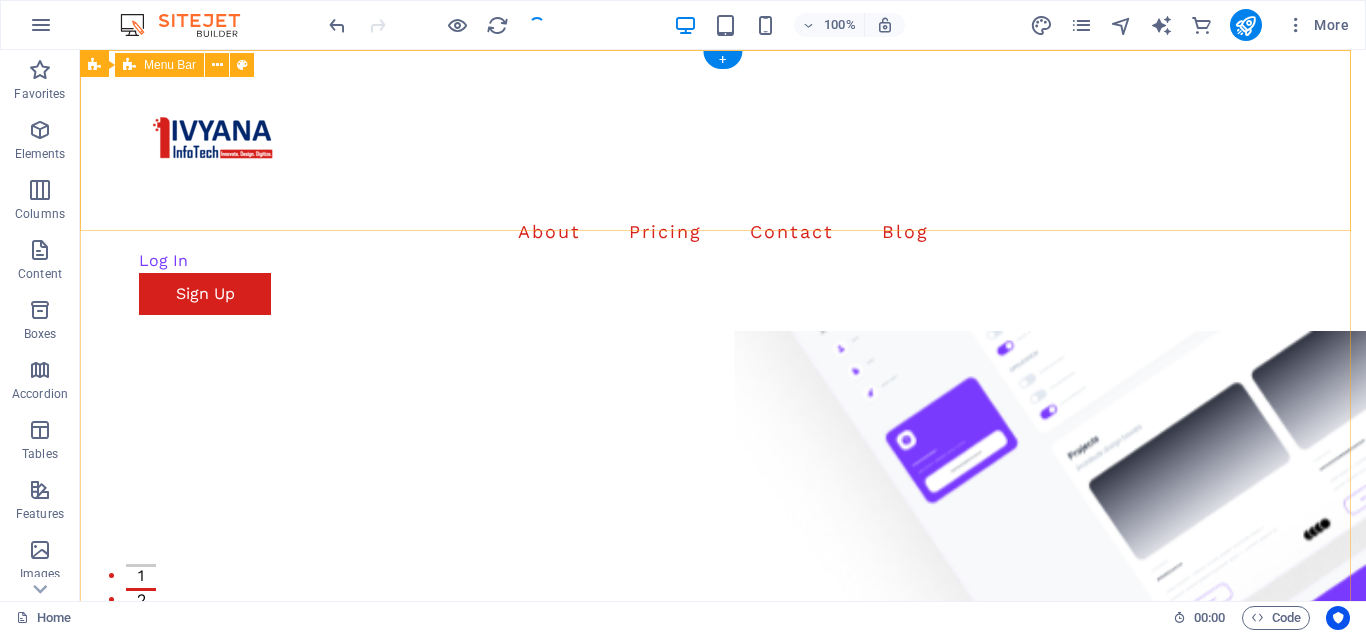 click on "About Pricing Contact Blog Log In Sign Up" at bounding box center [723, 190] 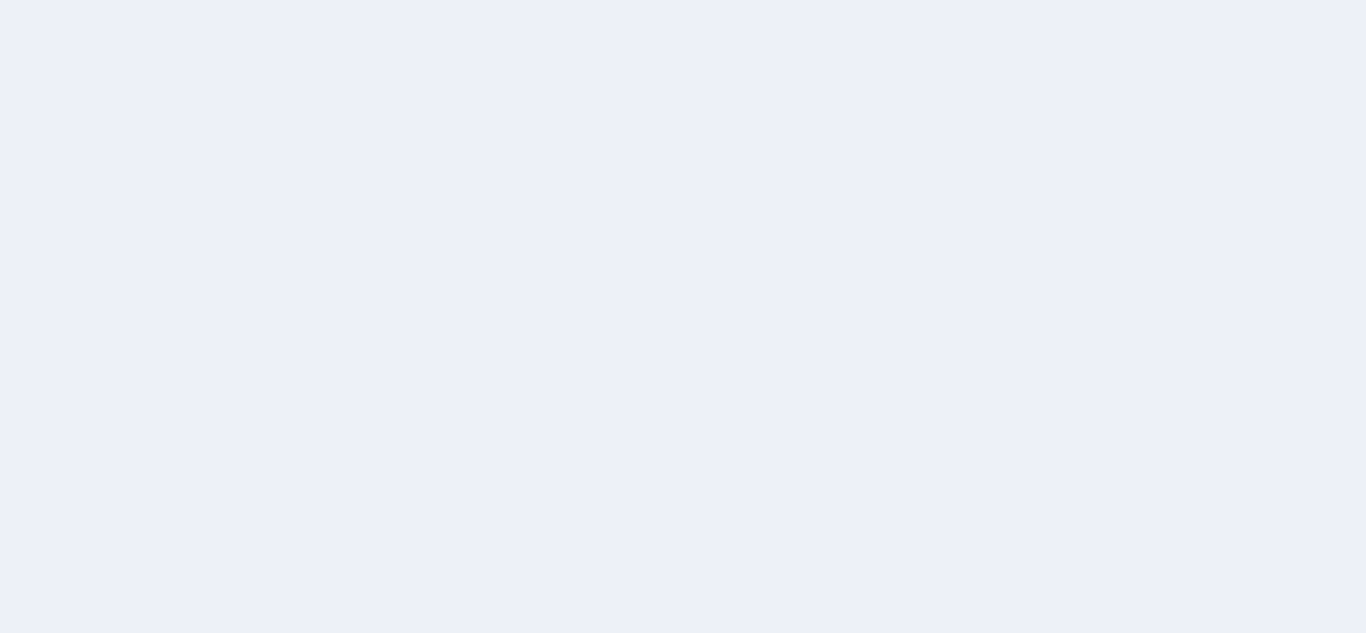 scroll, scrollTop: 0, scrollLeft: 0, axis: both 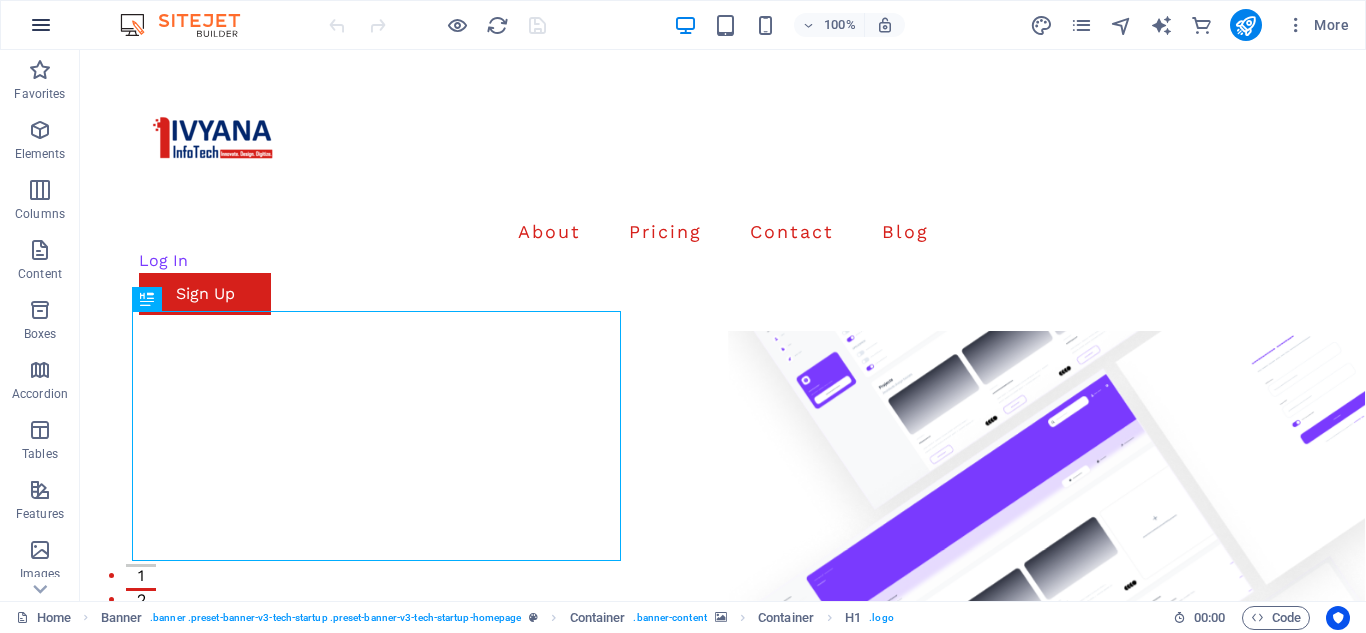 click at bounding box center (41, 25) 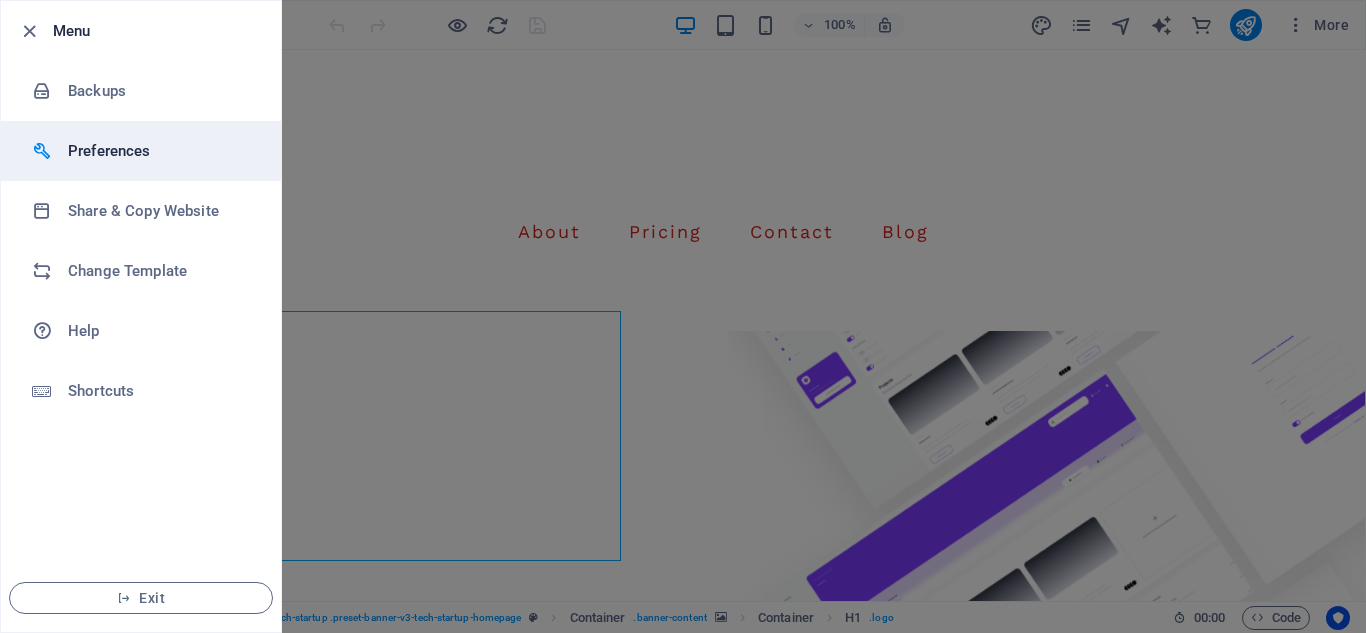 click on "Preferences" at bounding box center (160, 151) 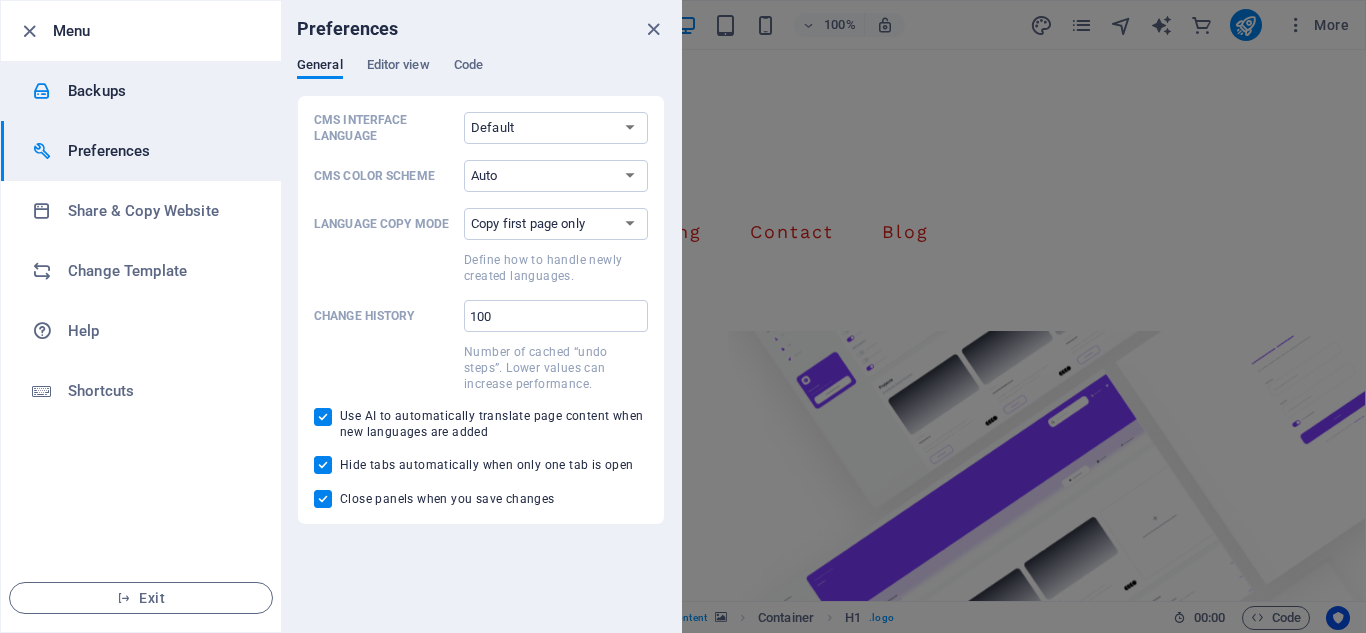 click on "Backups" at bounding box center (160, 91) 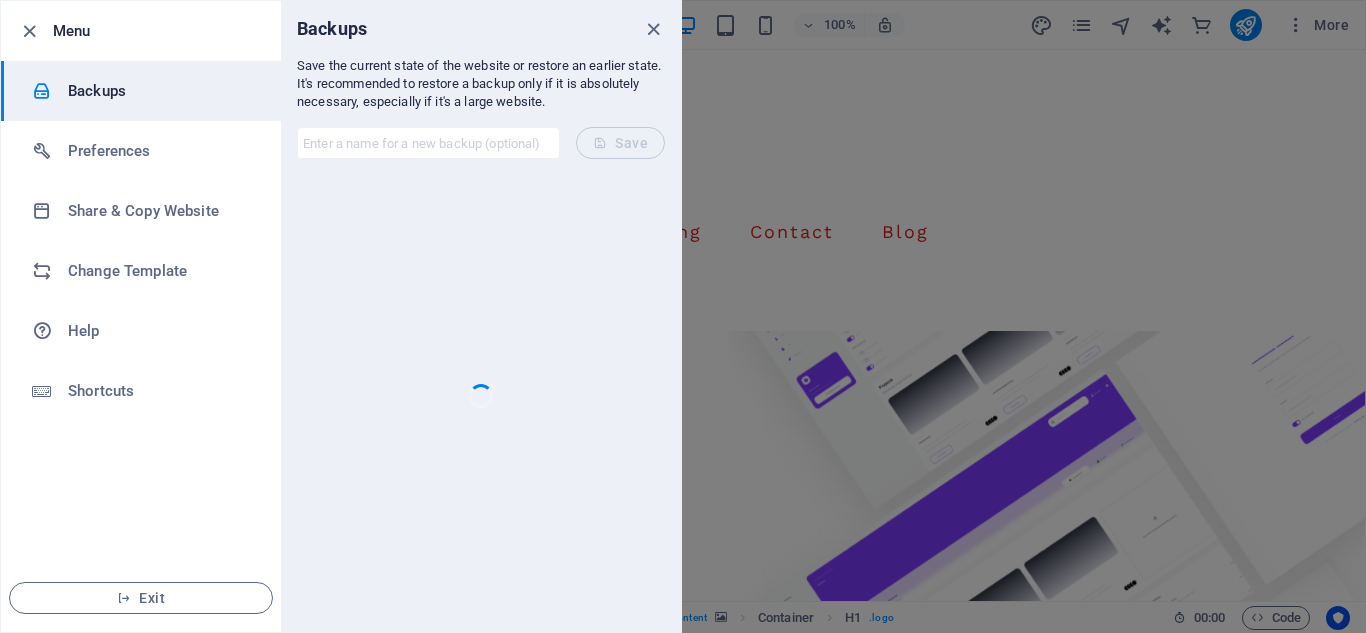 click on "Menu" at bounding box center [159, 31] 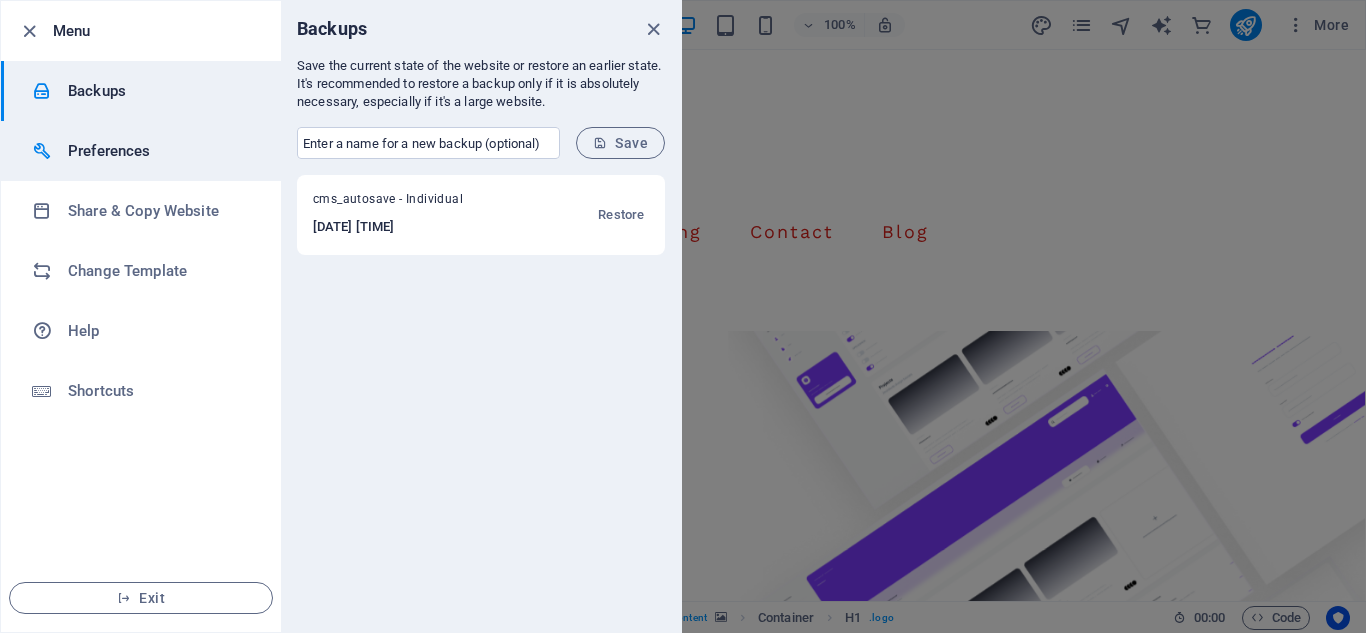 click on "Preferences" at bounding box center (141, 151) 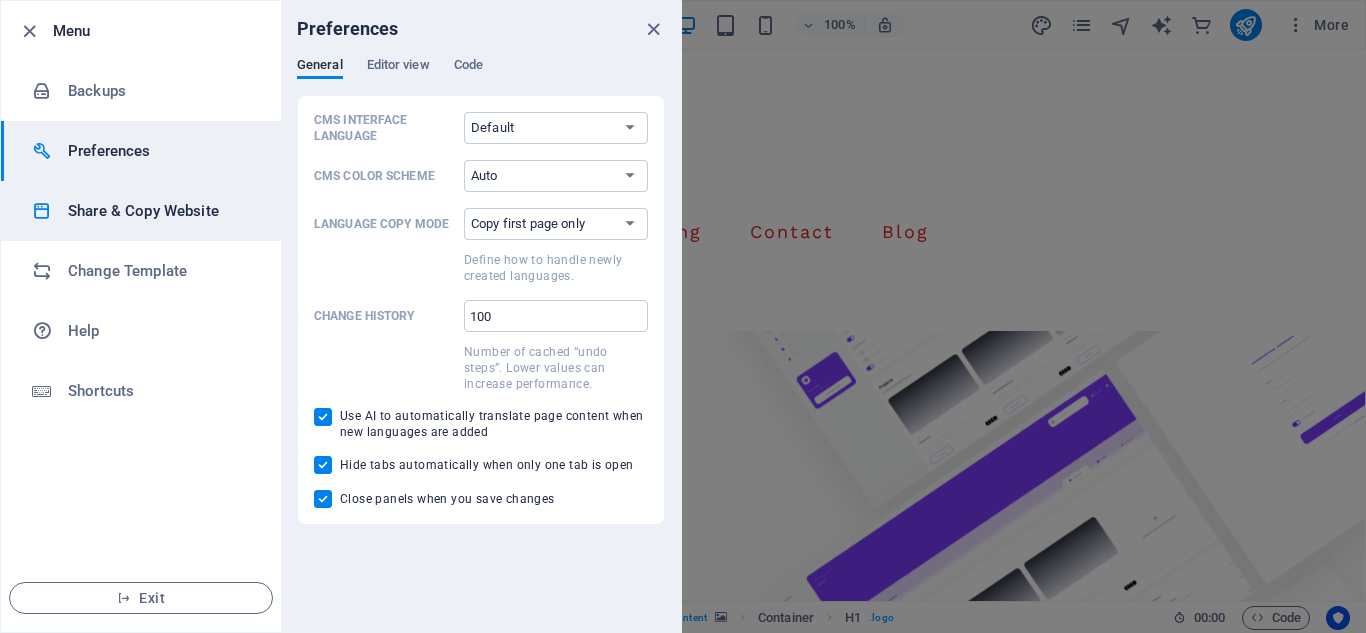click on "Share & Copy Website" at bounding box center (160, 211) 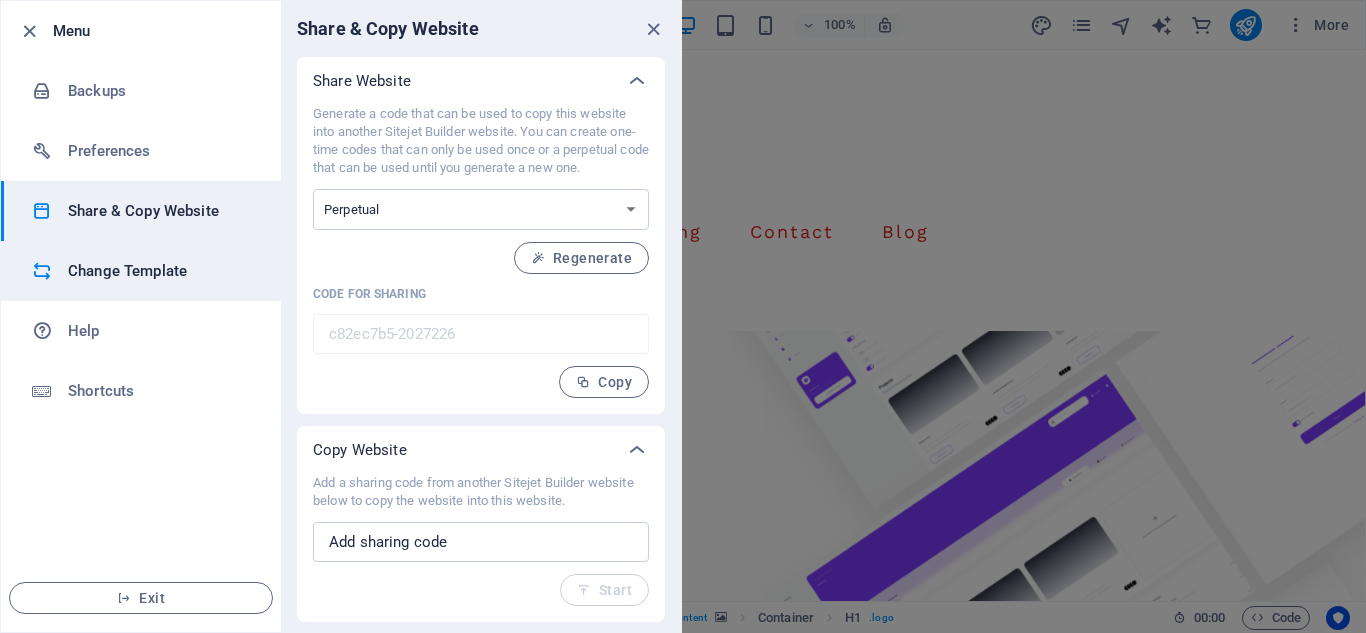click on "Change Template" at bounding box center (141, 271) 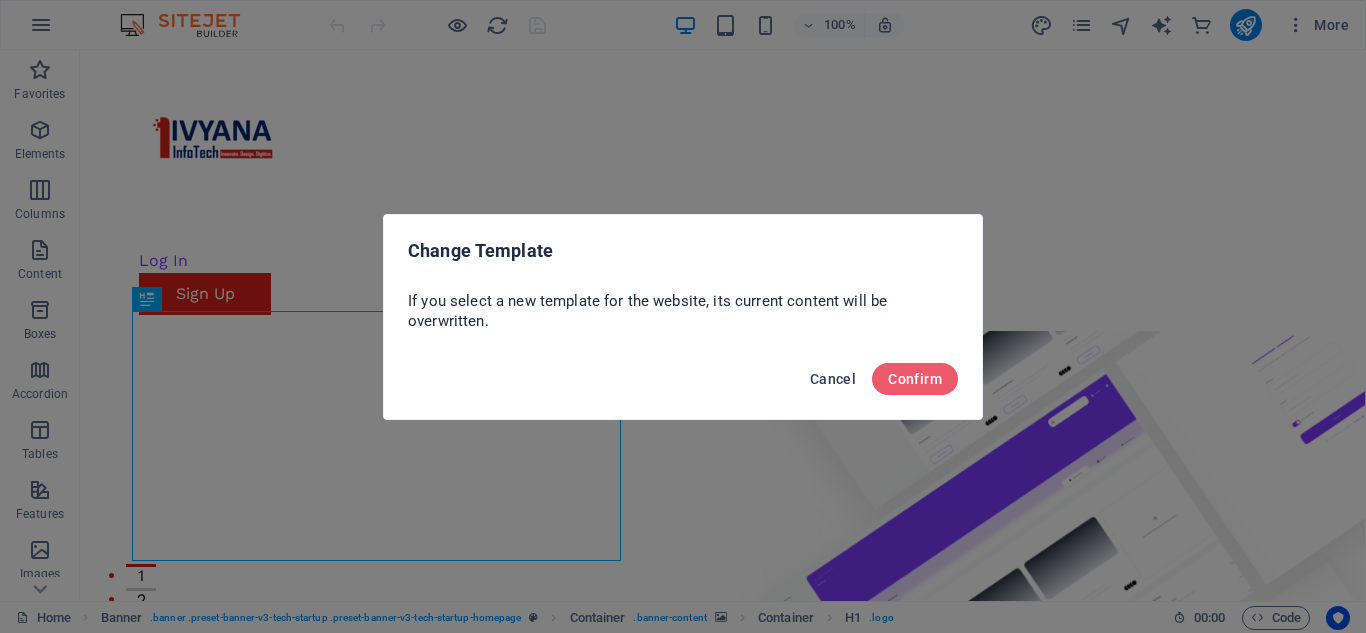 click on "Cancel" at bounding box center (833, 379) 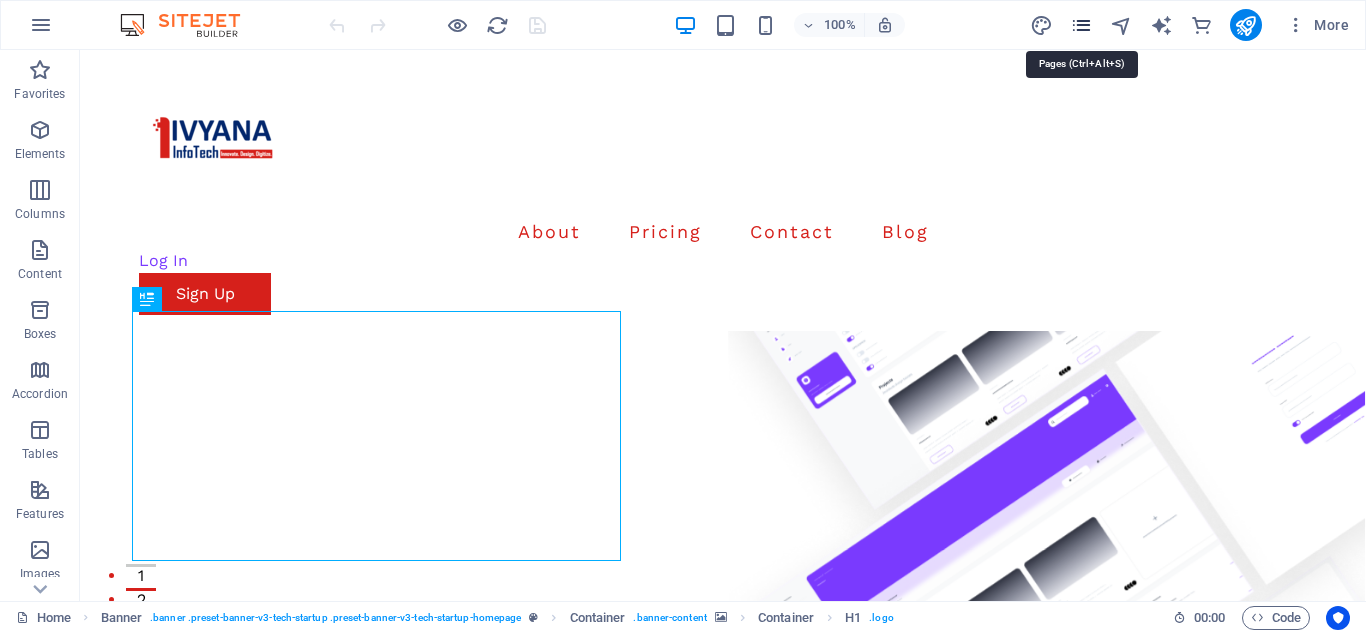 click at bounding box center (1081, 25) 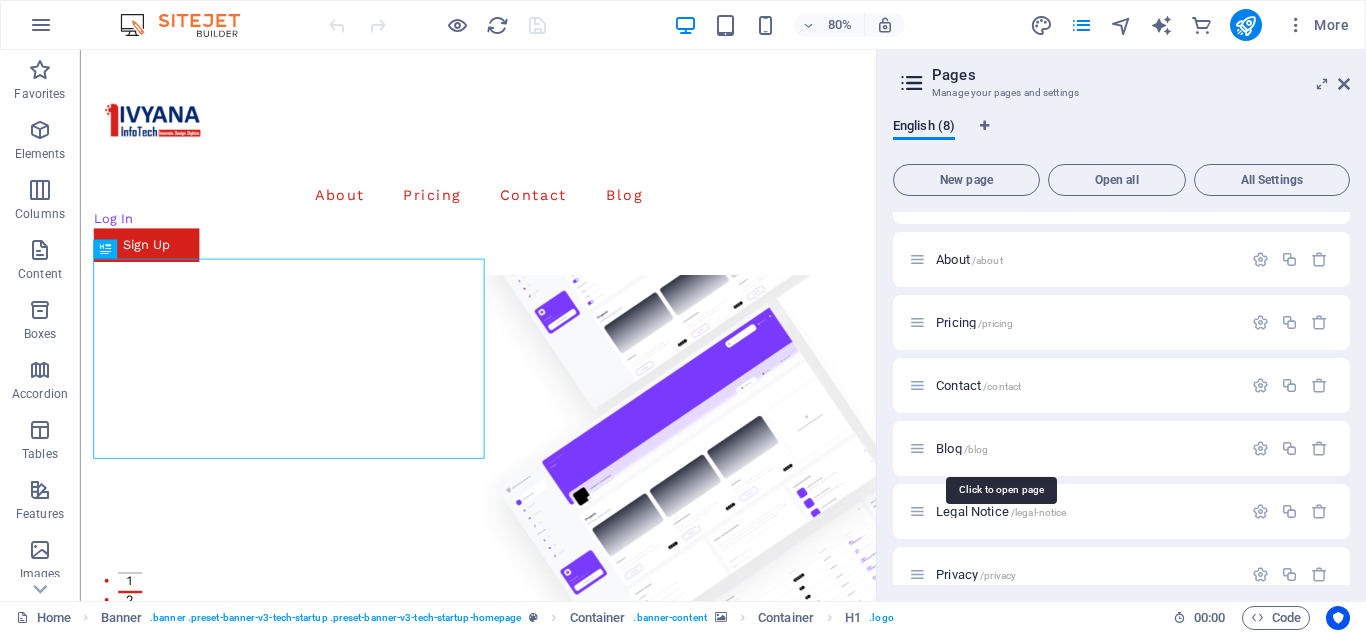 scroll, scrollTop: 0, scrollLeft: 0, axis: both 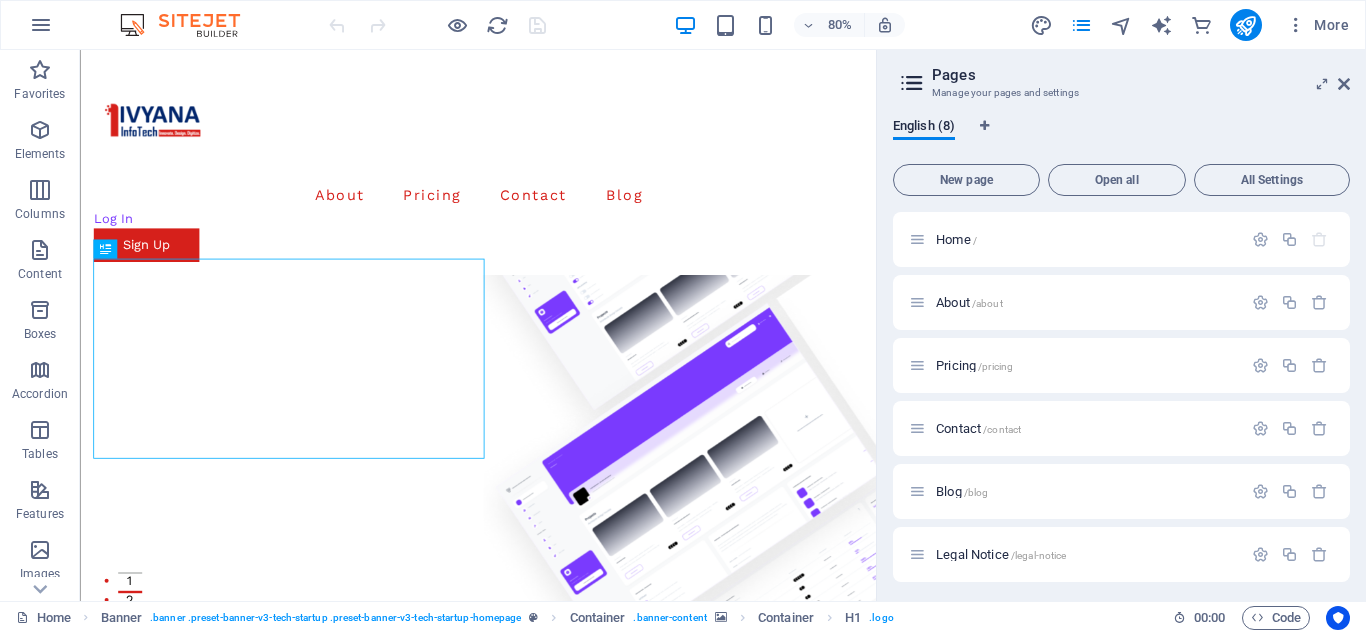 click on "Pages Manage your pages and settings English (8) New page Open all All Settings Home / About /about Pricing /pricing Contact /contact Blog /blog Legal Notice /legal-notice Privacy /privacy Blog Post /blog-post" at bounding box center [1121, 325] 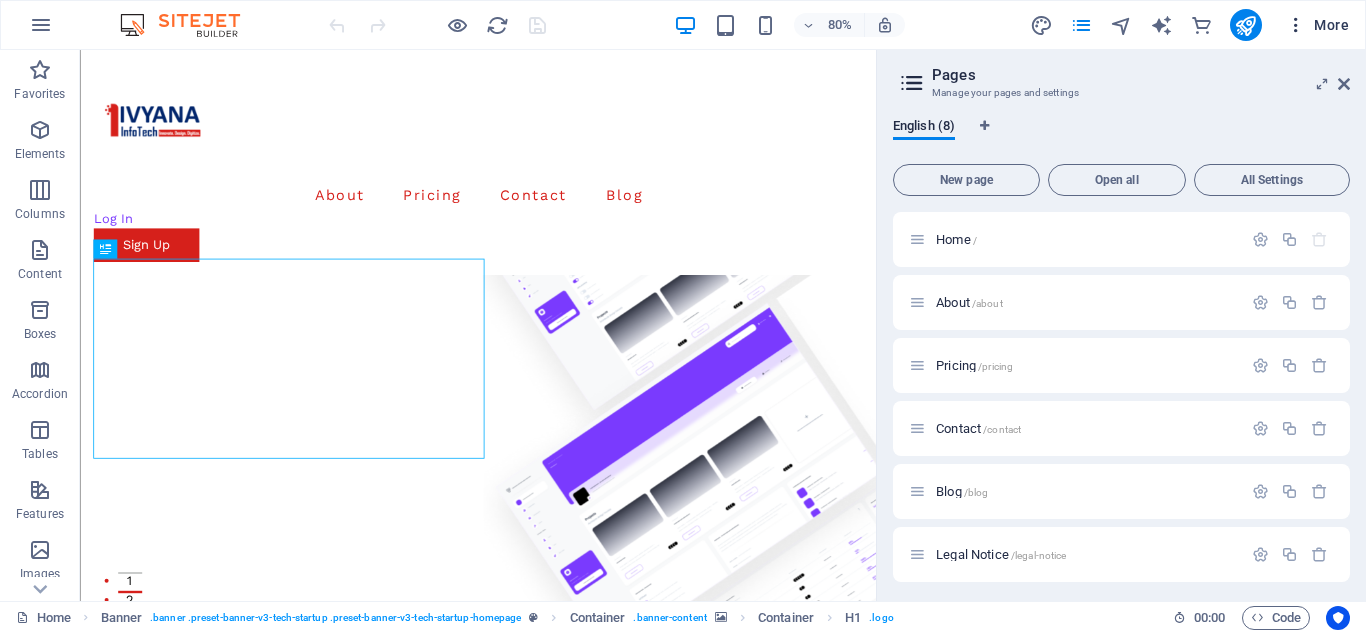 click on "More" at bounding box center (1317, 25) 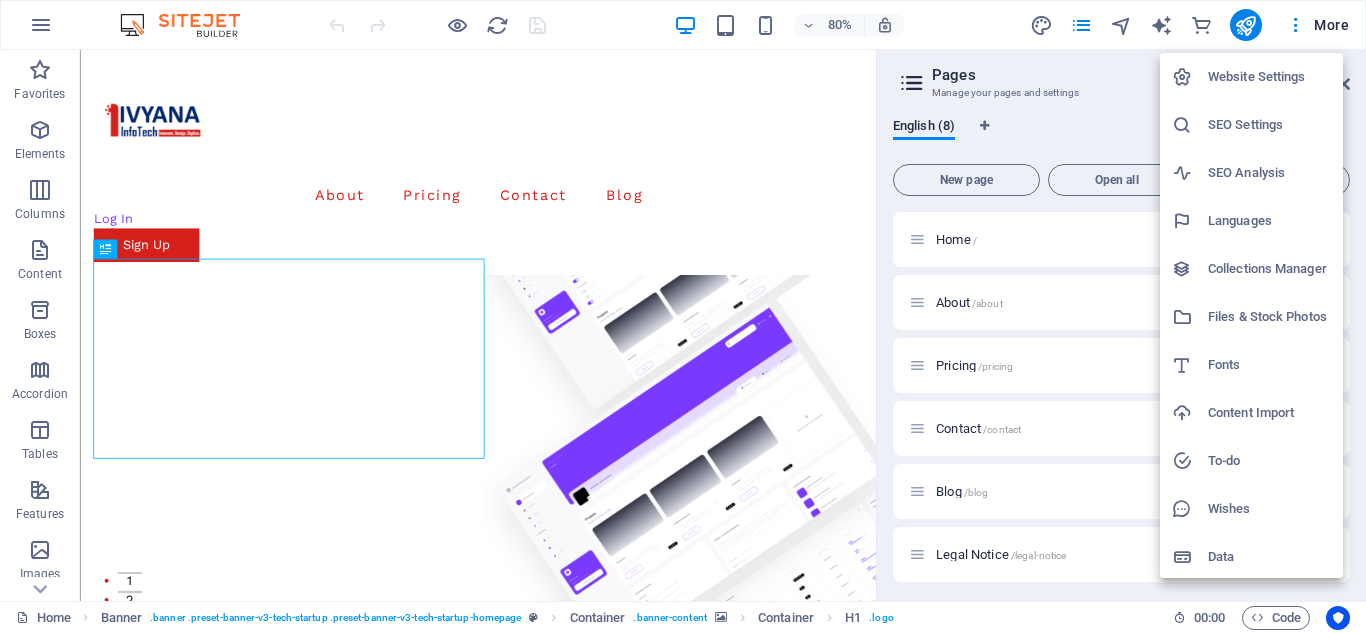 click on "Website Settings" at bounding box center (1269, 77) 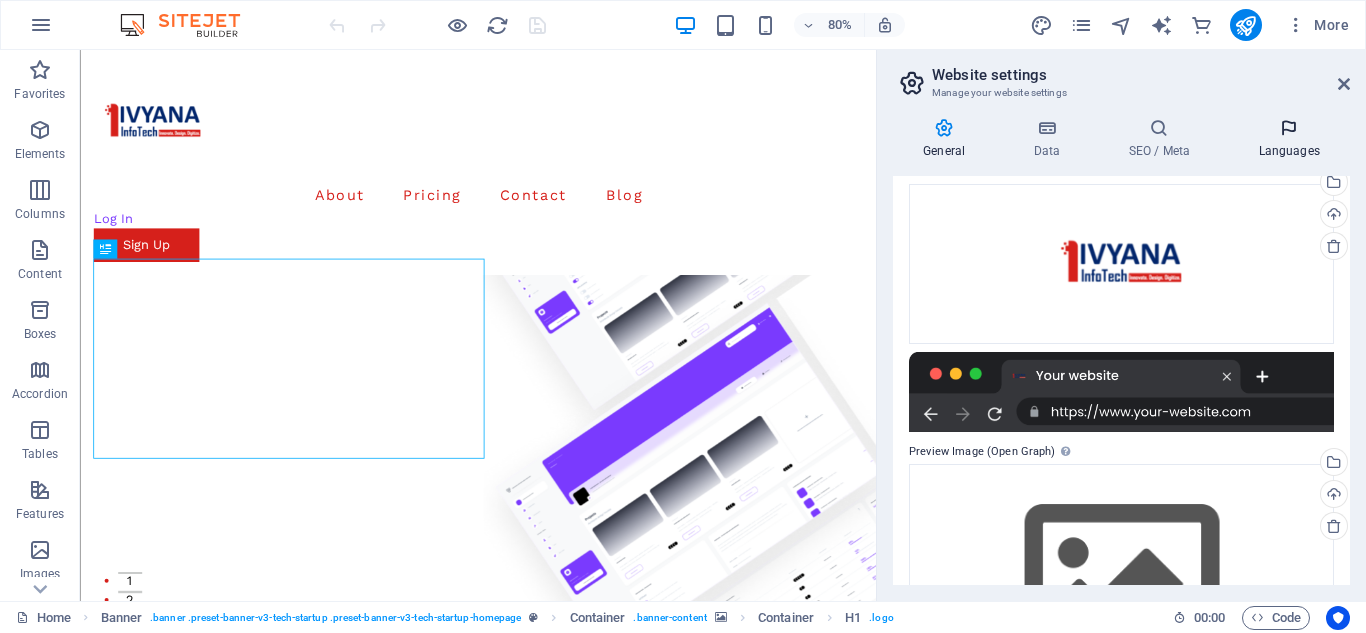 scroll, scrollTop: 300, scrollLeft: 0, axis: vertical 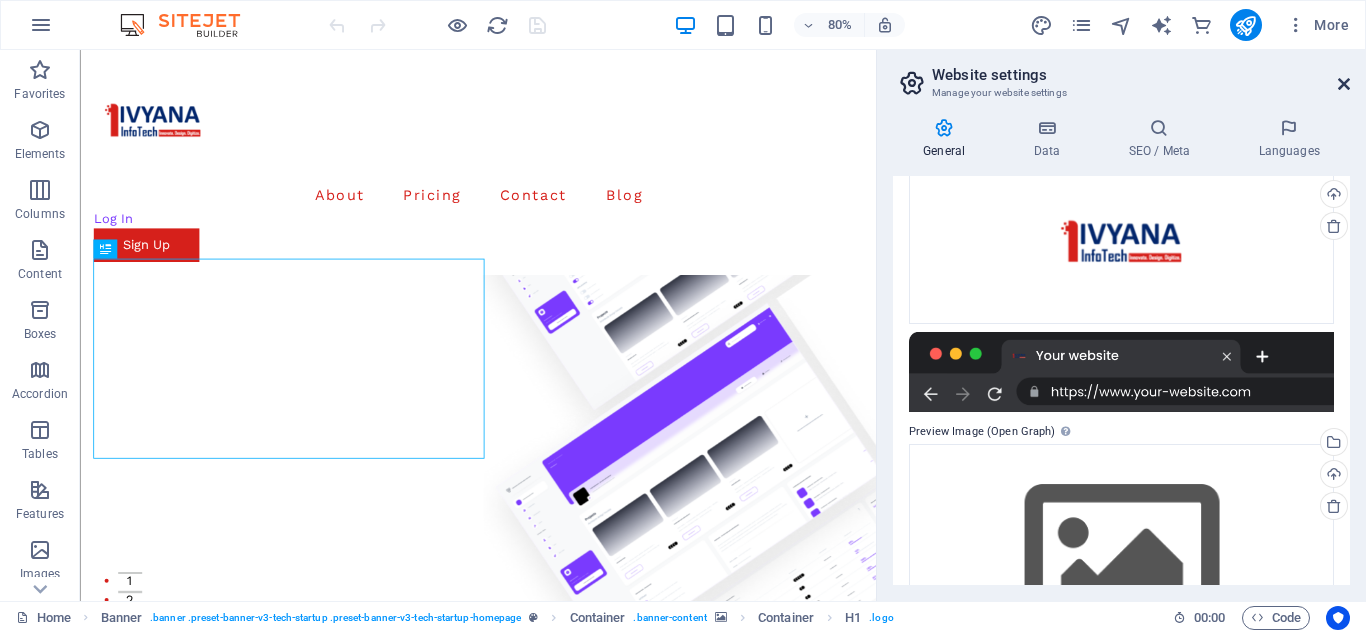 click at bounding box center (1344, 84) 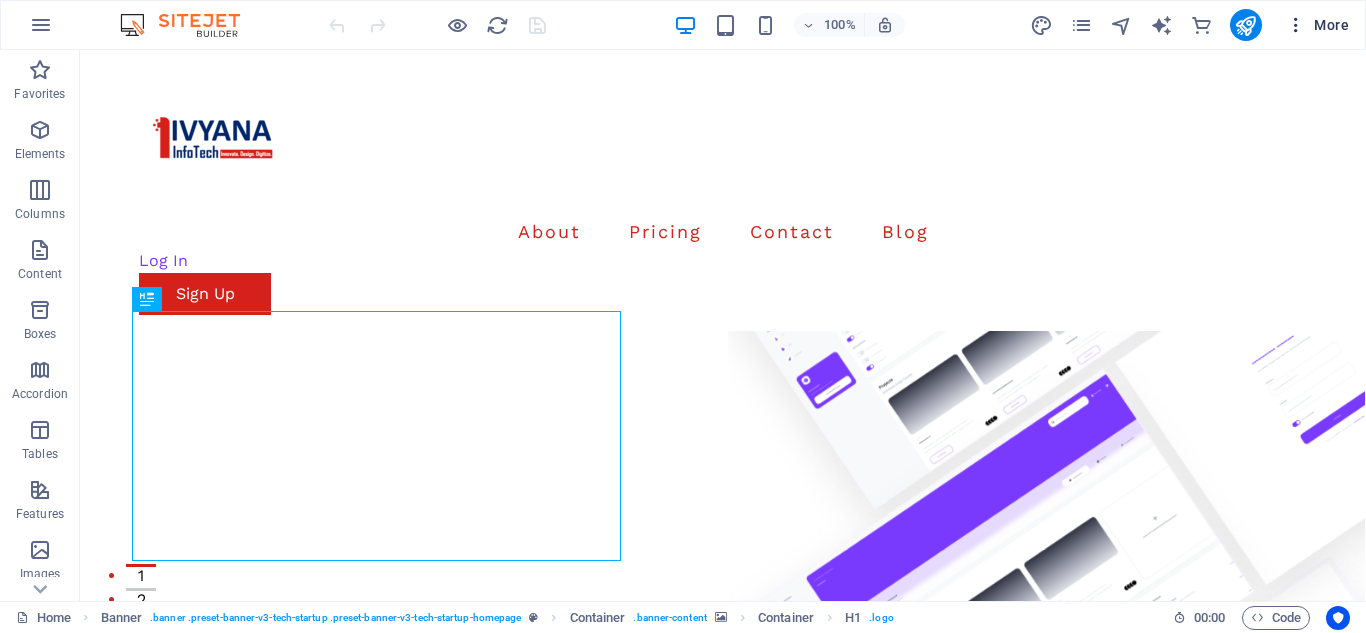 click at bounding box center [1296, 25] 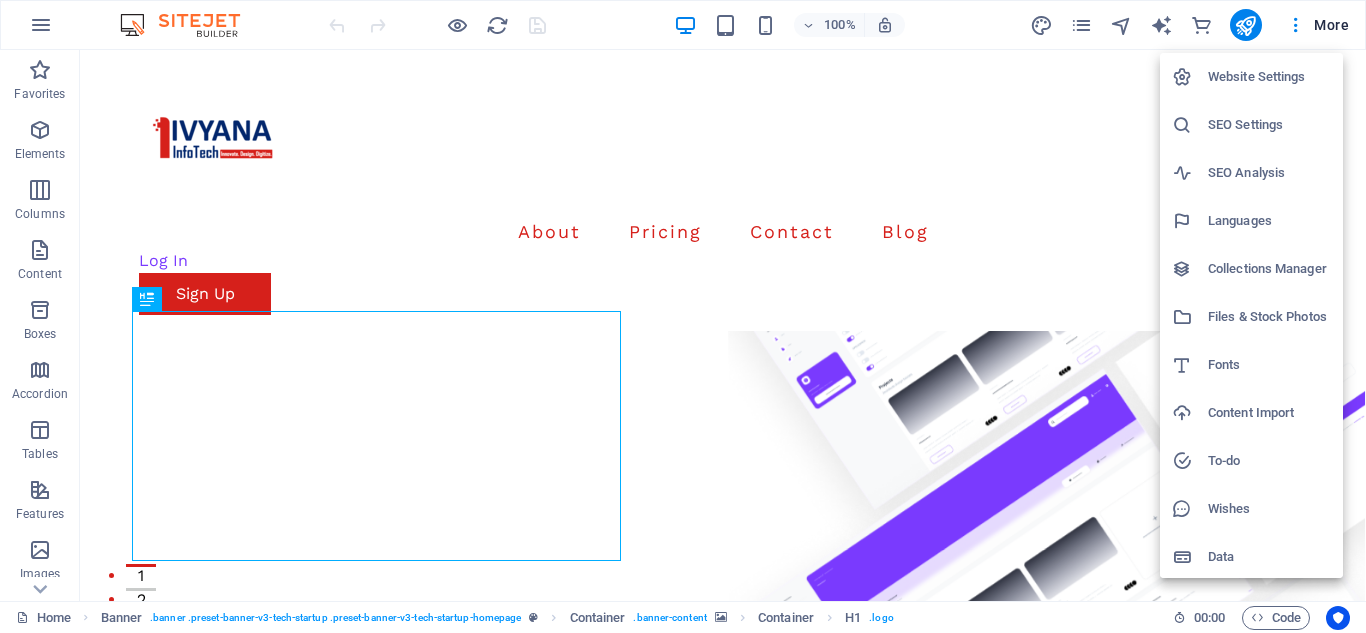 click on "Website Settings" at bounding box center (1269, 77) 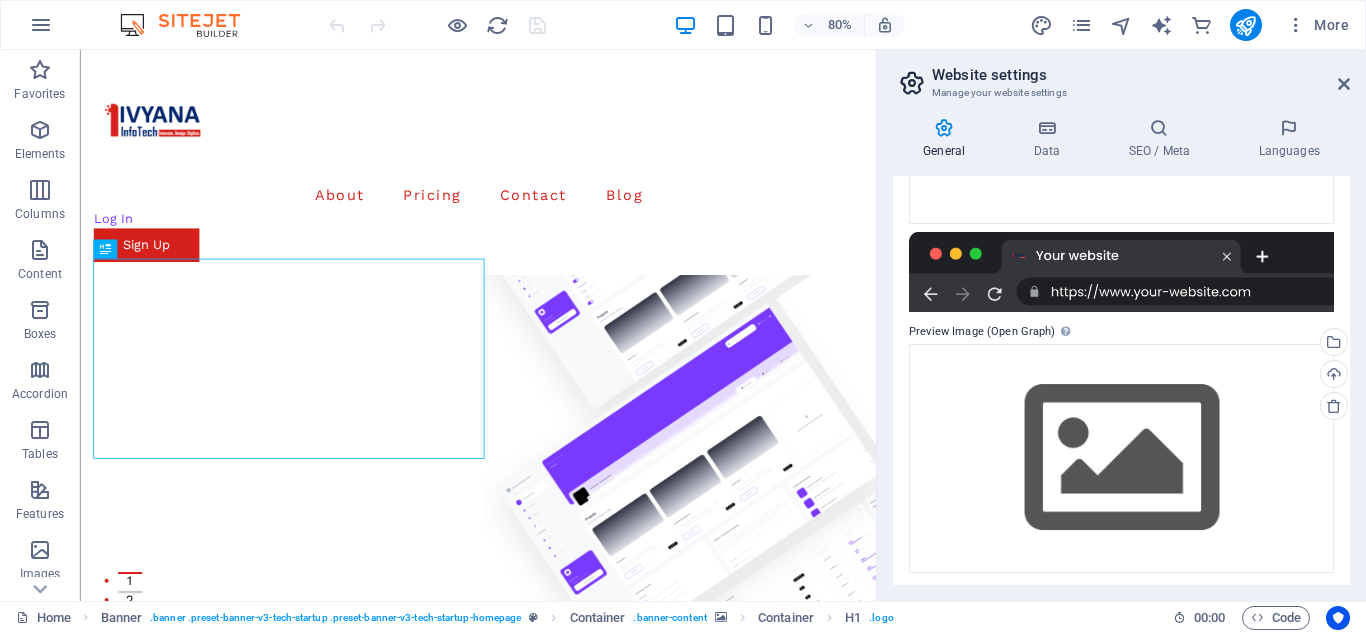 scroll, scrollTop: 404, scrollLeft: 0, axis: vertical 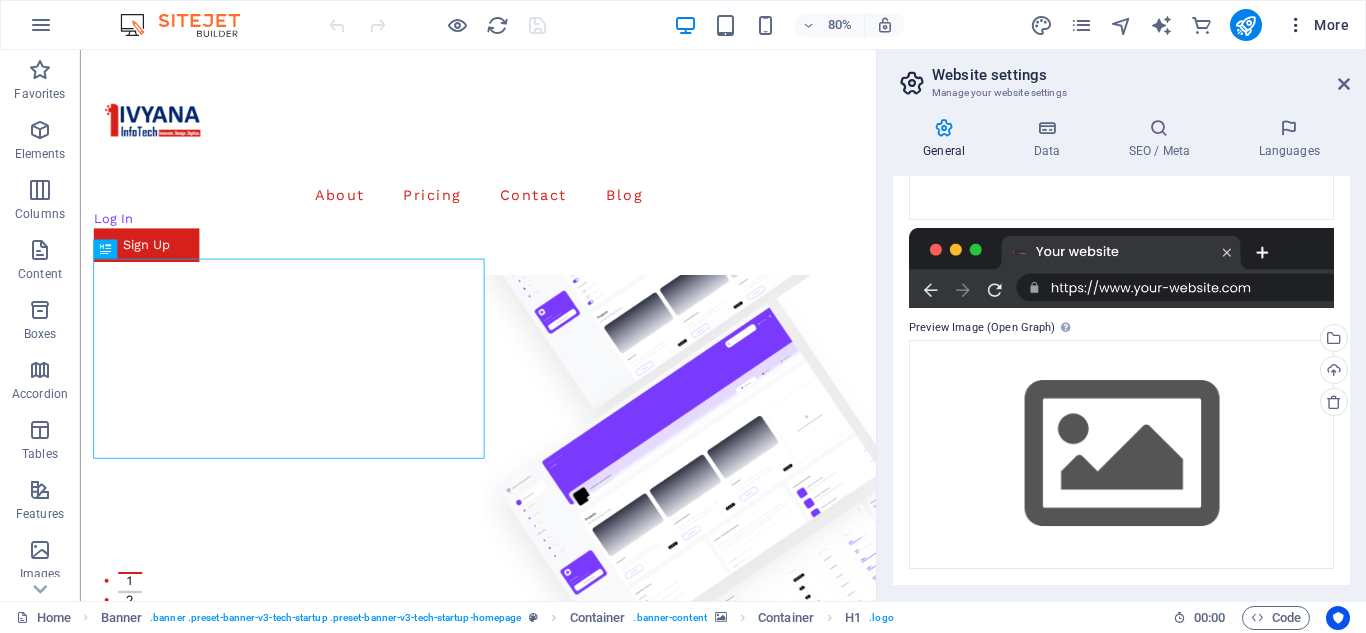 click on "More" at bounding box center (1317, 25) 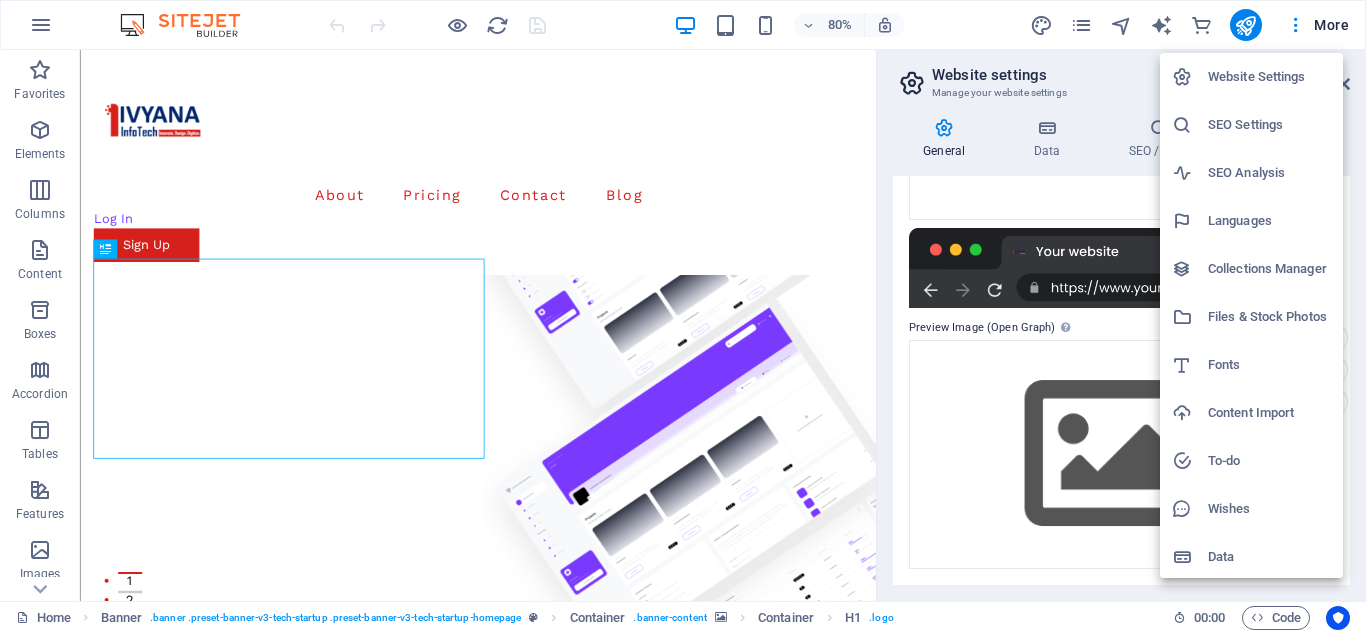 scroll, scrollTop: 3, scrollLeft: 0, axis: vertical 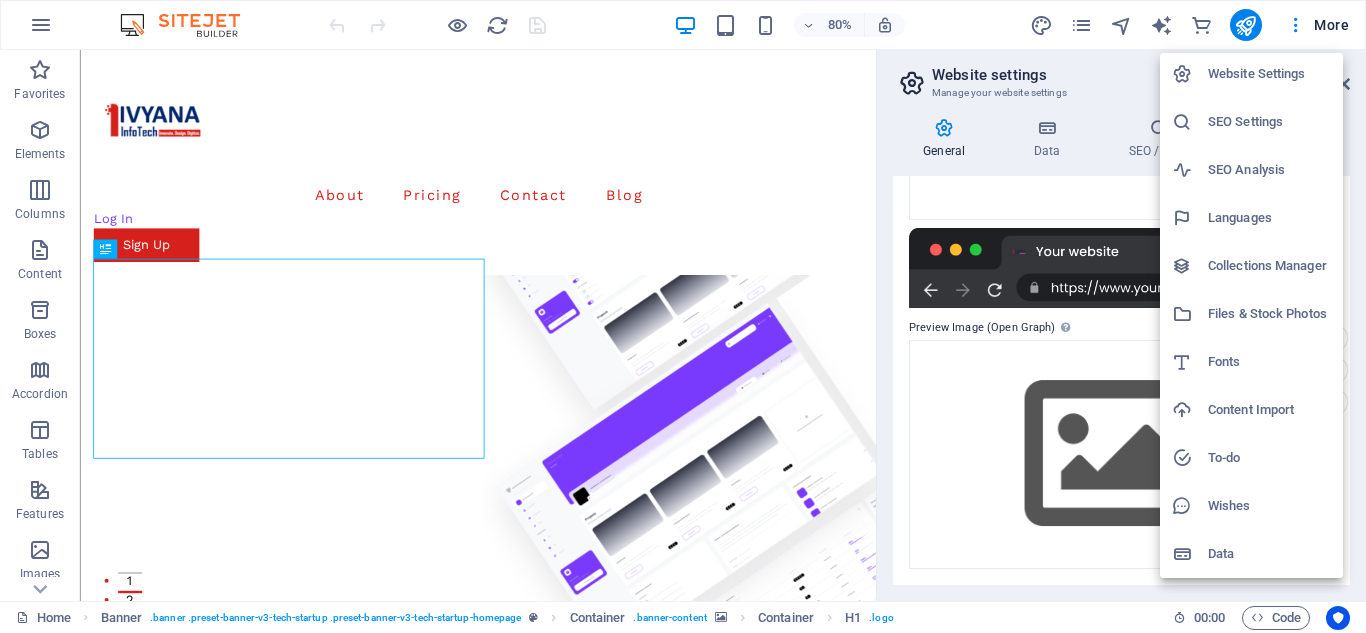 click on "Website Settings" at bounding box center (1269, 74) 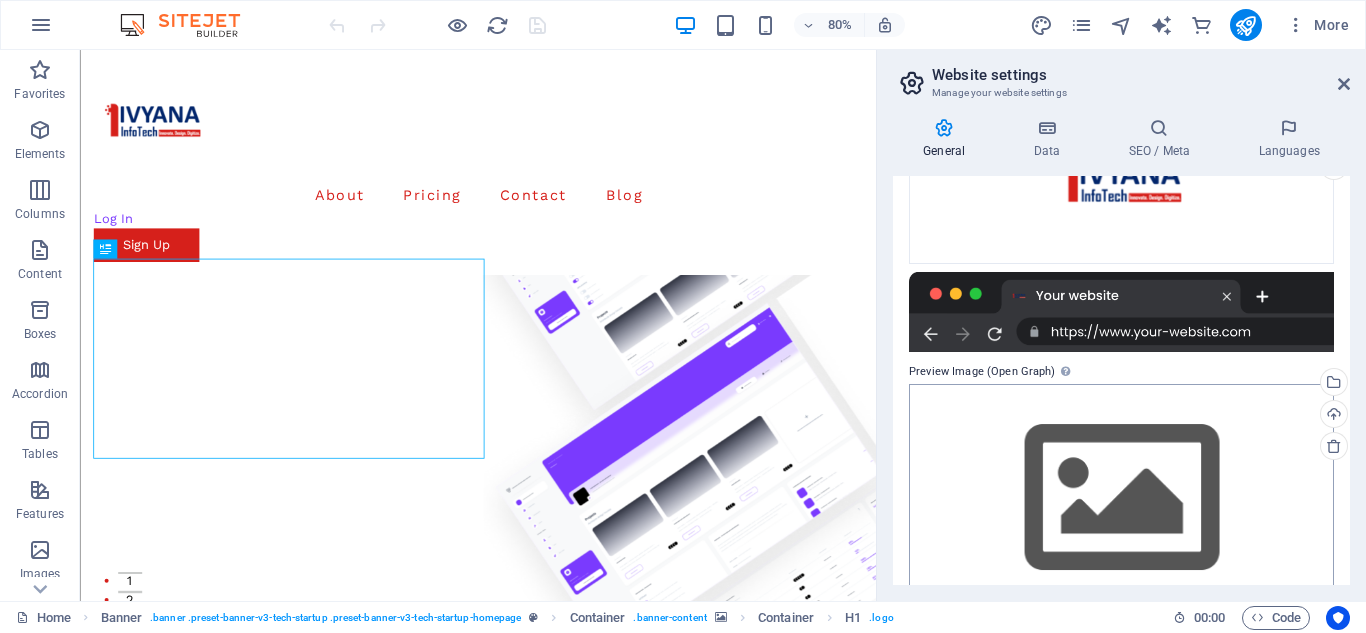 scroll, scrollTop: 404, scrollLeft: 0, axis: vertical 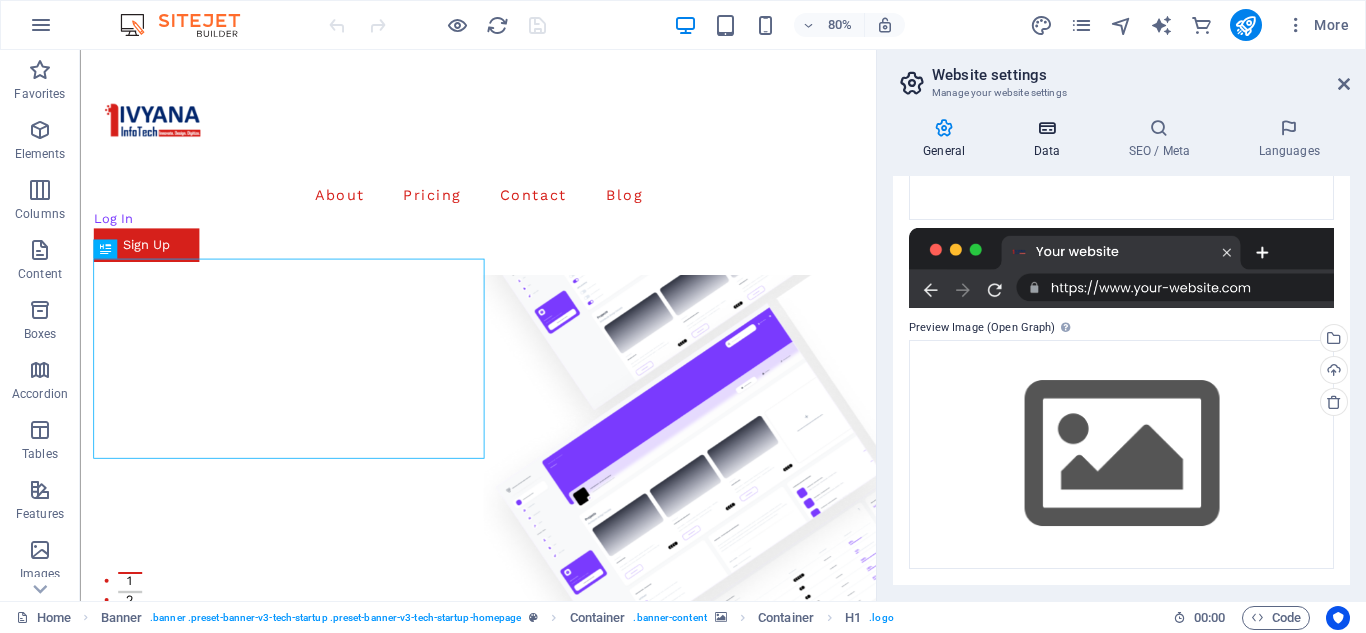 click at bounding box center (1046, 128) 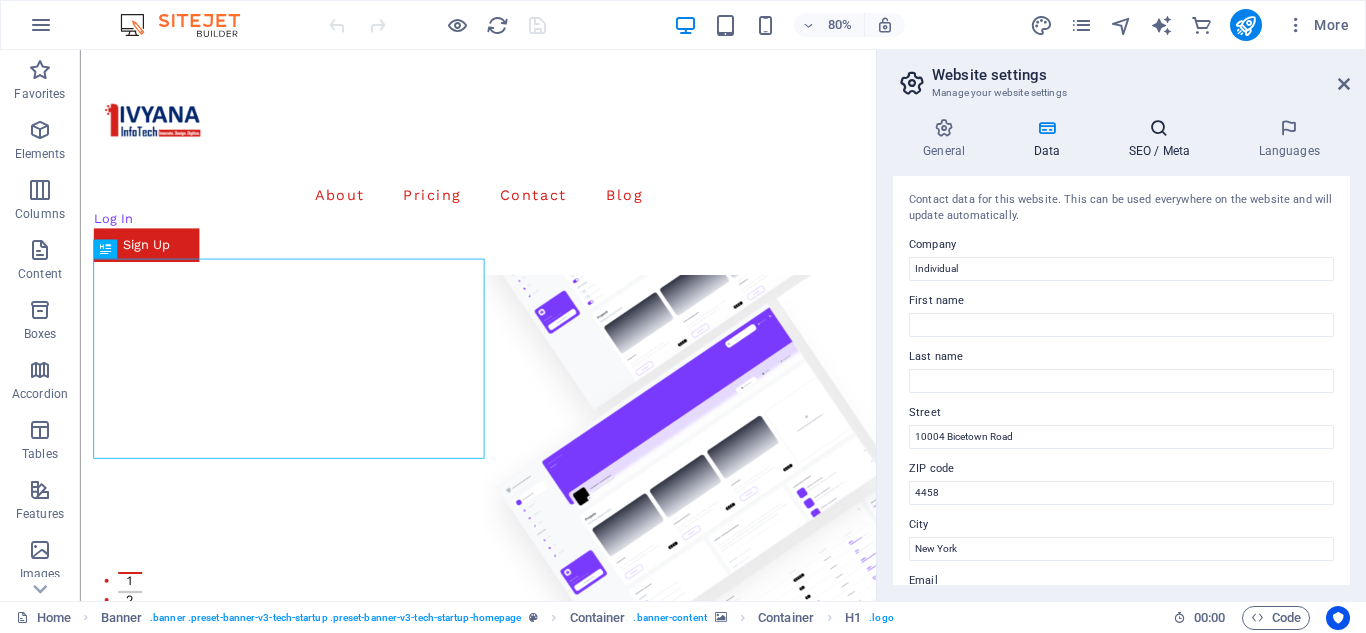 click at bounding box center (1159, 128) 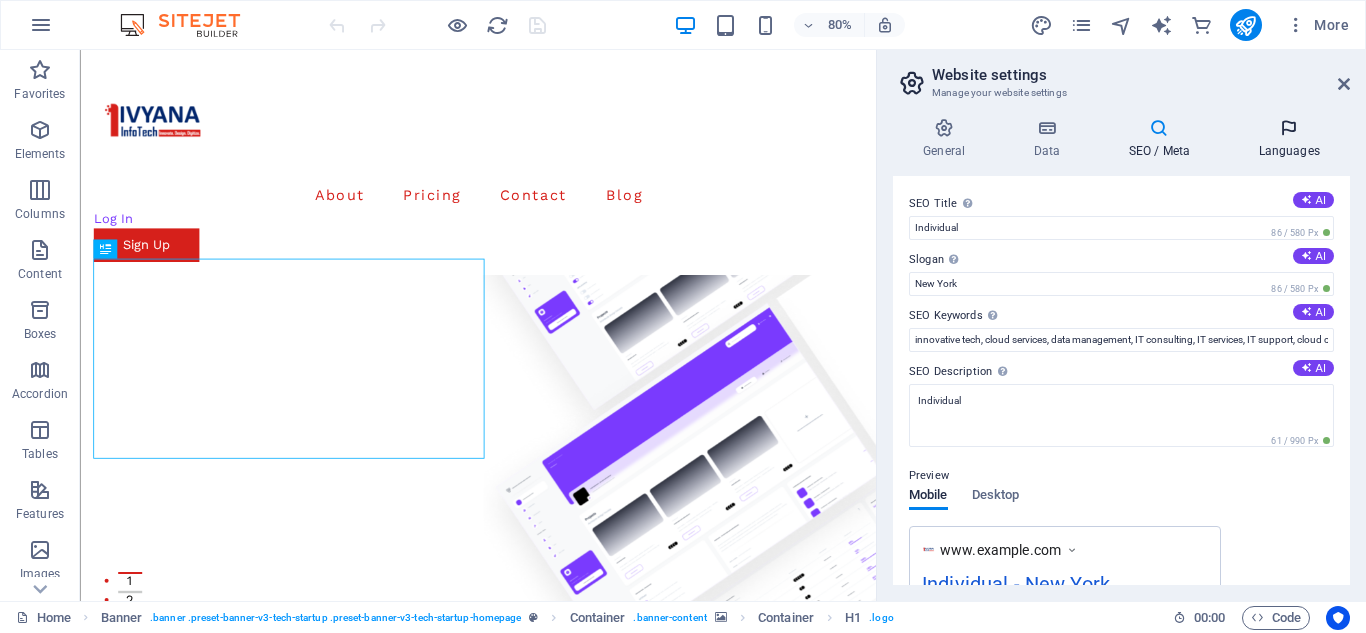click at bounding box center [1289, 128] 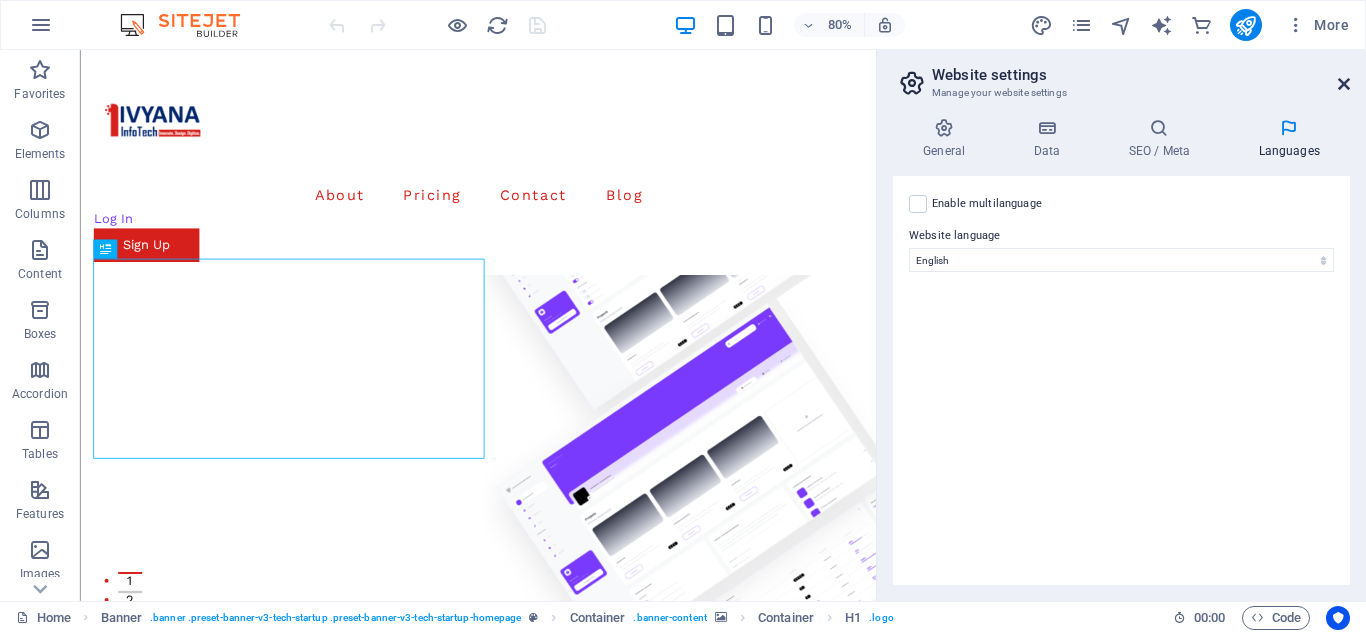 click at bounding box center [1344, 84] 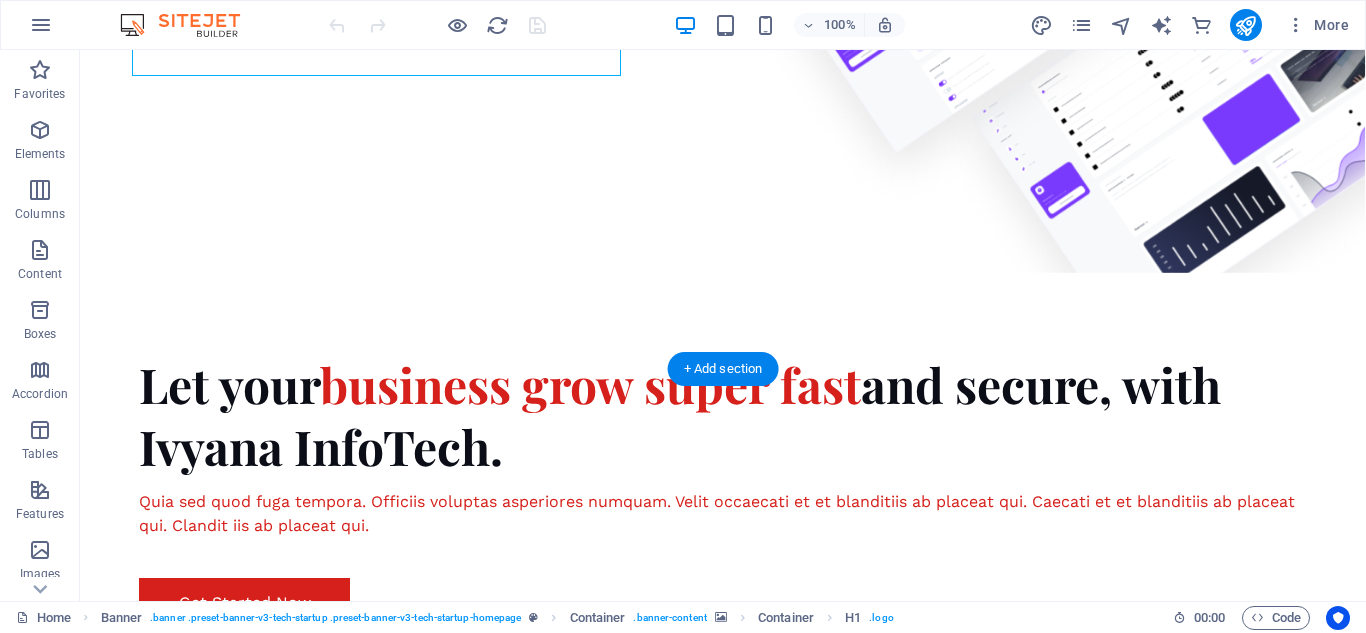 scroll, scrollTop: 1200, scrollLeft: 0, axis: vertical 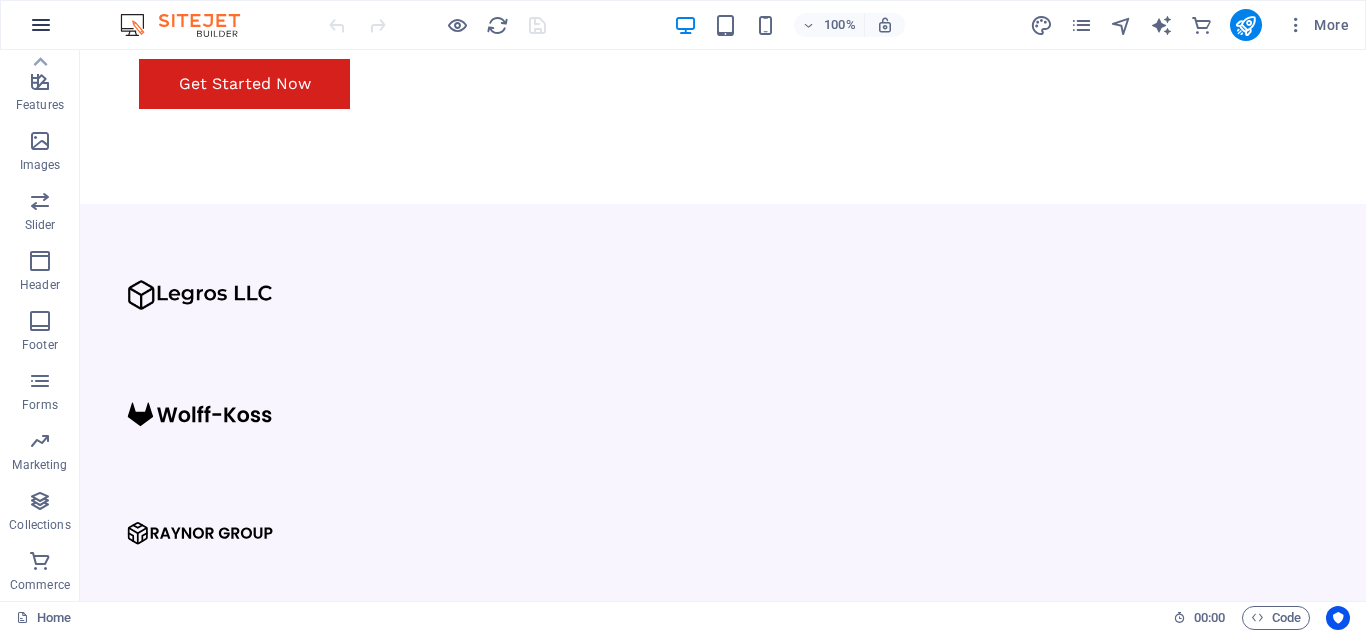 click at bounding box center [41, 25] 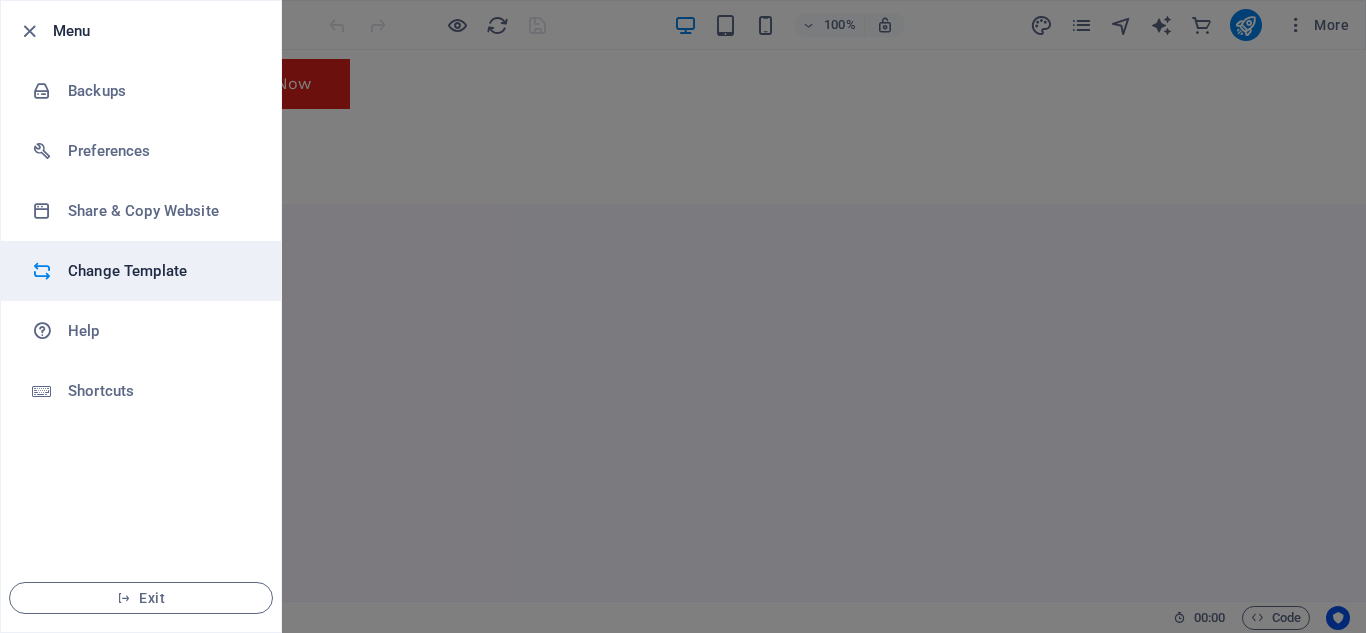 click on "Change Template" at bounding box center (160, 271) 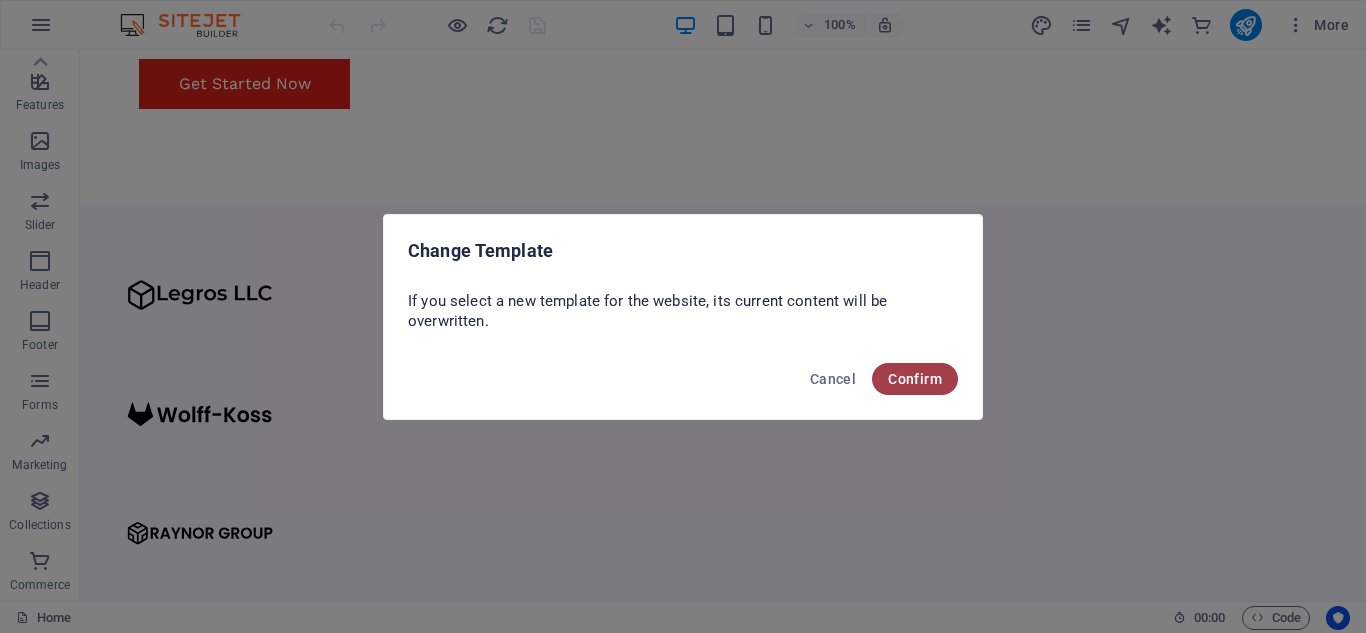 click on "Confirm" at bounding box center (915, 379) 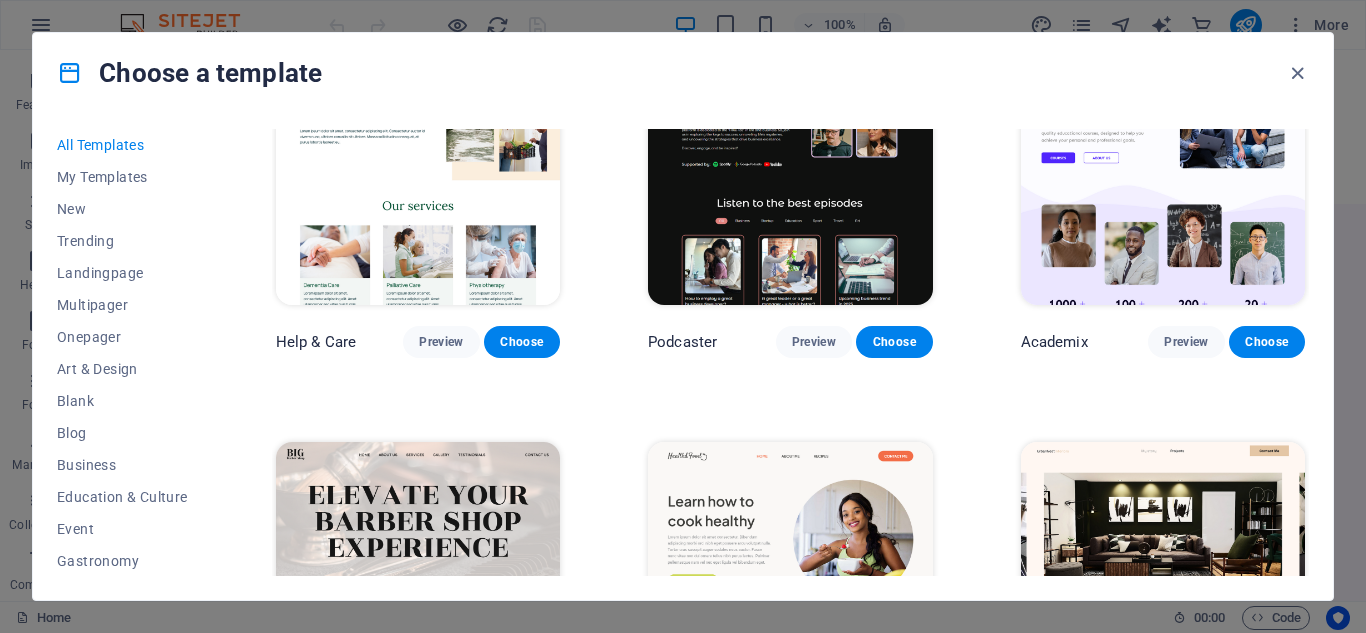 scroll, scrollTop: 2100, scrollLeft: 0, axis: vertical 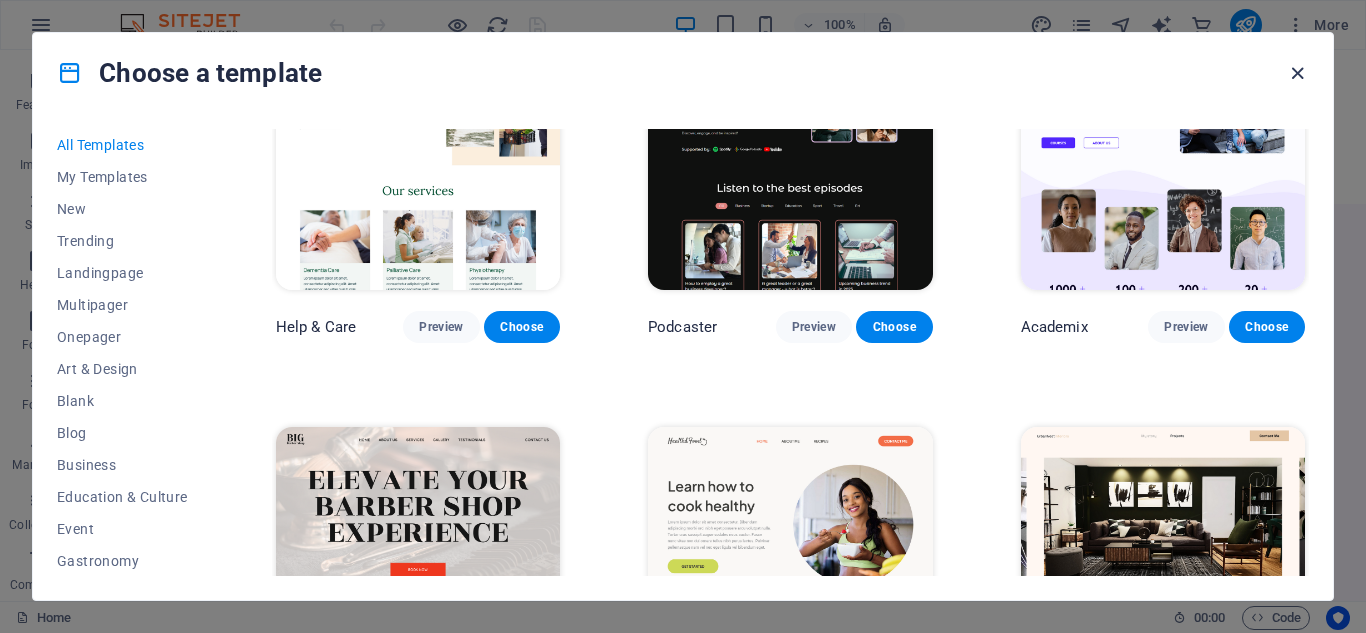 drag, startPoint x: 1294, startPoint y: 65, endPoint x: 1203, endPoint y: 32, distance: 96.79876 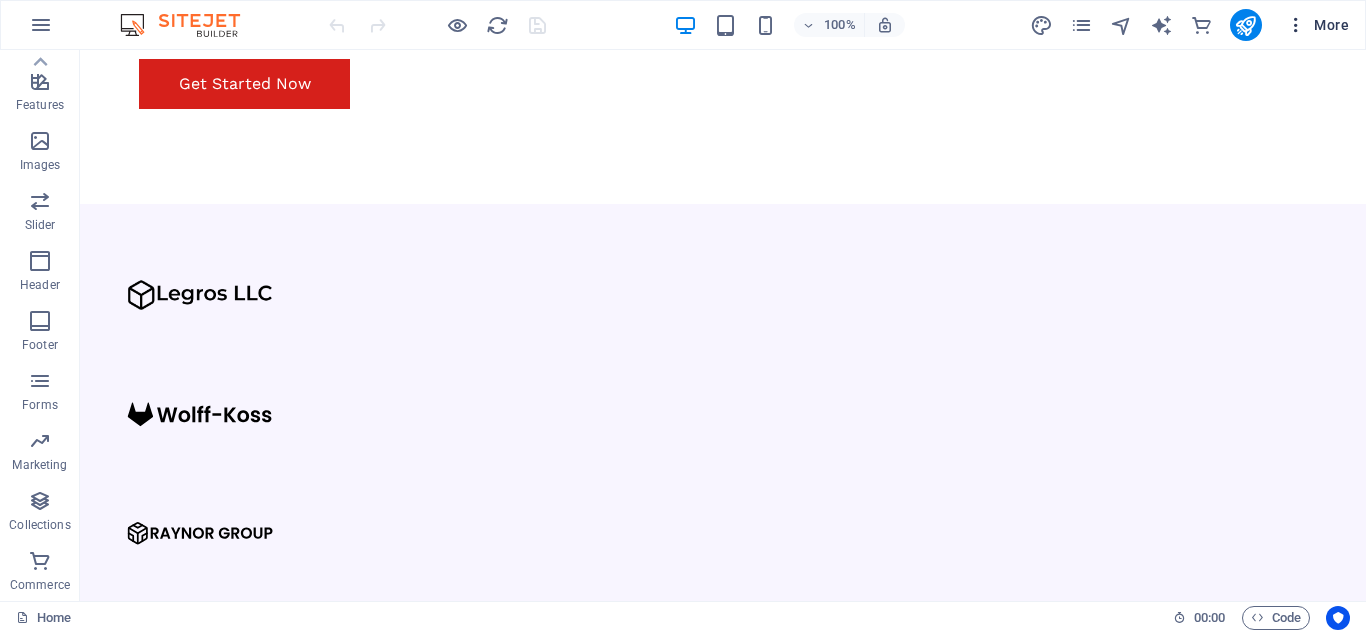 click at bounding box center (1296, 25) 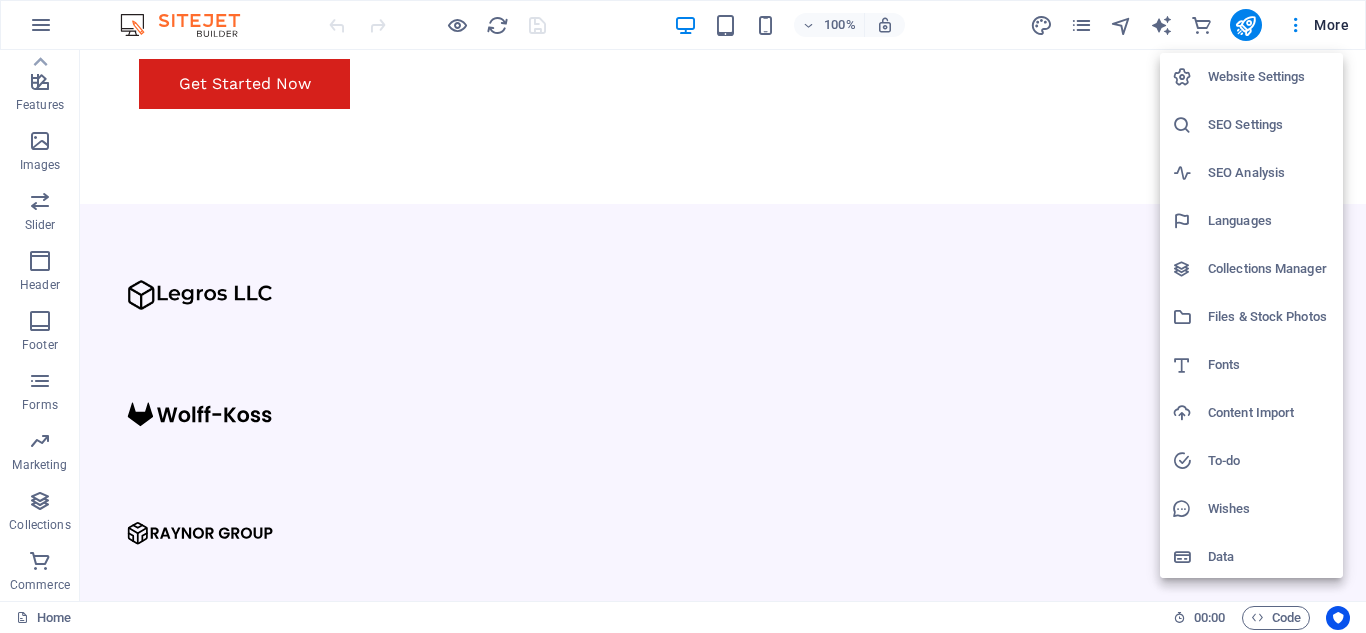 click at bounding box center (683, 316) 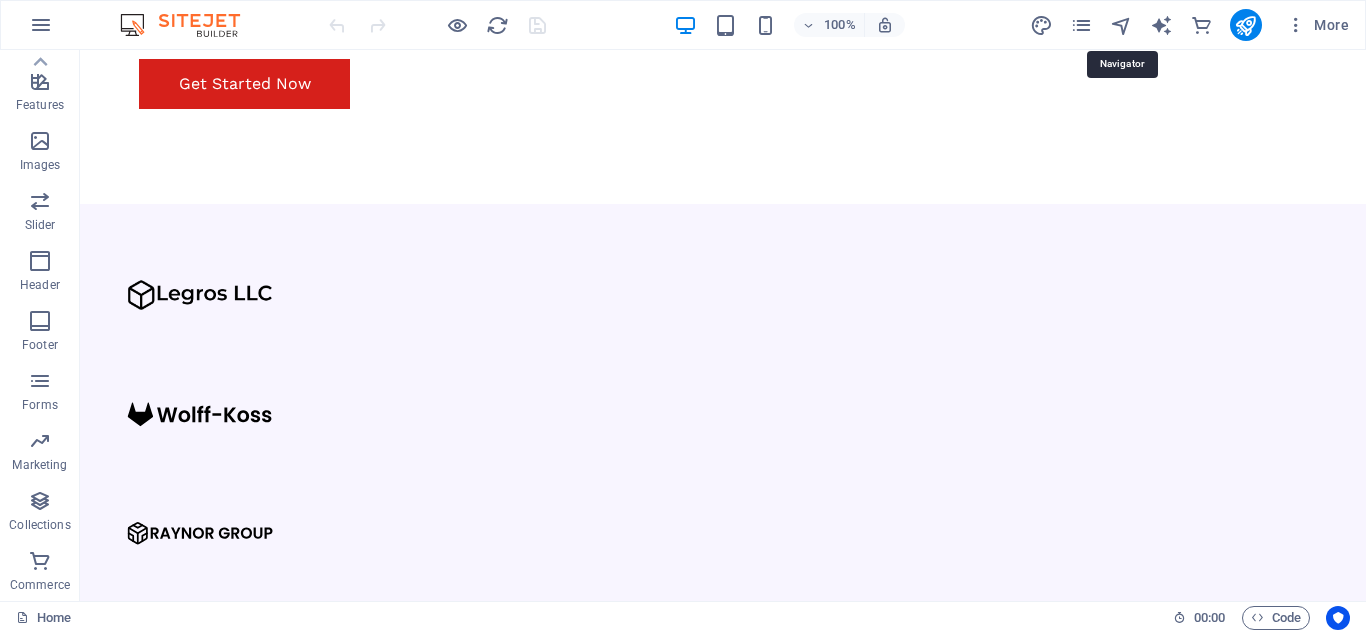 click at bounding box center [1121, 25] 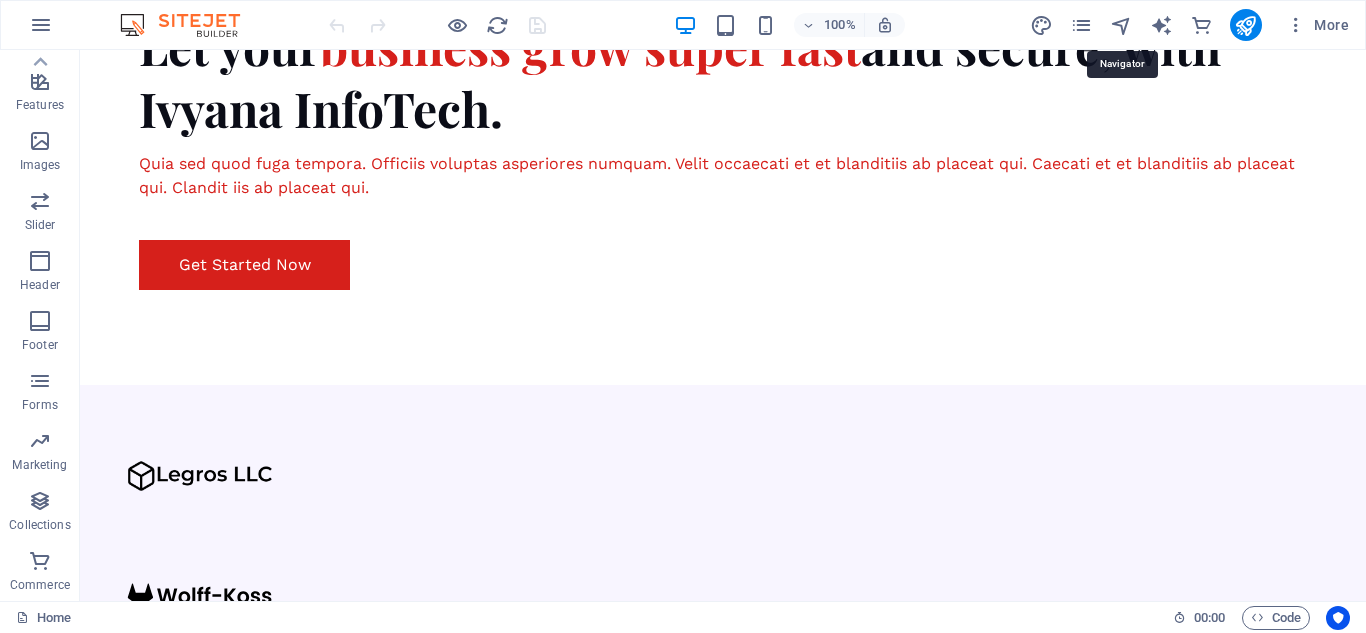 scroll, scrollTop: 1176, scrollLeft: 0, axis: vertical 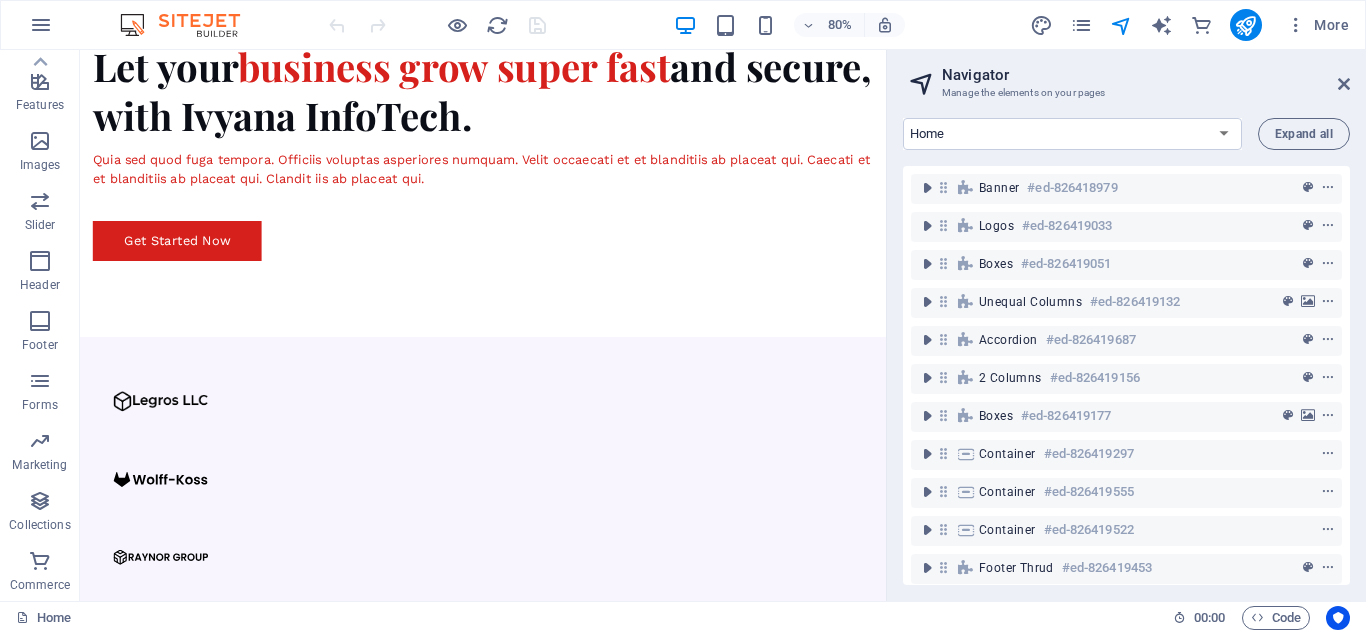 click on "More" at bounding box center [1193, 25] 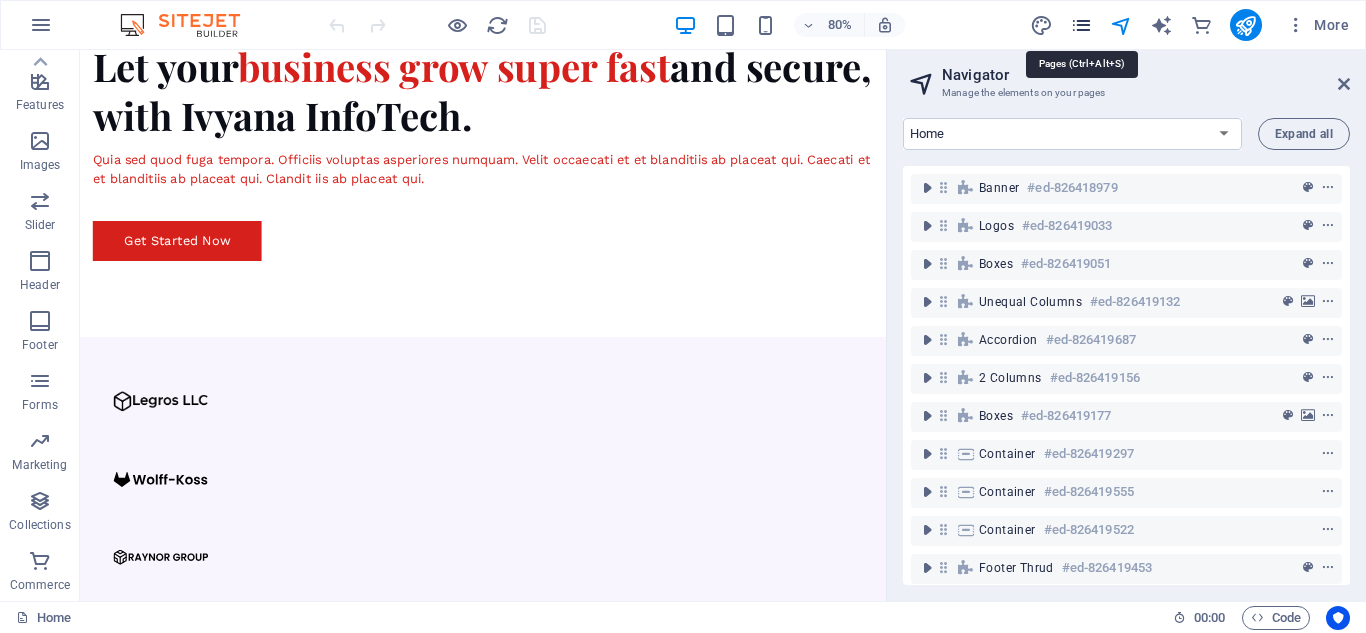 click at bounding box center [1081, 25] 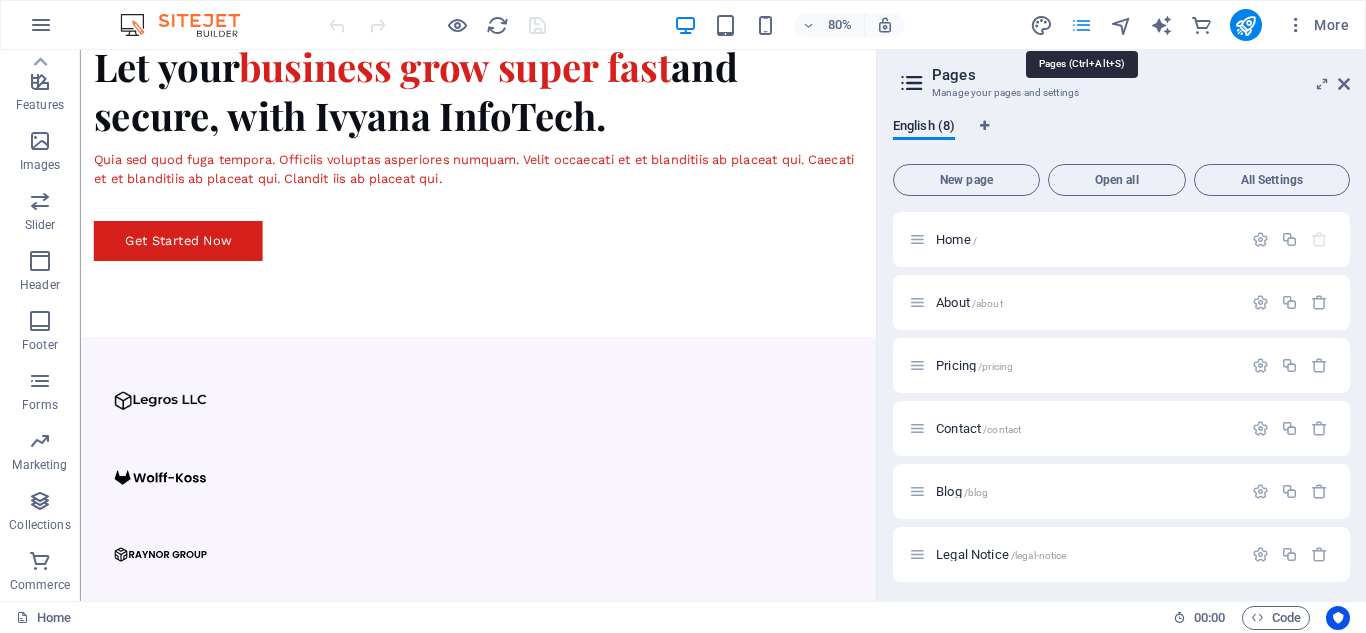 scroll, scrollTop: 1175, scrollLeft: 0, axis: vertical 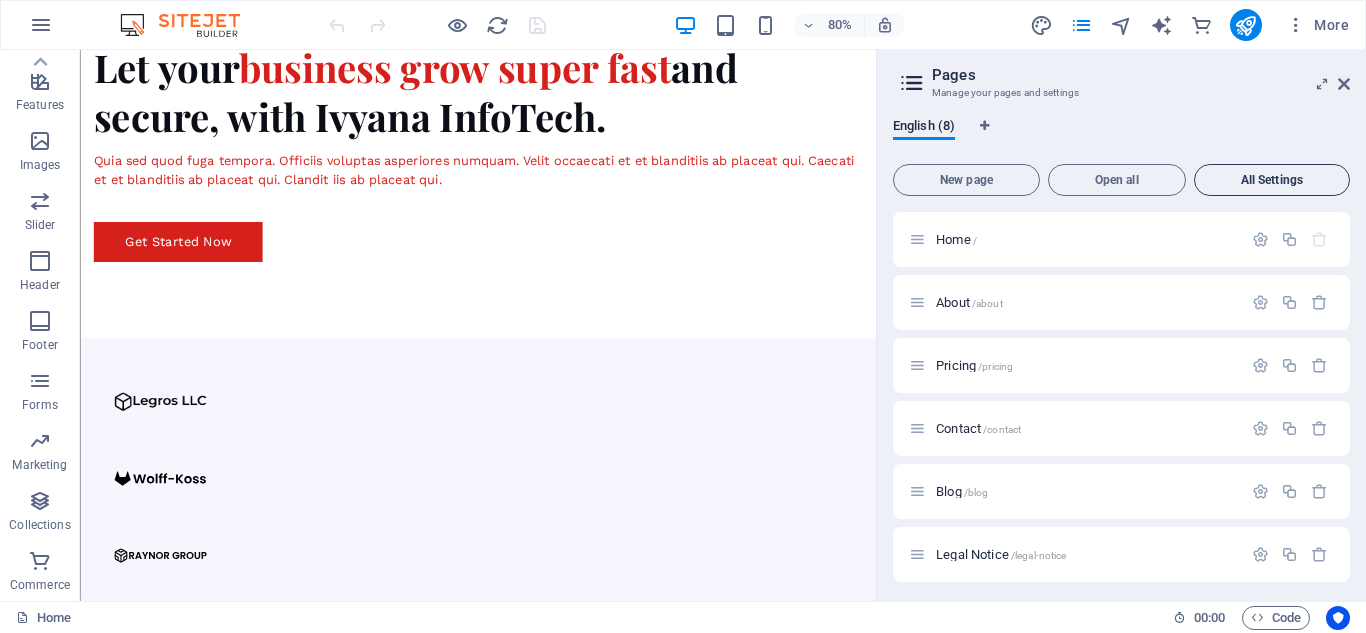 click on "All Settings" at bounding box center [1272, 180] 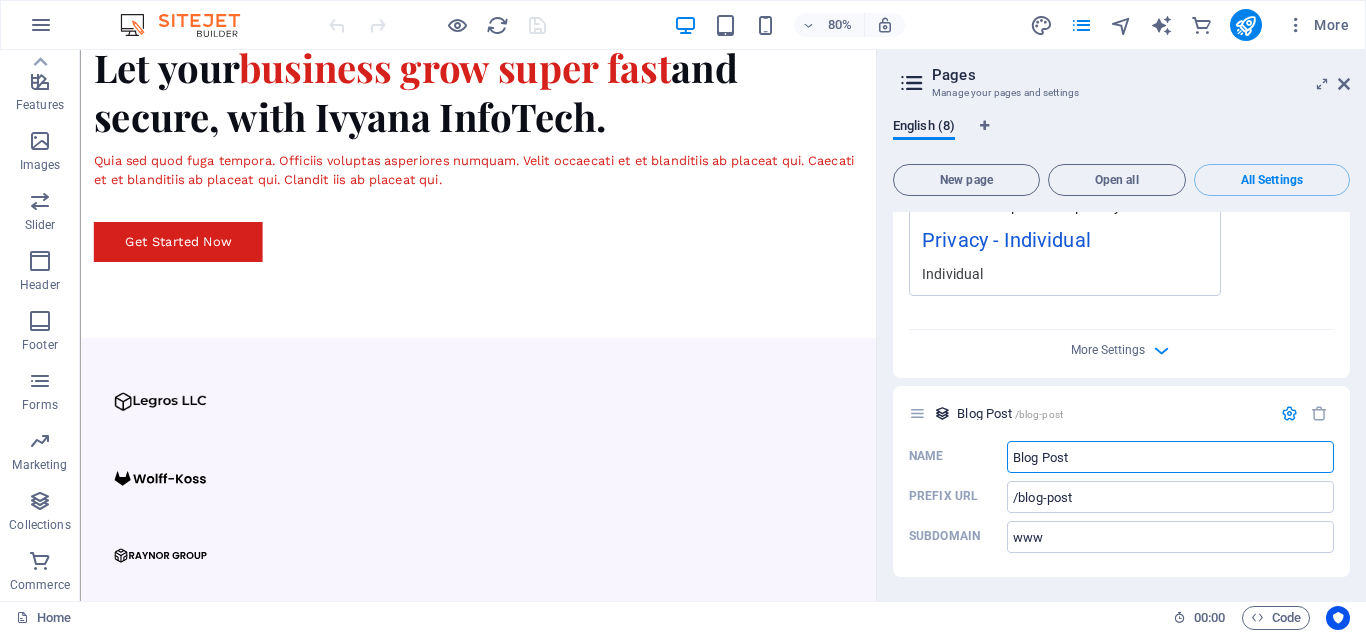 scroll, scrollTop: 5185, scrollLeft: 0, axis: vertical 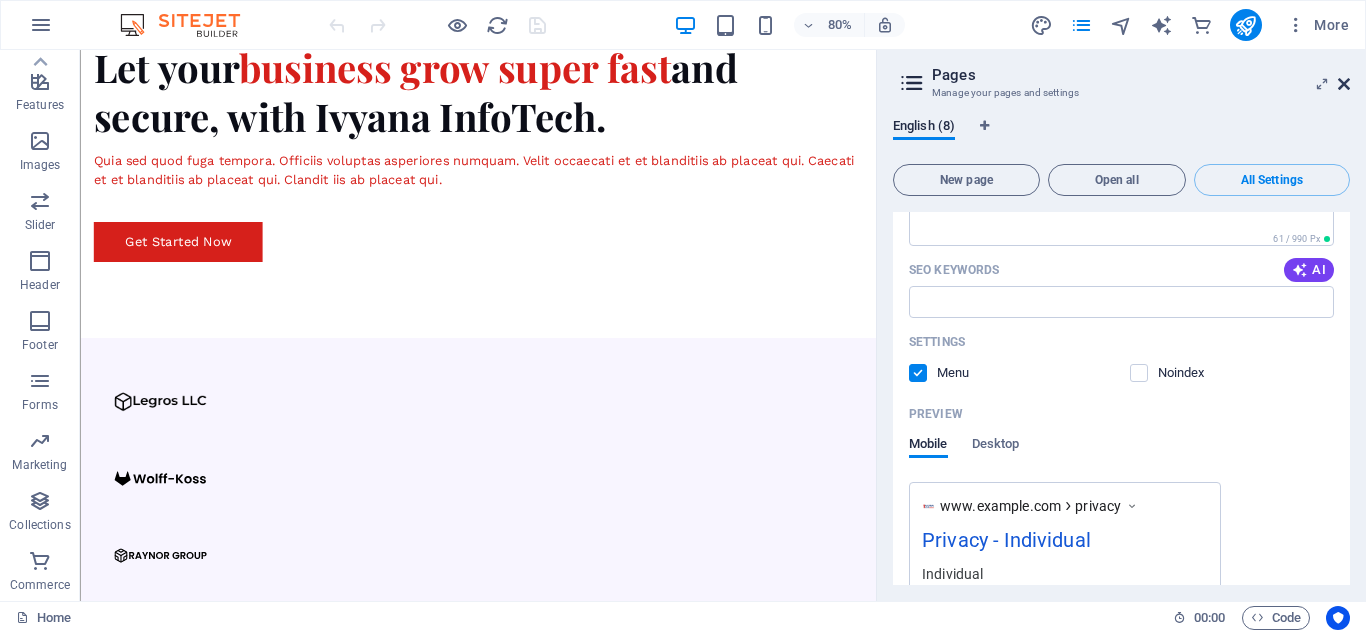 click at bounding box center [1344, 84] 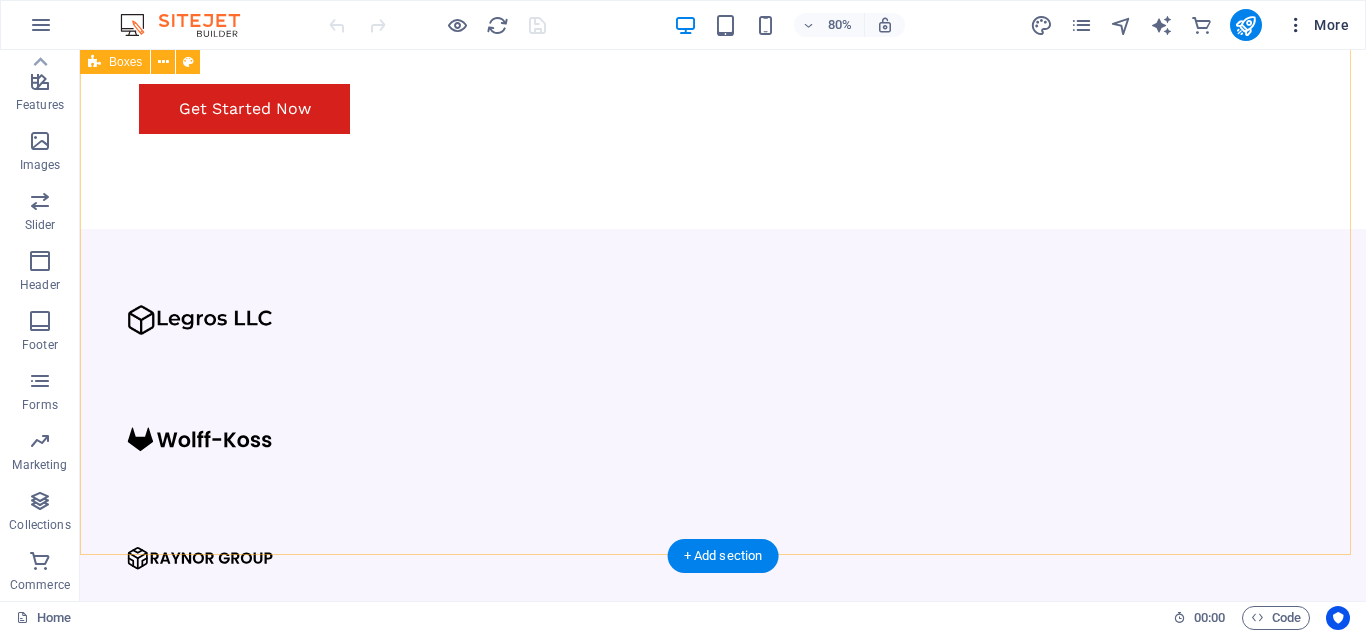 scroll, scrollTop: 1200, scrollLeft: 0, axis: vertical 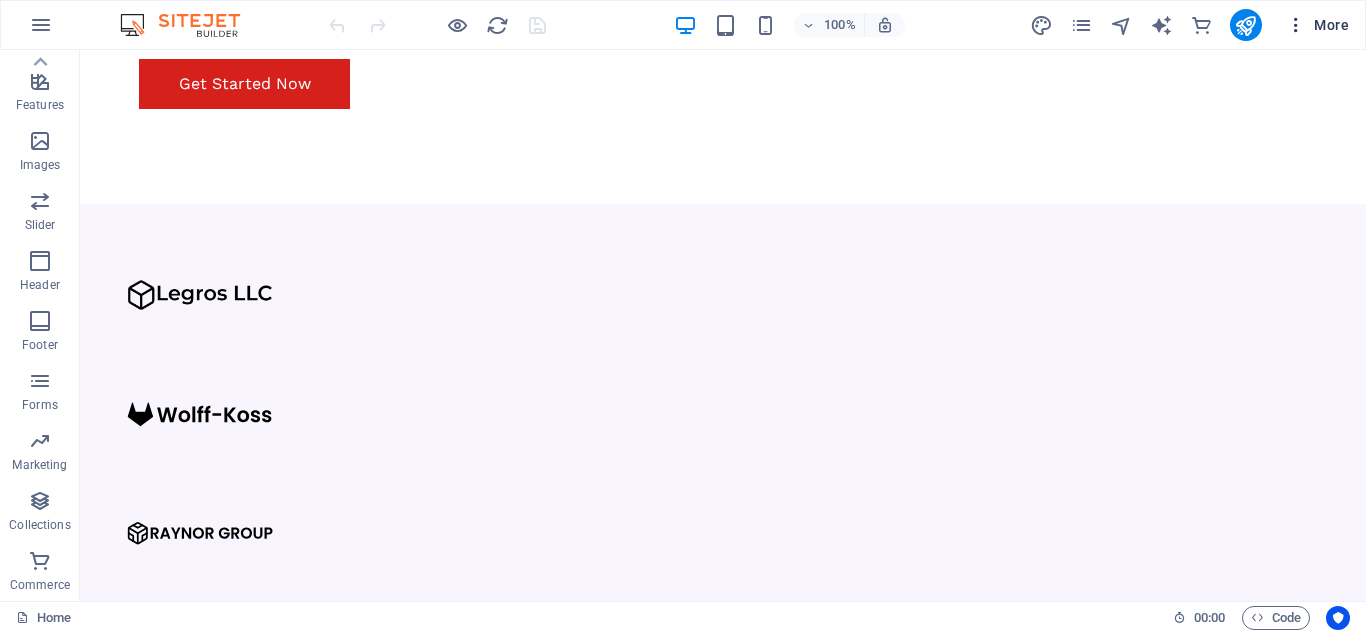 click on "More" at bounding box center (1317, 25) 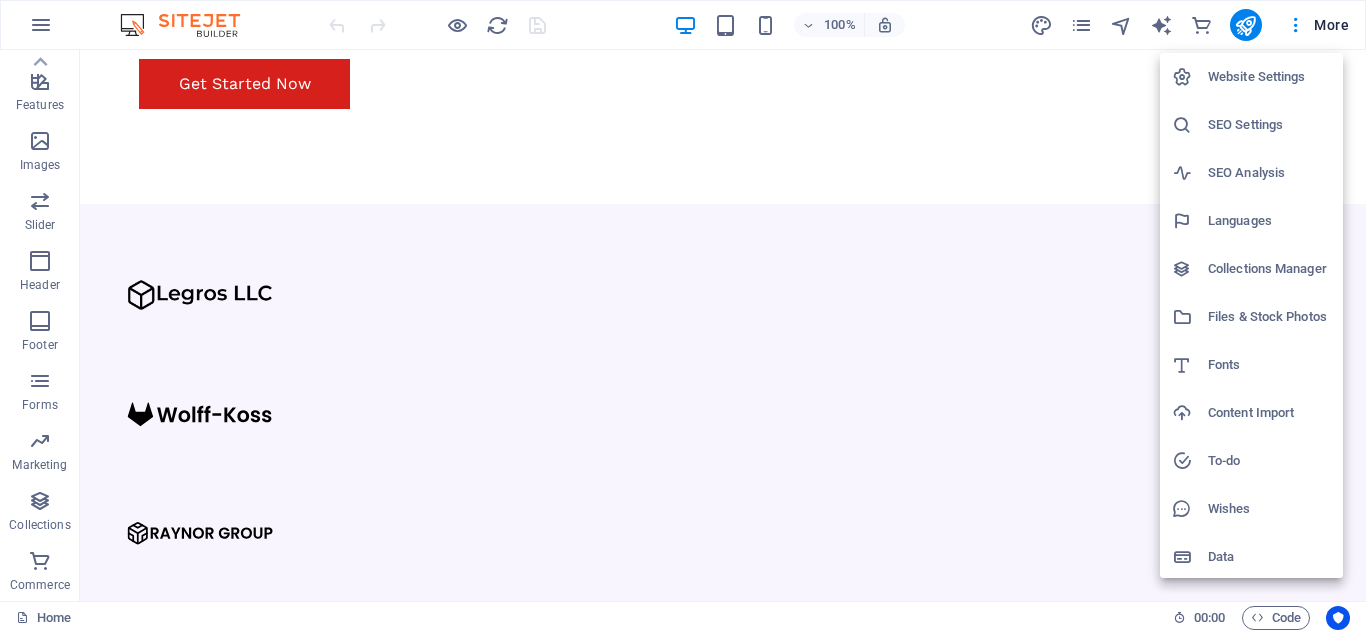 click on "Website Settings" at bounding box center [1269, 77] 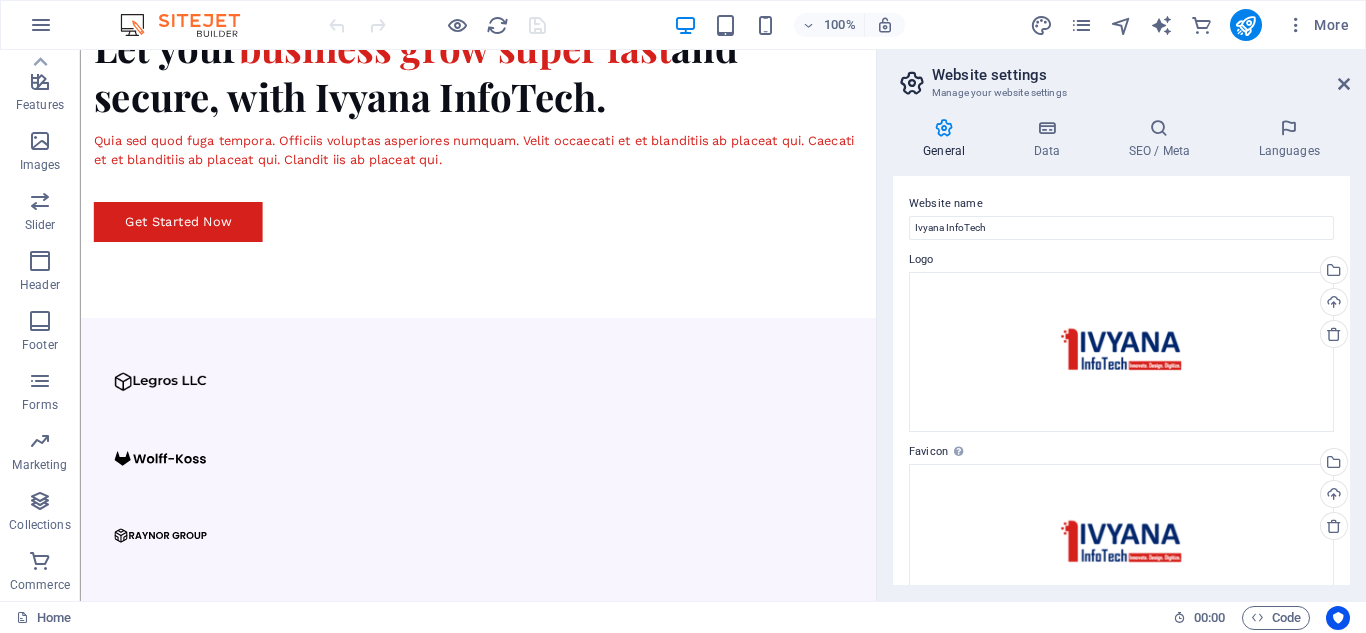 scroll, scrollTop: 1175, scrollLeft: 0, axis: vertical 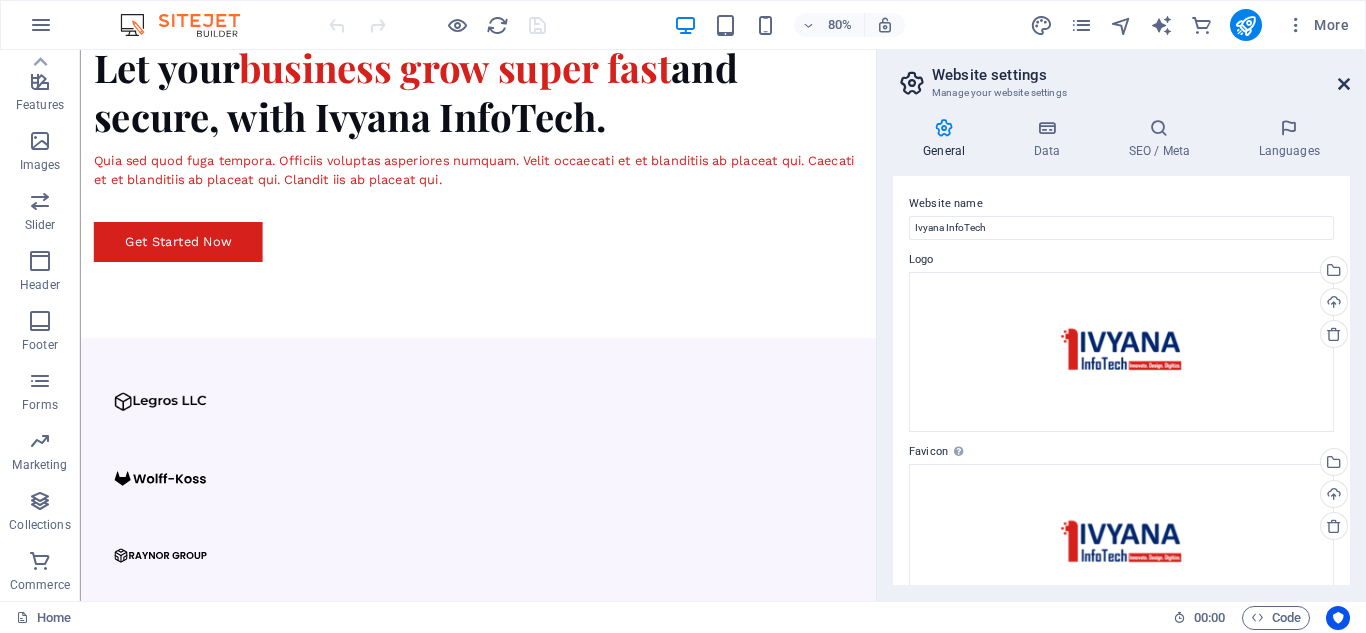 click at bounding box center [1344, 84] 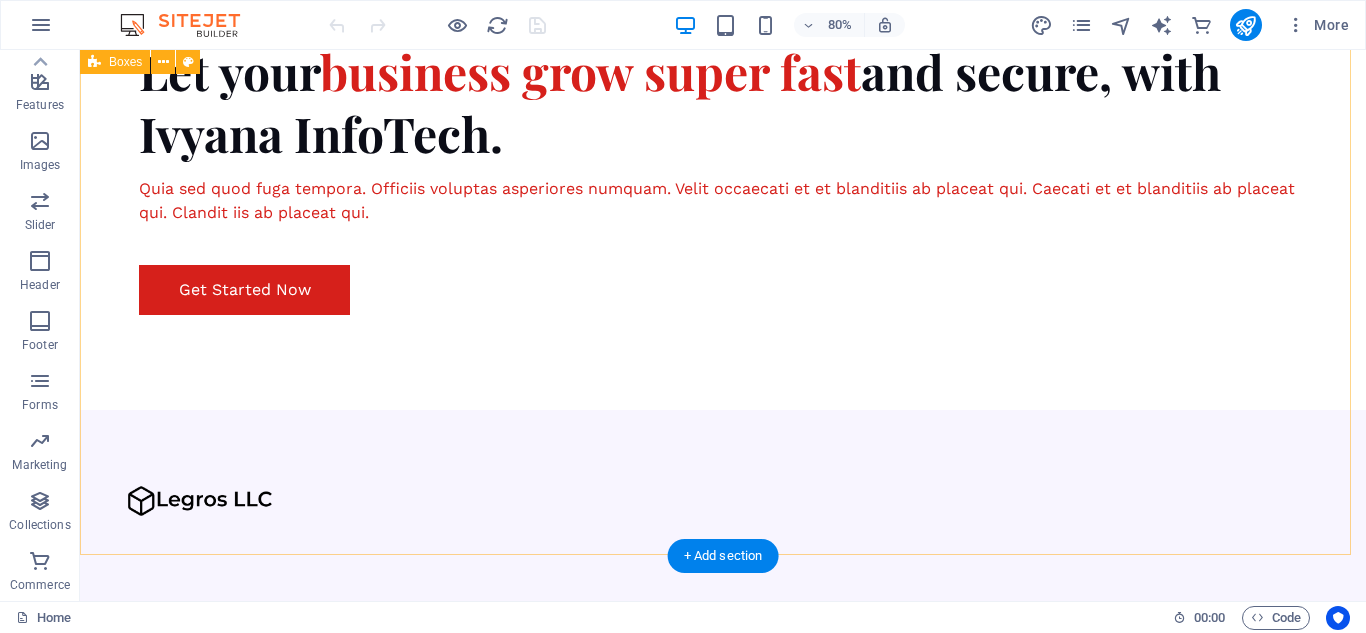 scroll, scrollTop: 1200, scrollLeft: 0, axis: vertical 